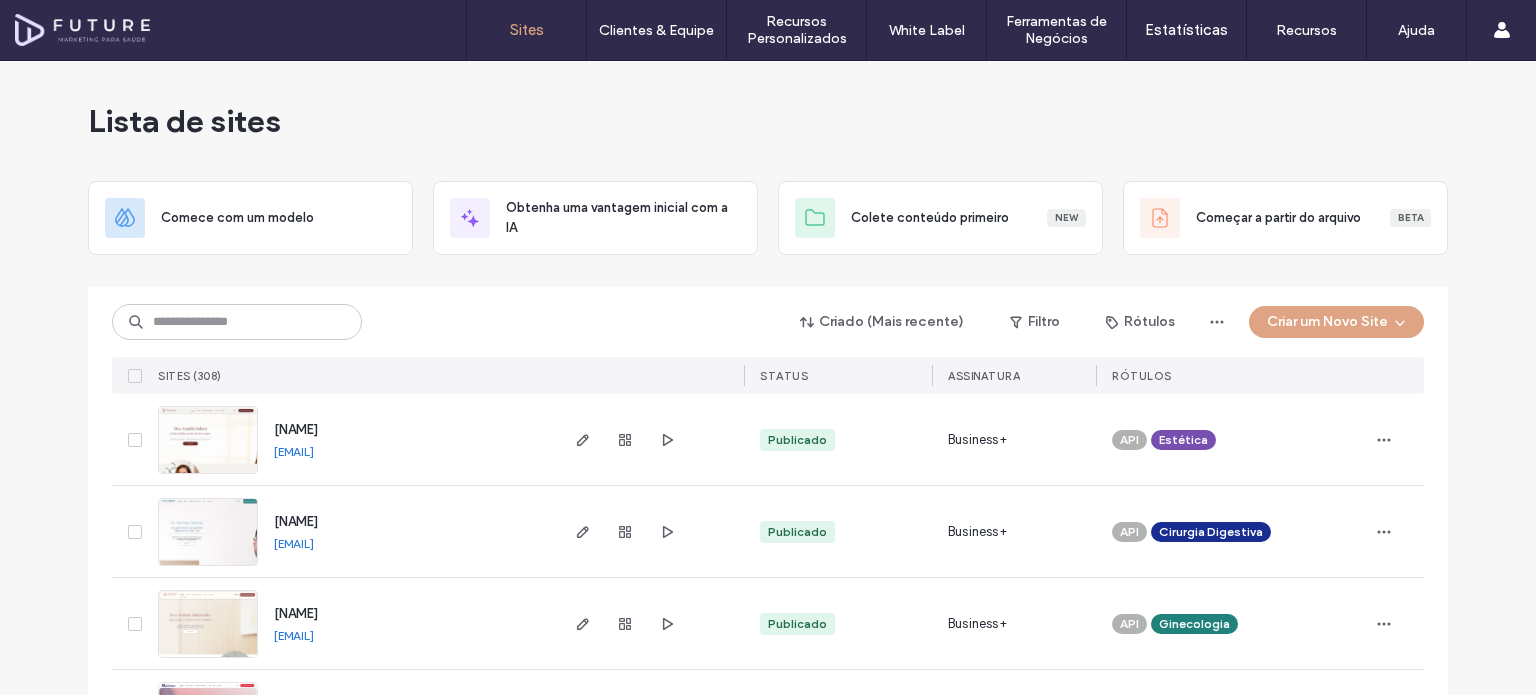 scroll, scrollTop: 0, scrollLeft: 0, axis: both 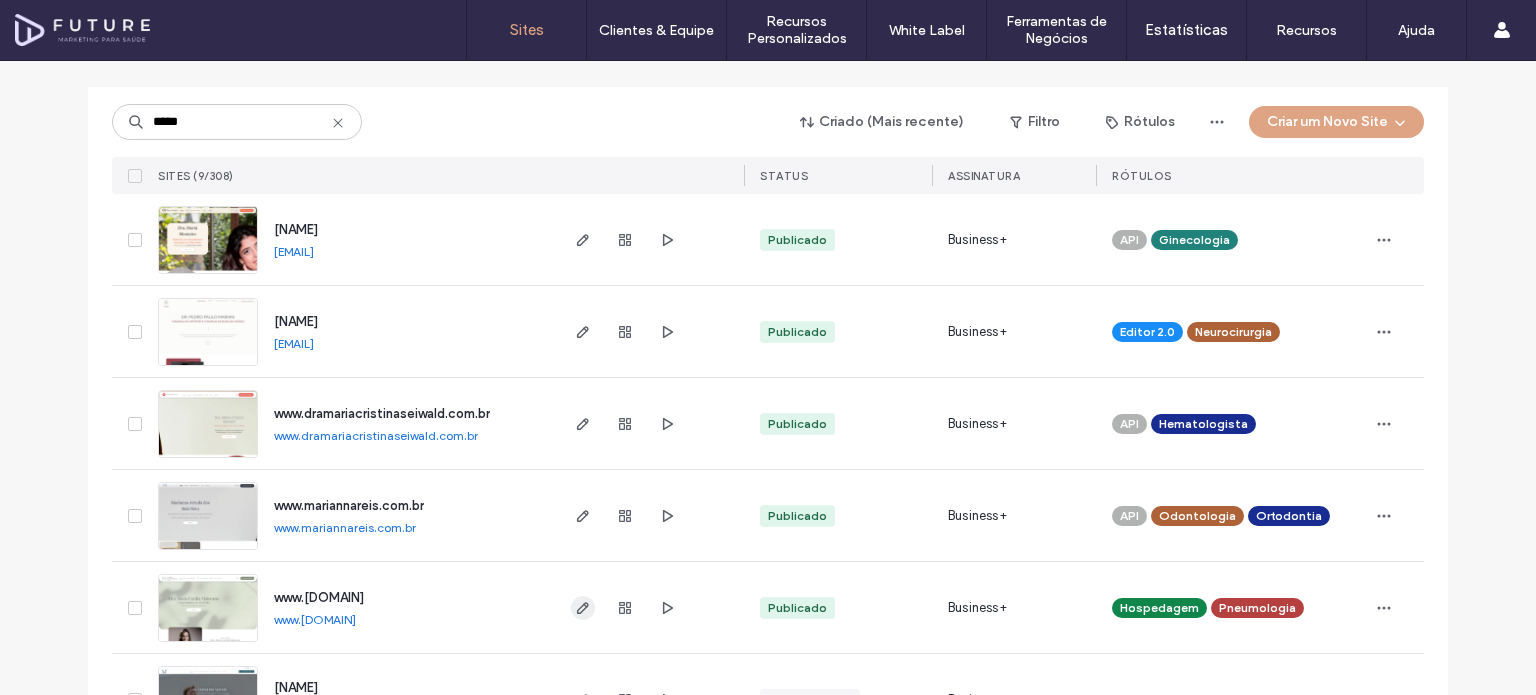 type on "*****" 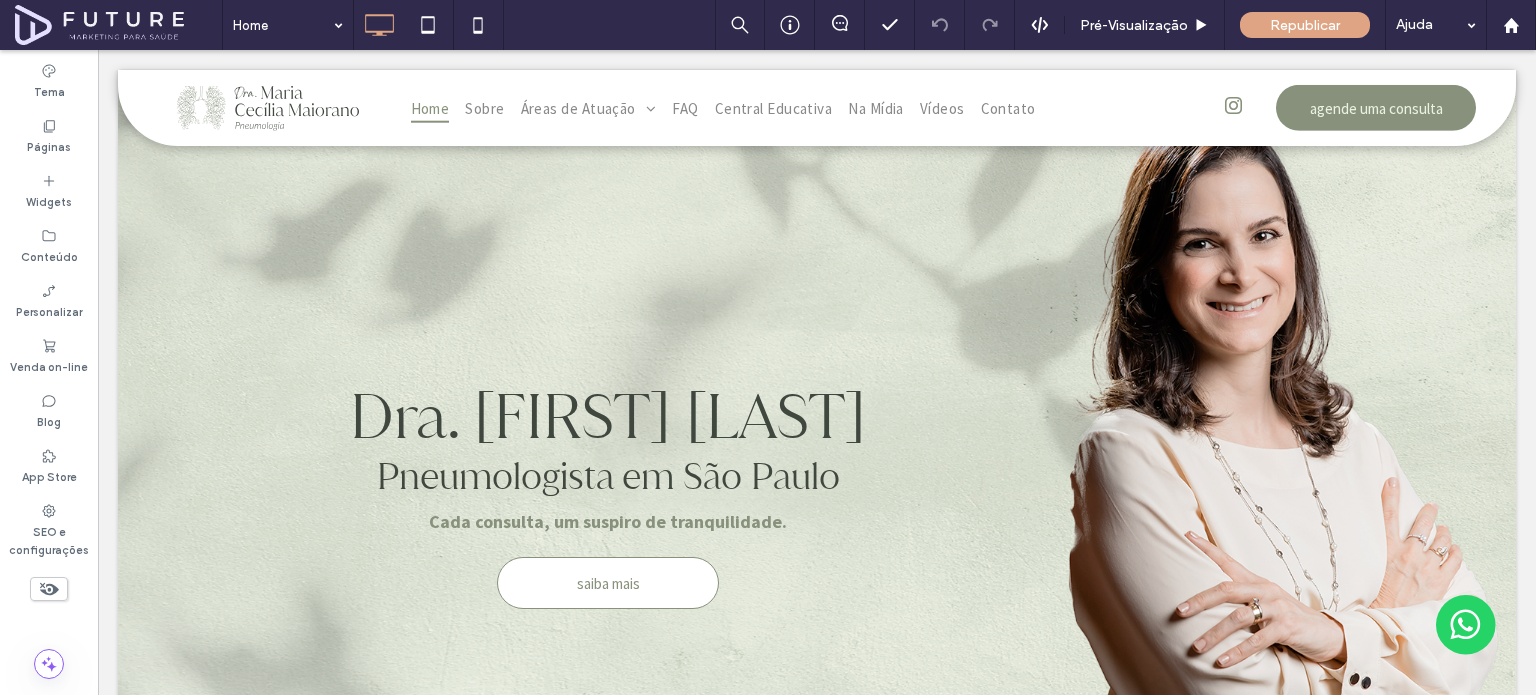 scroll, scrollTop: 369, scrollLeft: 0, axis: vertical 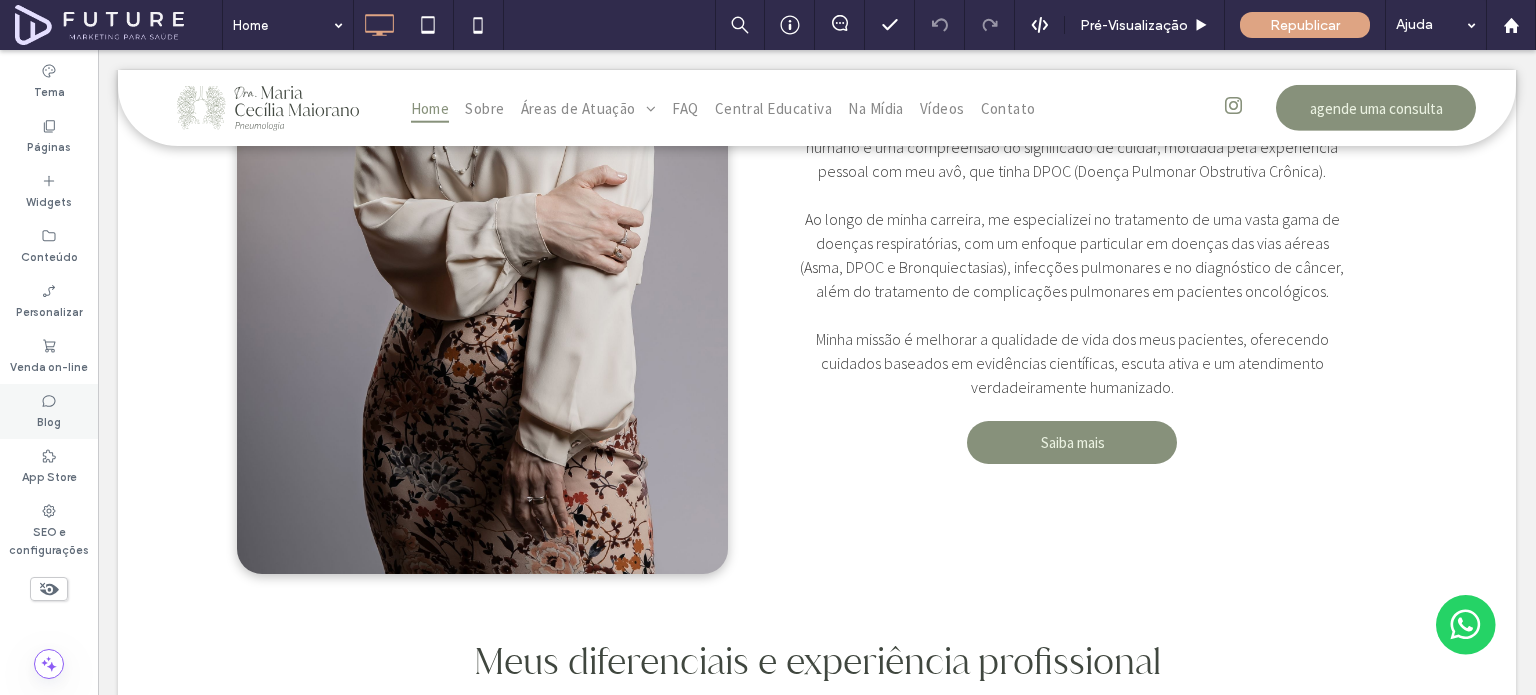 drag, startPoint x: 52, startPoint y: 426, endPoint x: 73, endPoint y: 21, distance: 405.54407 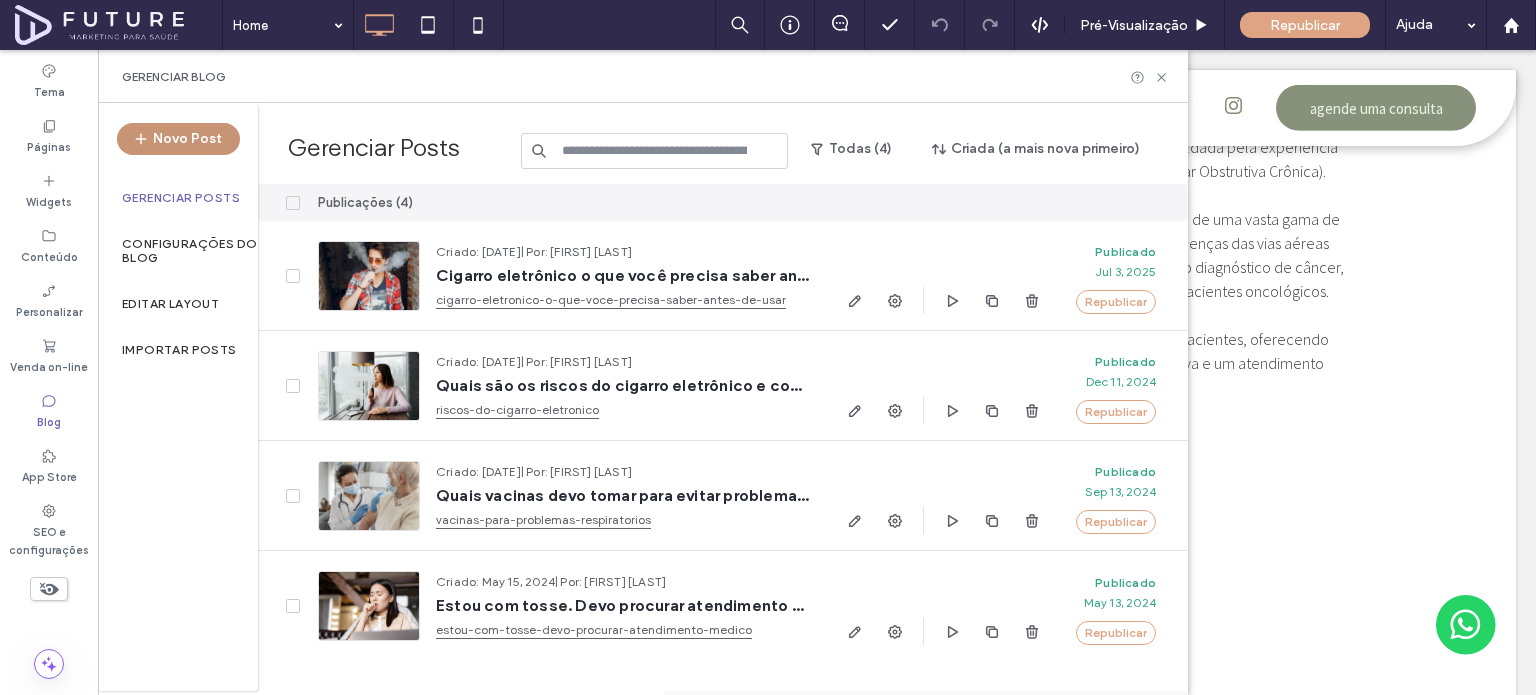 click on "Novo Post" at bounding box center (178, 139) 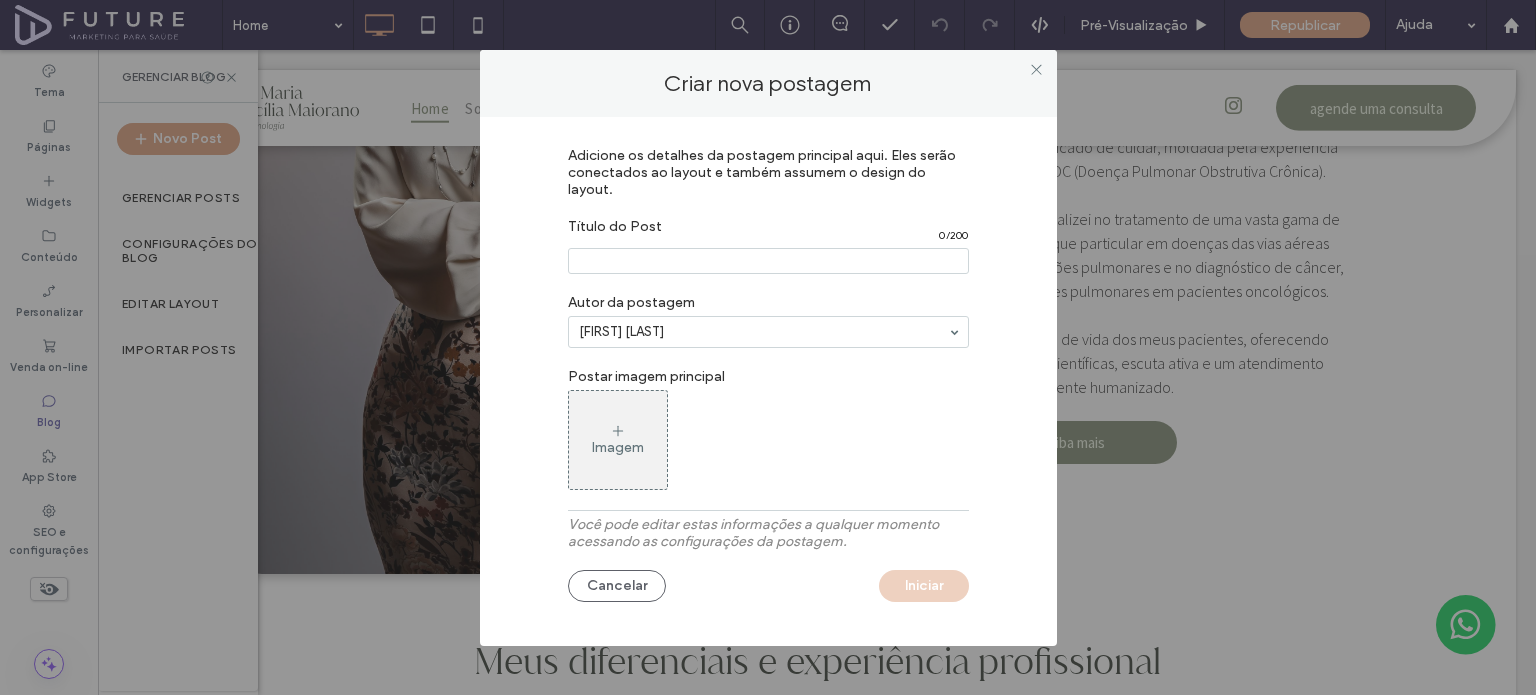 click at bounding box center (768, 261) 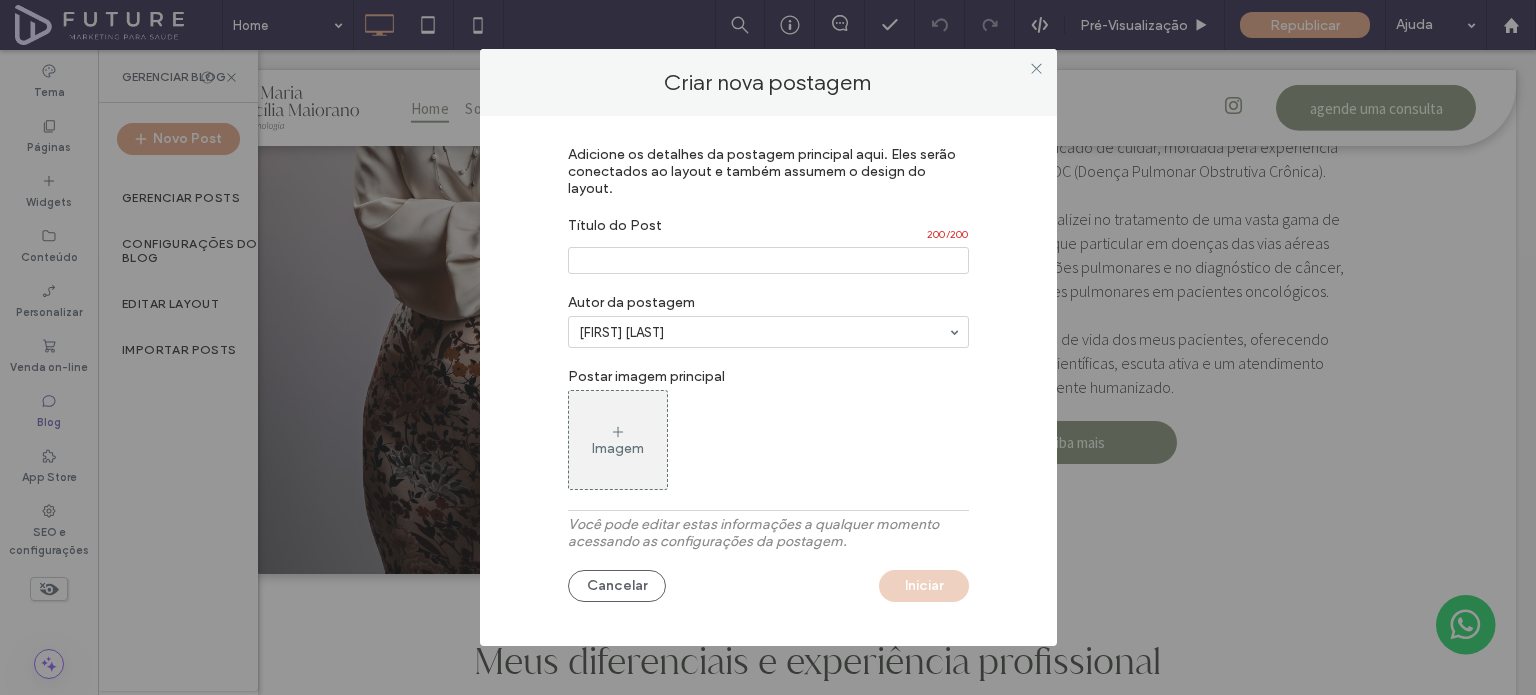 scroll, scrollTop: 0, scrollLeft: 0, axis: both 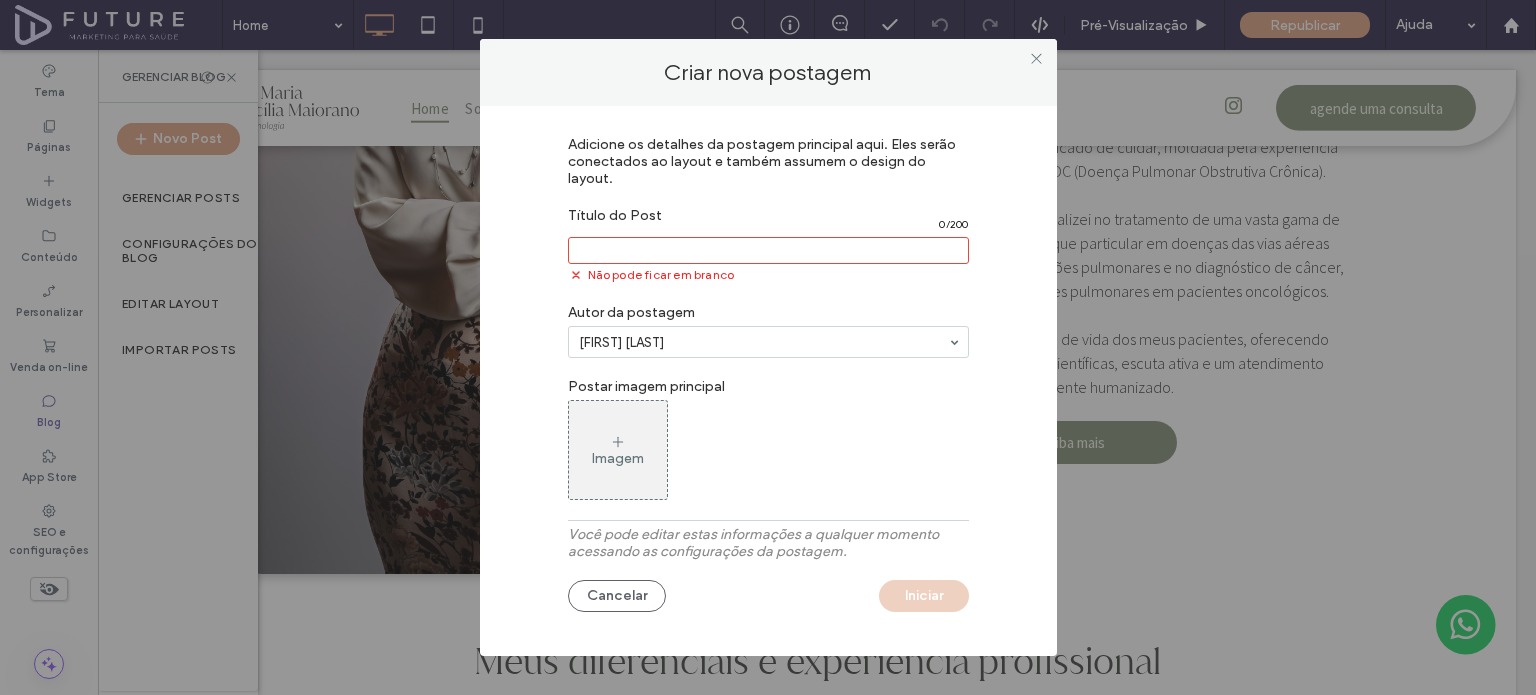 paste on "**********" 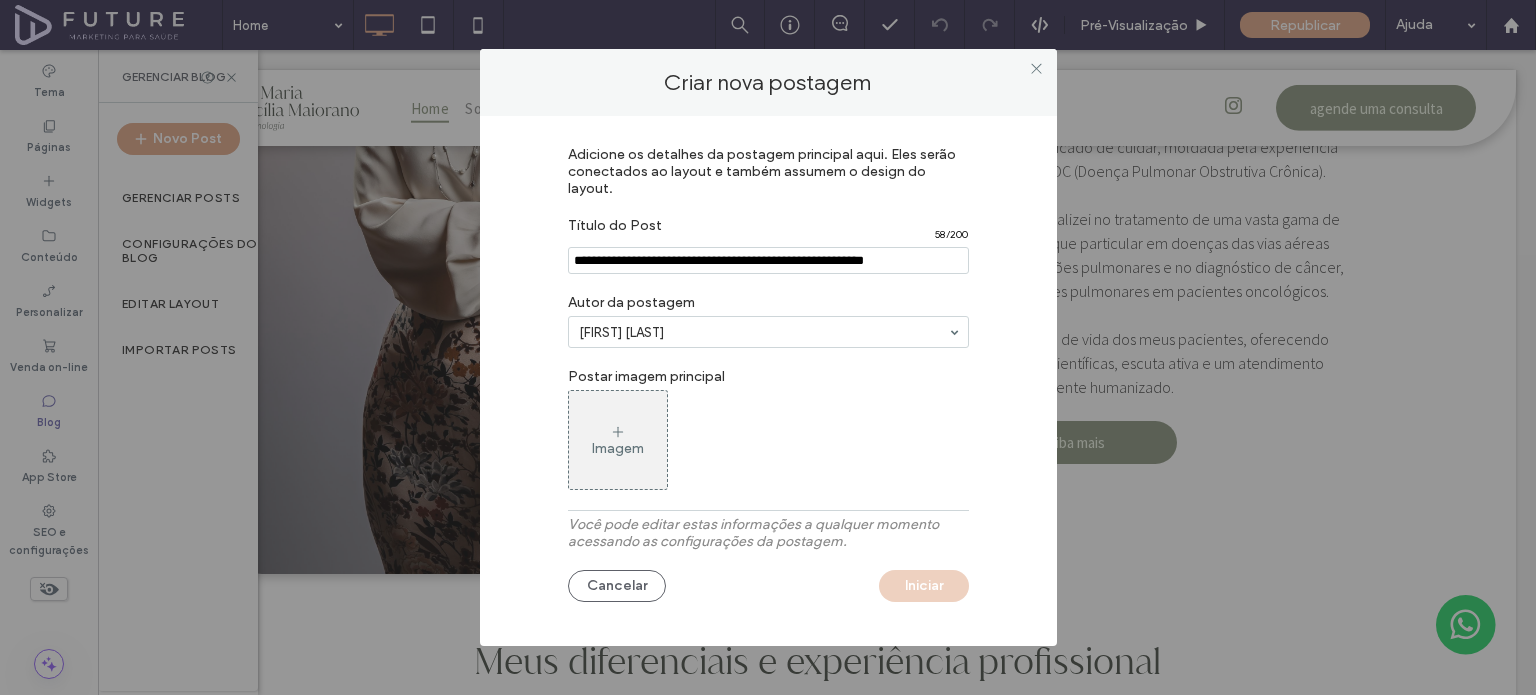 type on "**********" 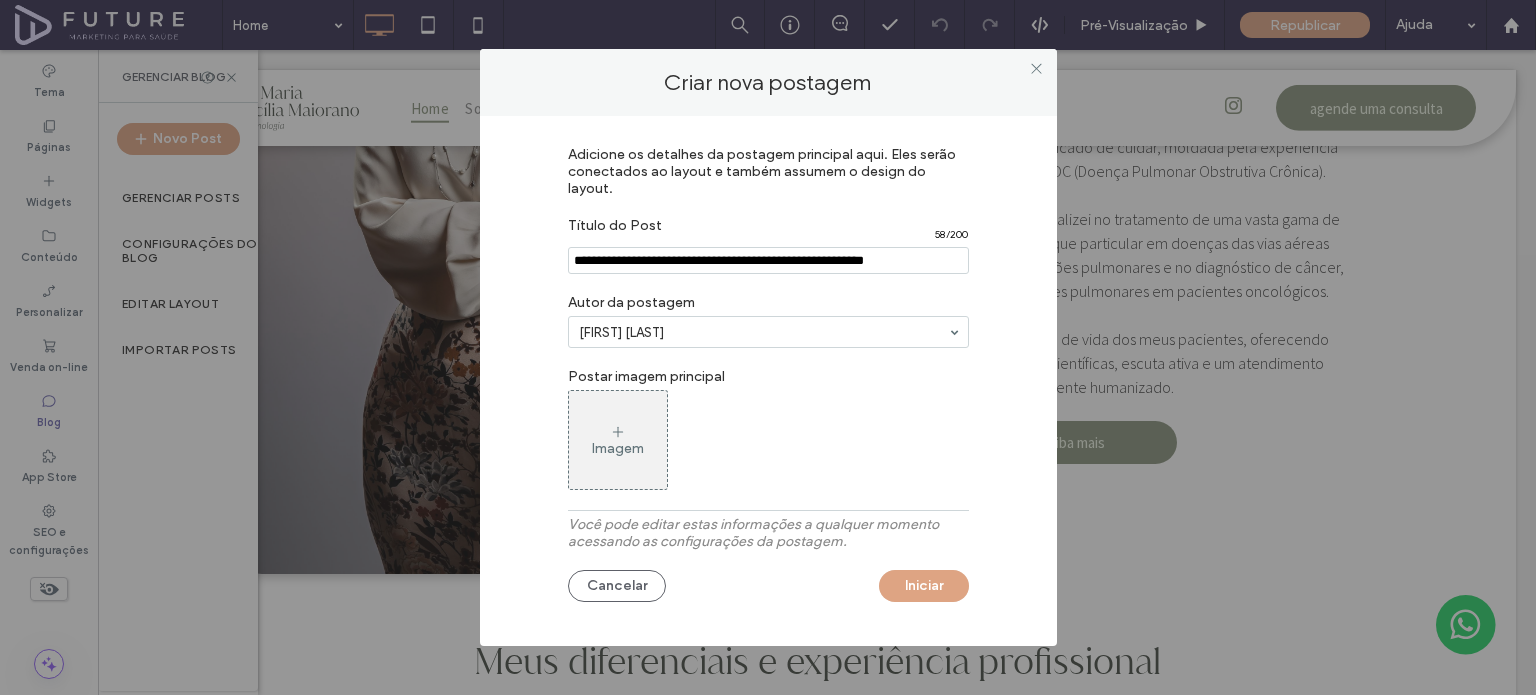click on "Imagem" at bounding box center (618, 440) 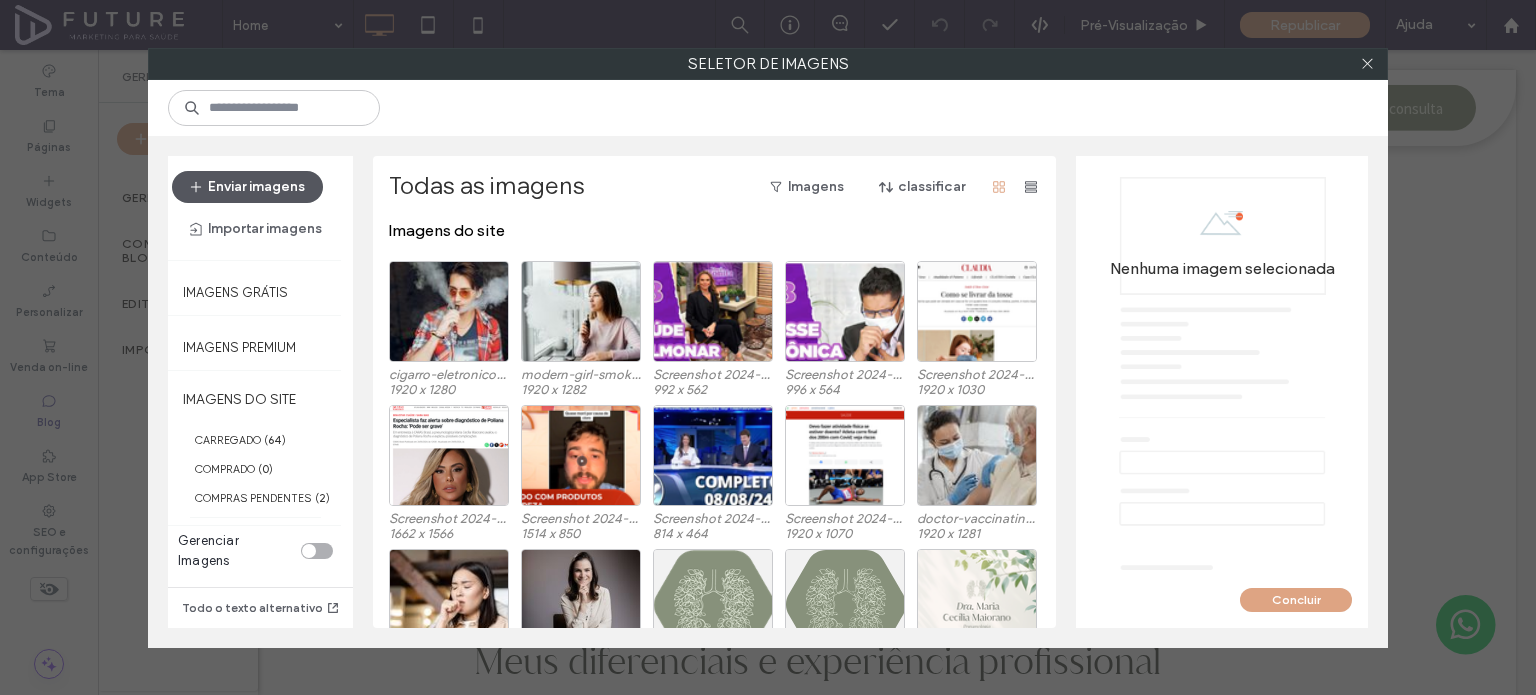 click on "Enviar imagens" at bounding box center (247, 187) 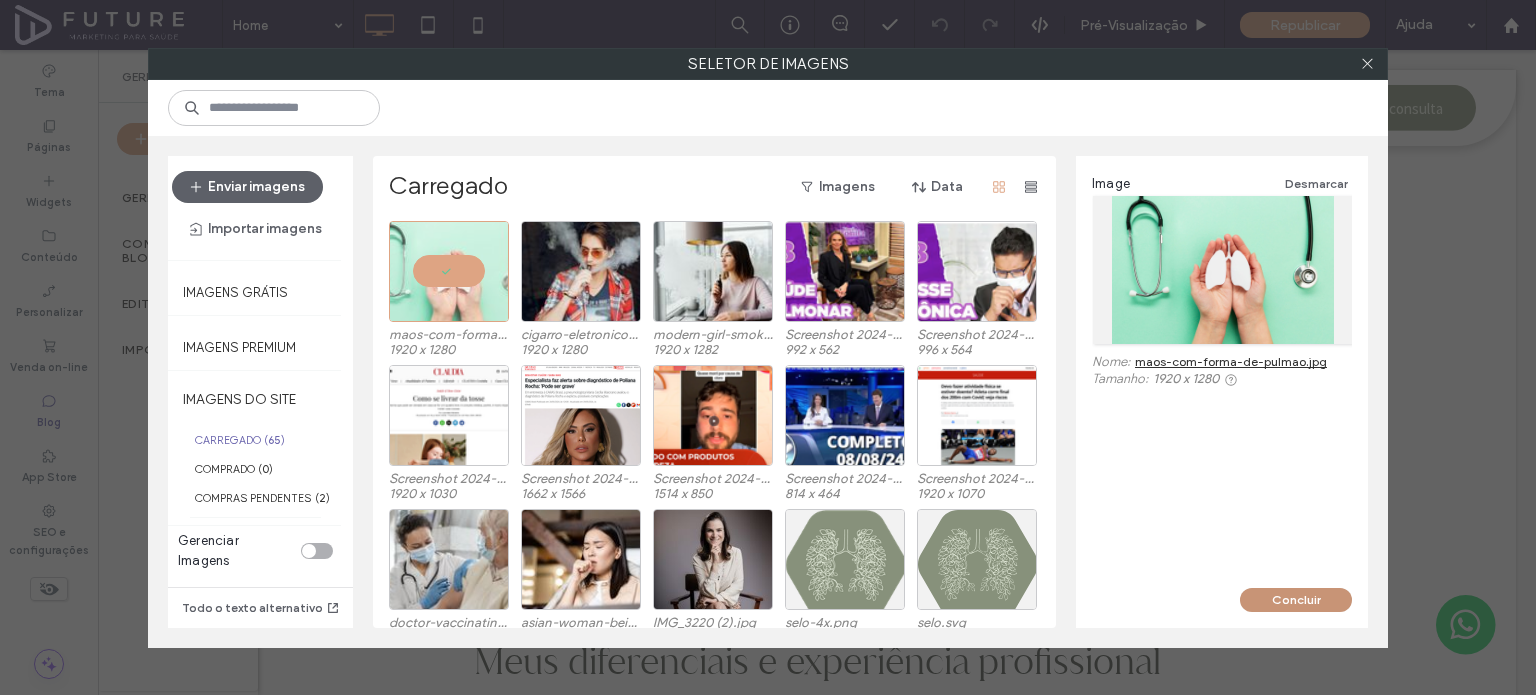 click on "Concluir" at bounding box center [1296, 600] 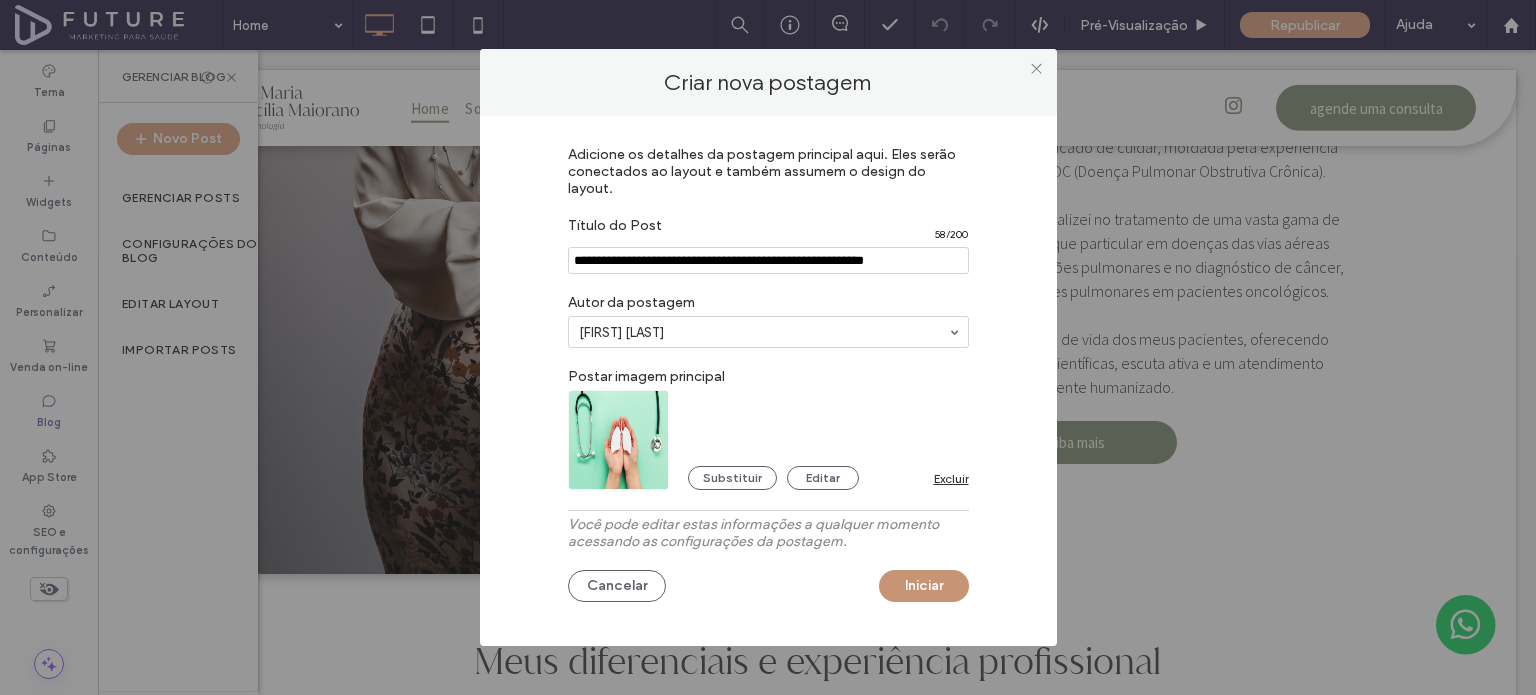 click on "Iniciar" at bounding box center (924, 586) 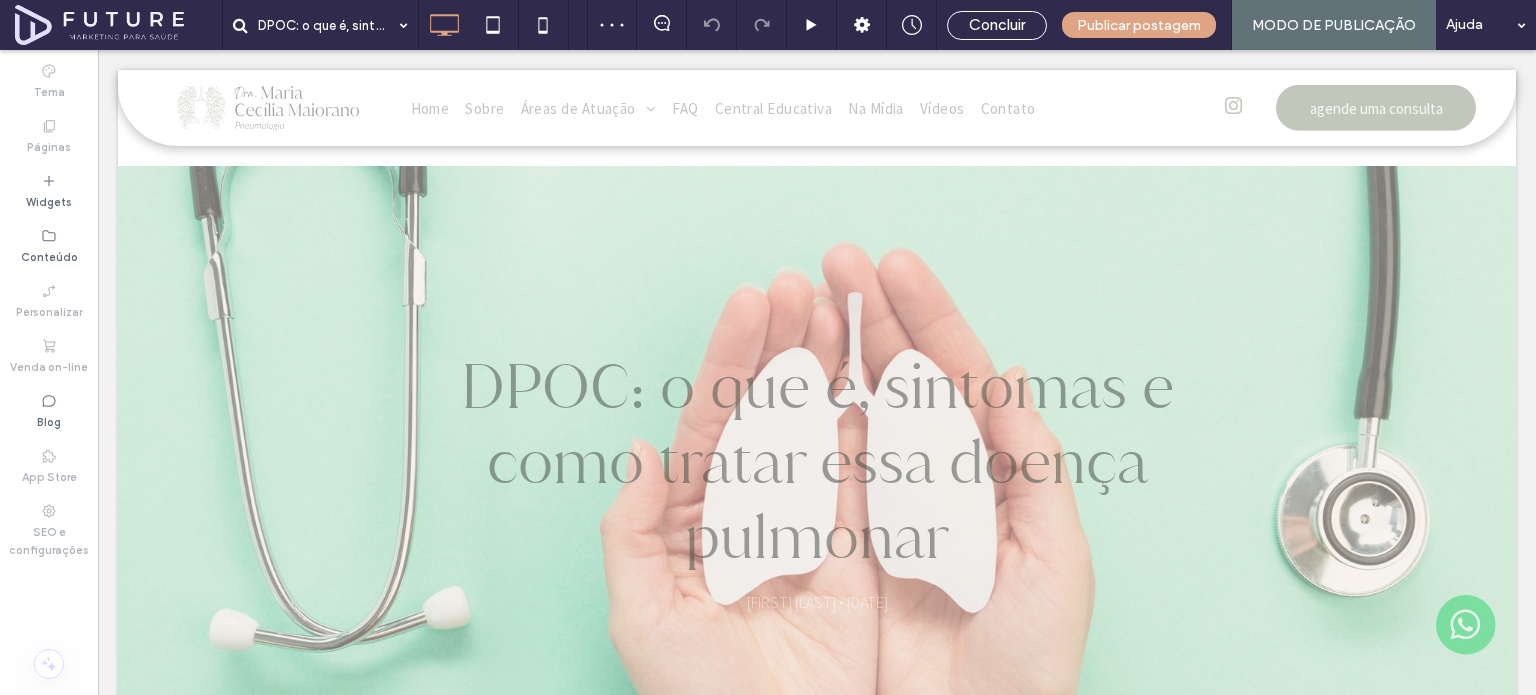 scroll, scrollTop: 600, scrollLeft: 0, axis: vertical 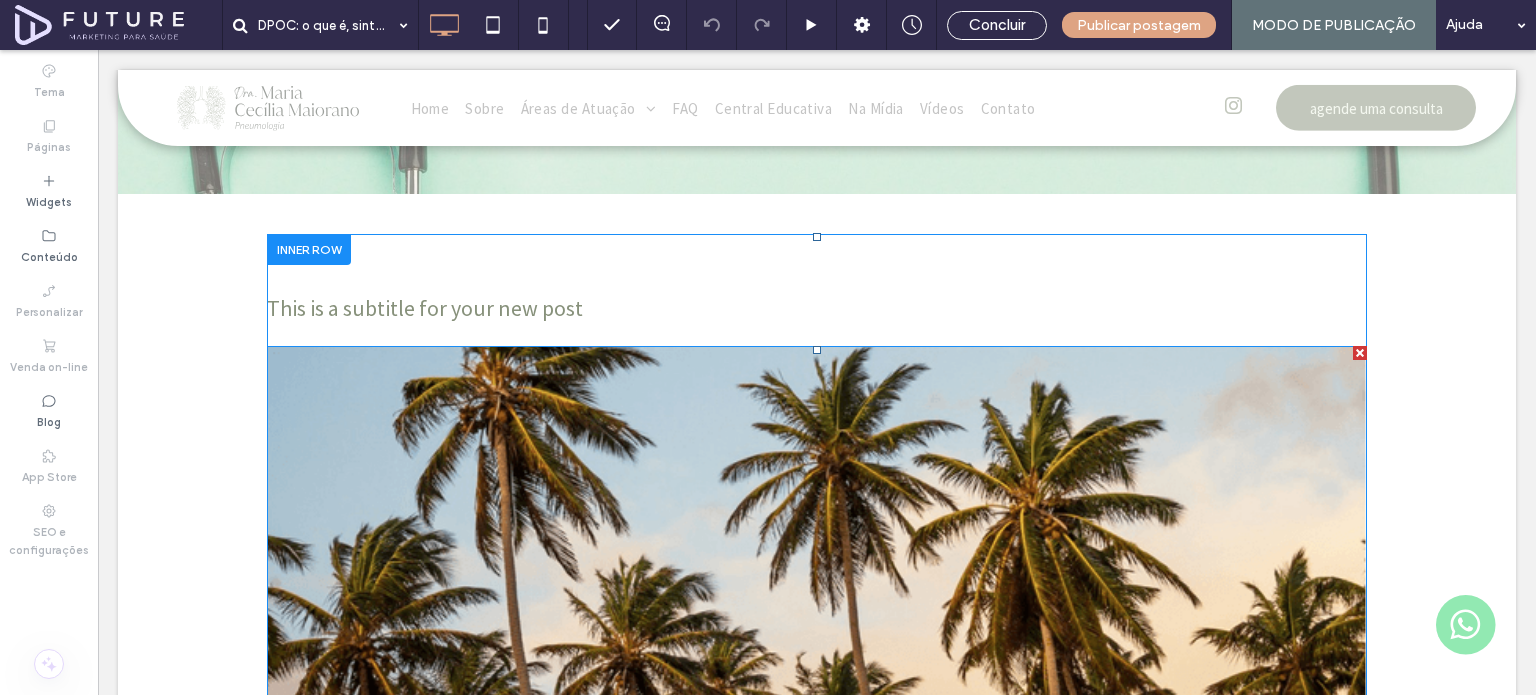 click at bounding box center [1360, 353] 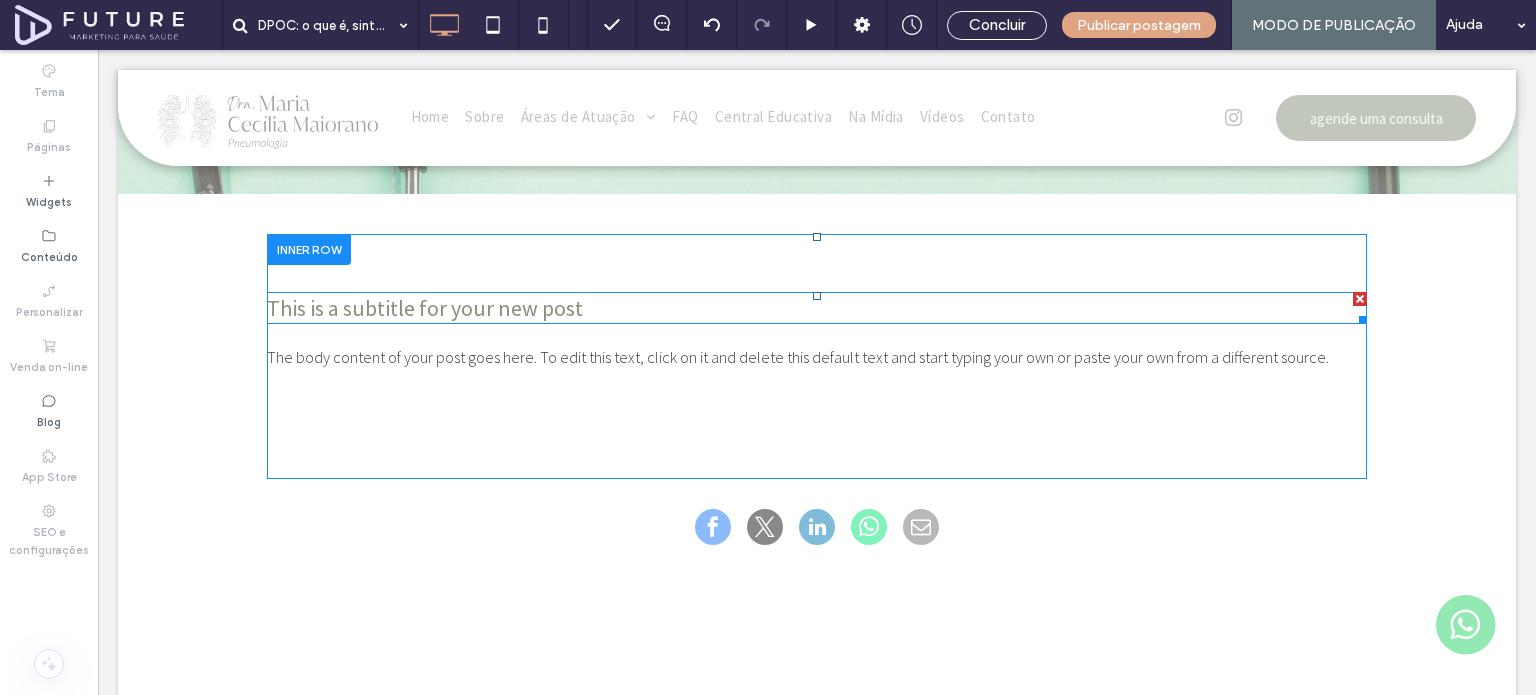 click at bounding box center [1360, 299] 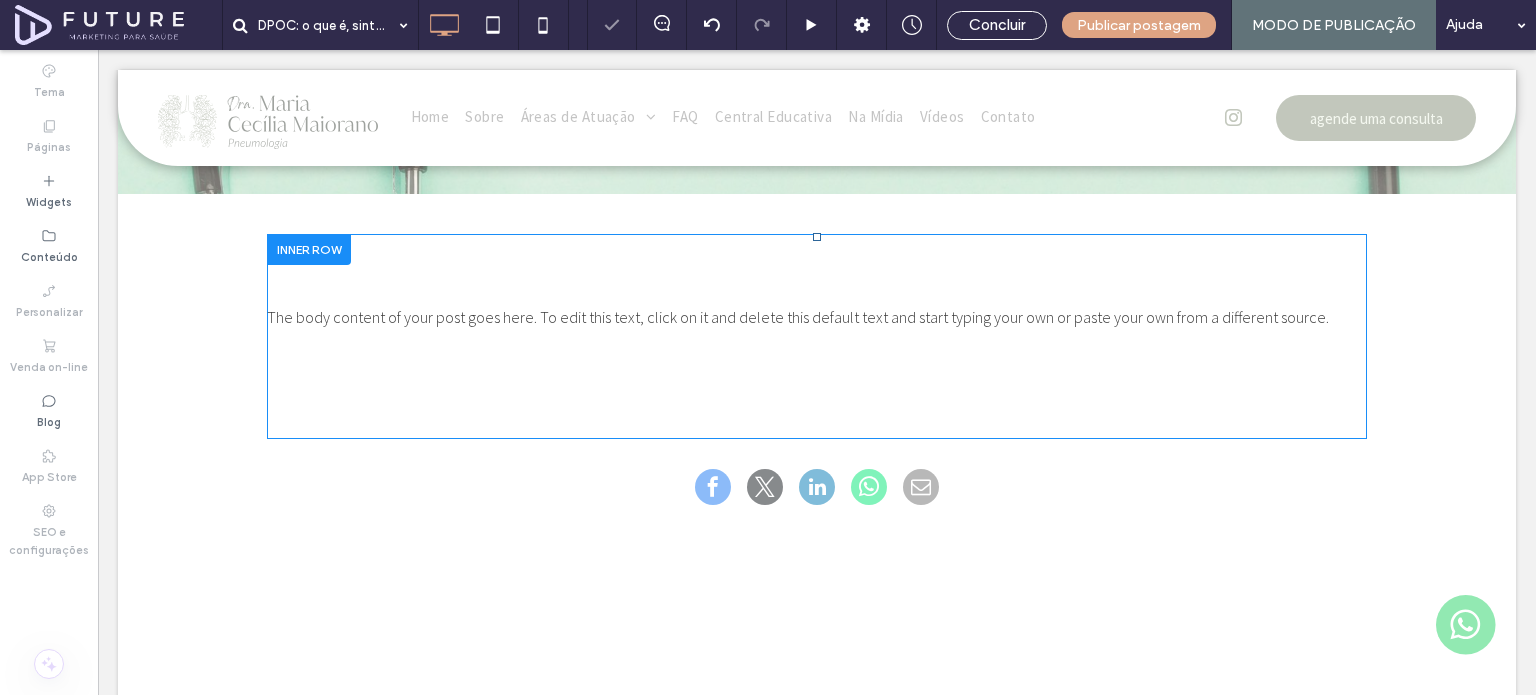 click on "The body content of your post goes here. To edit this text, click on it and delete this default text and start typing your own or paste your own from a different source. Click To Paste" at bounding box center [817, 311] 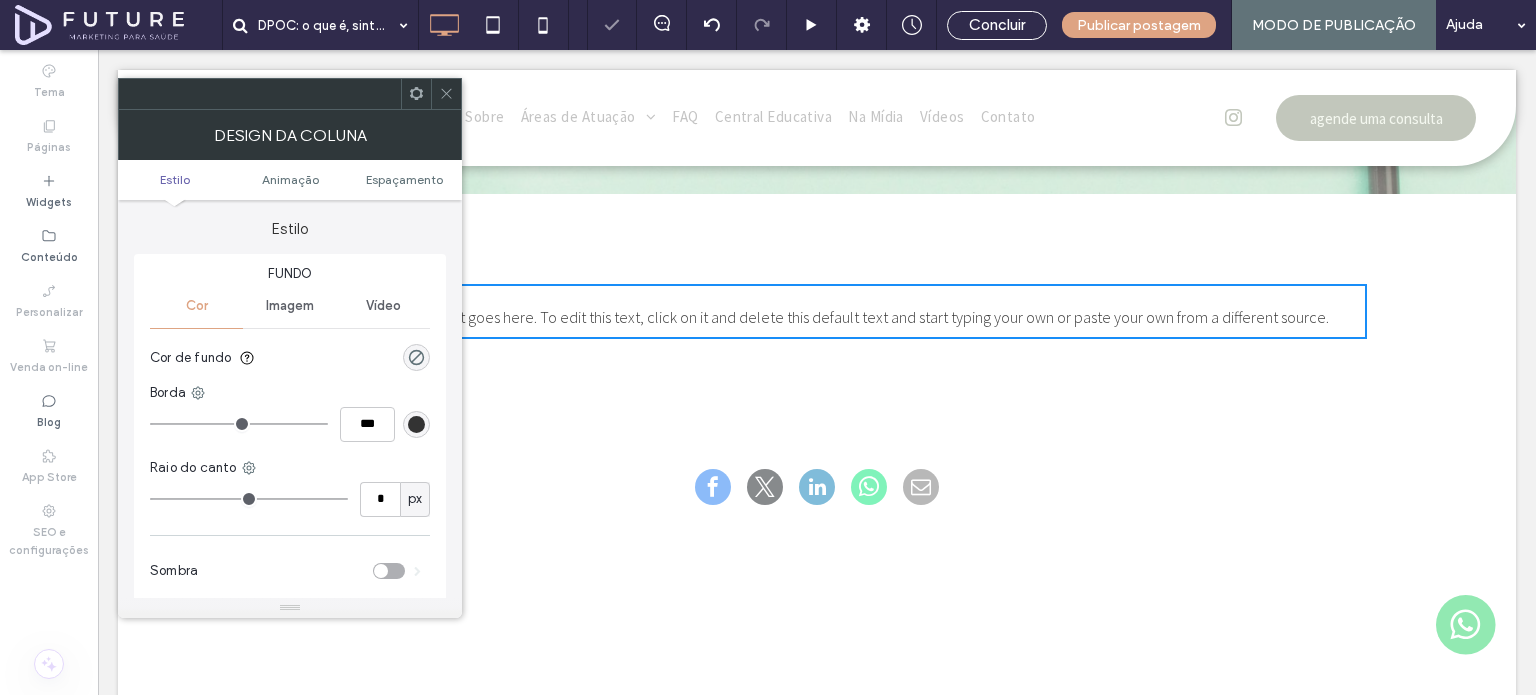 click on "The body content of your post goes here. To edit this text, click on it and delete this default text and start typing your own or paste your own from a different source." at bounding box center [798, 317] 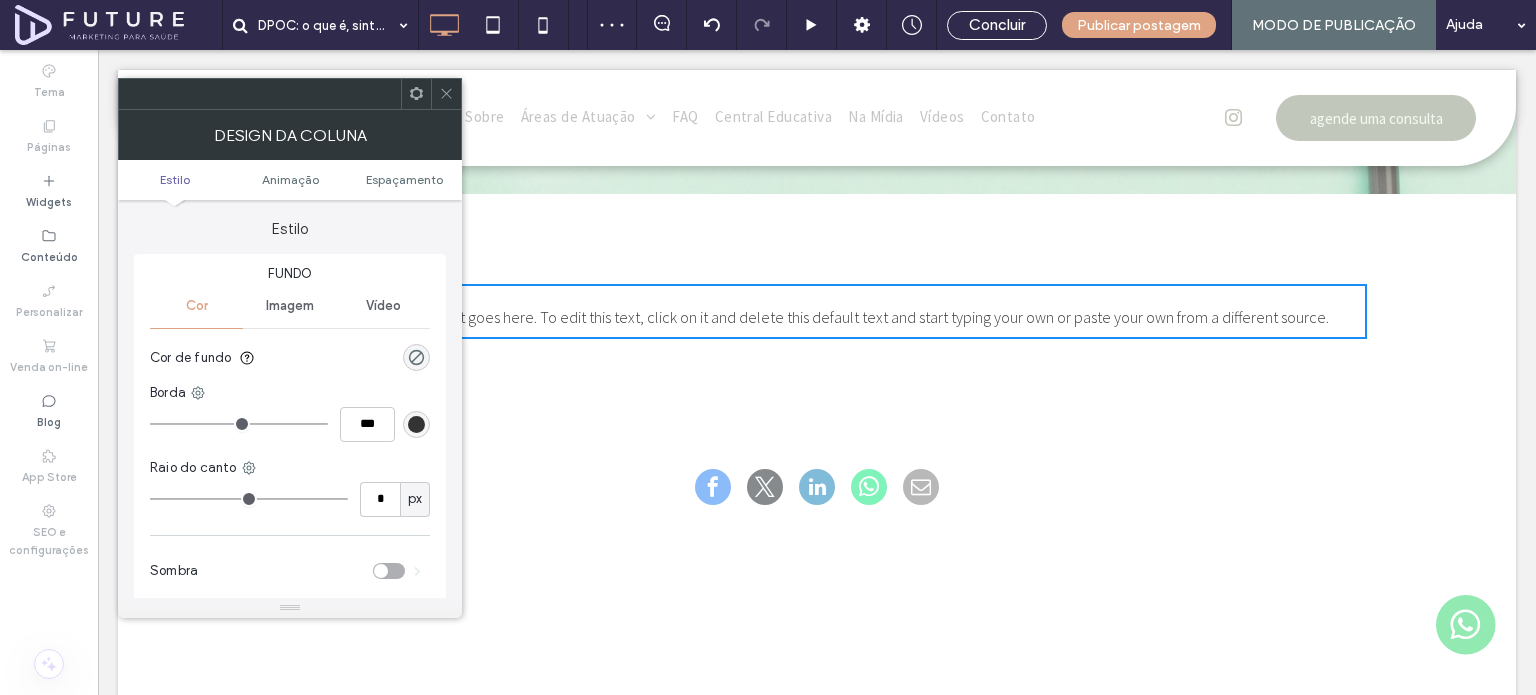 click 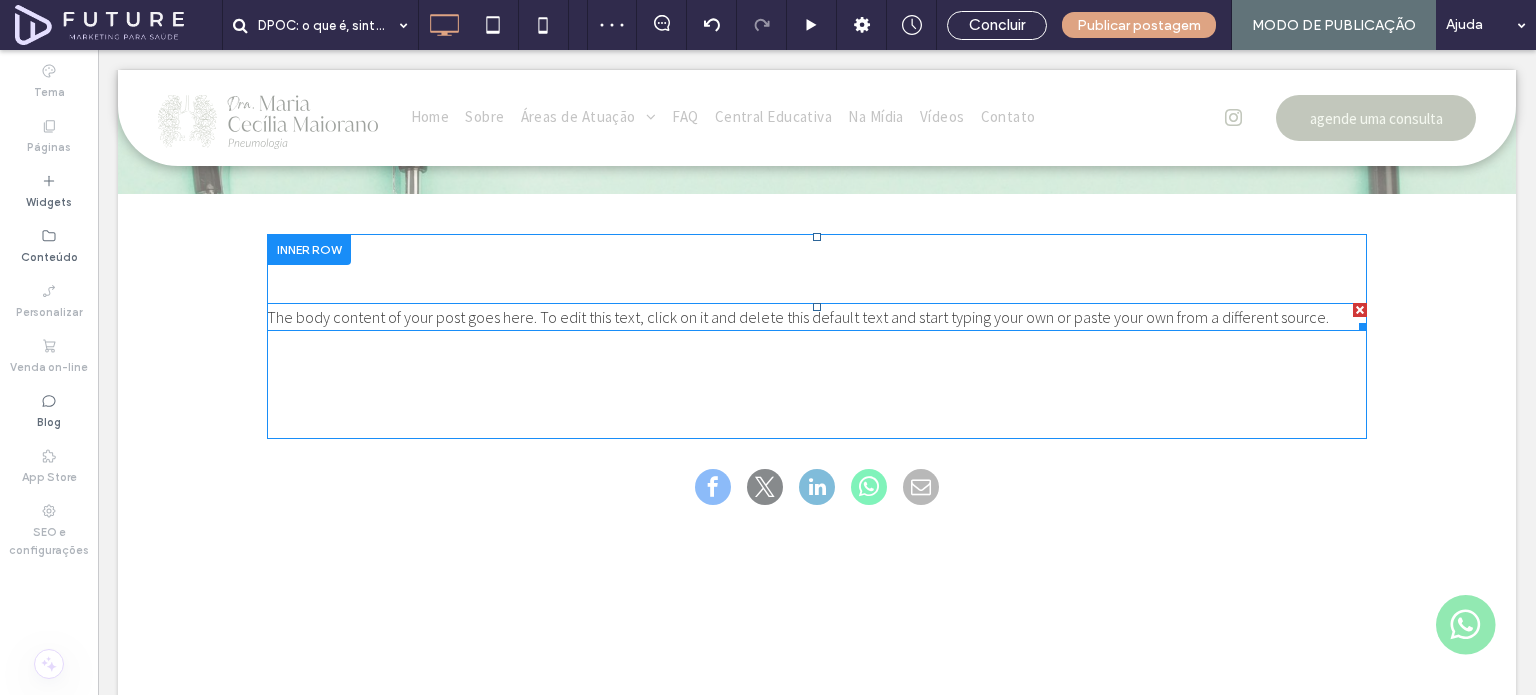 click on "The body content of your post goes here. To edit this text, click on it and delete this default text and start typing your own or paste your own from a different source." at bounding box center (798, 317) 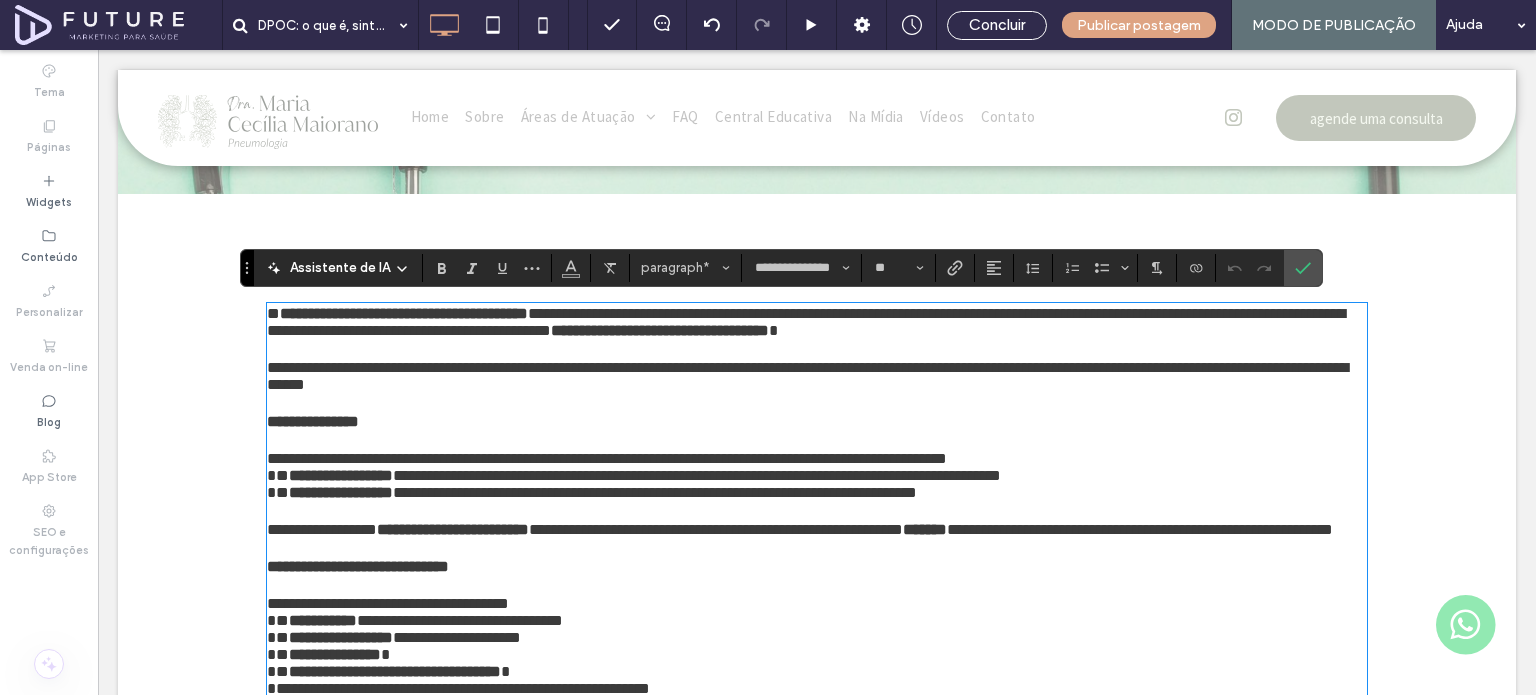 scroll, scrollTop: 2742, scrollLeft: 0, axis: vertical 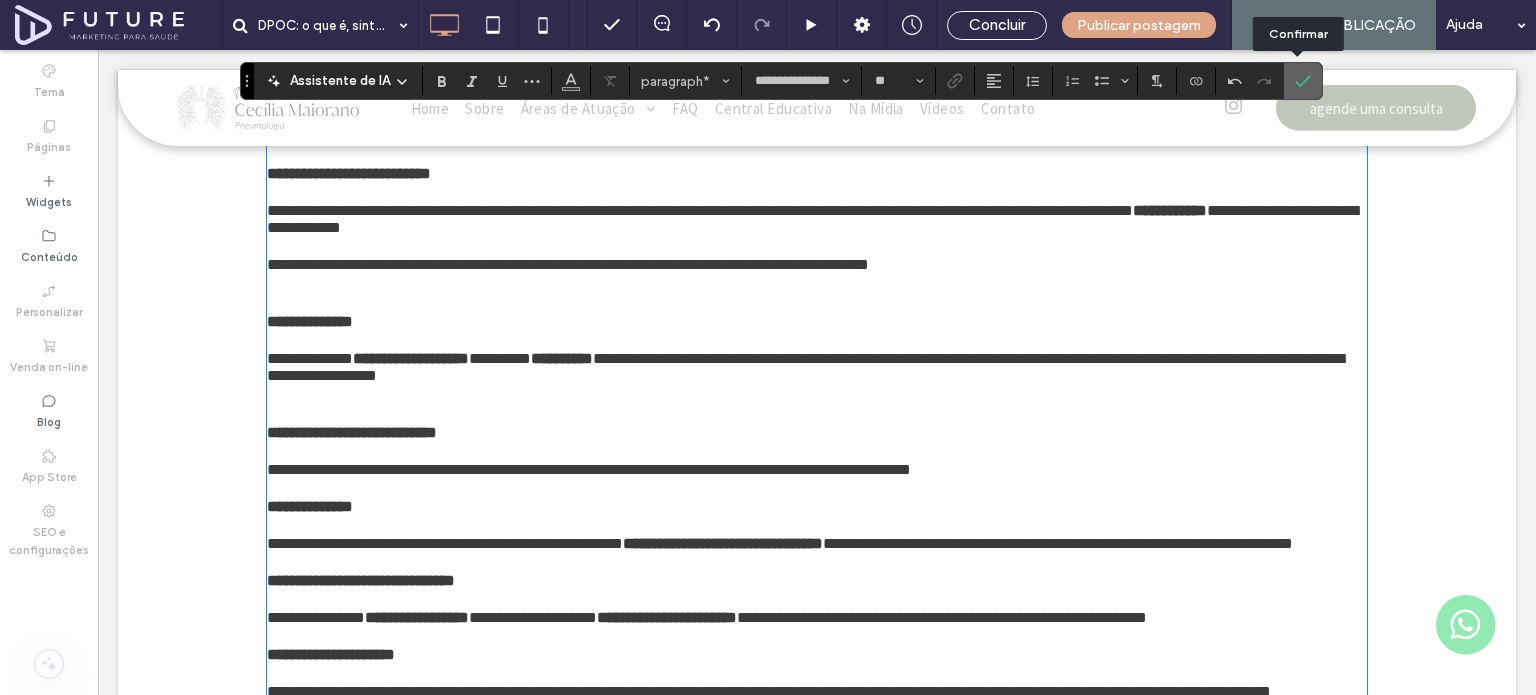 click at bounding box center [1299, 81] 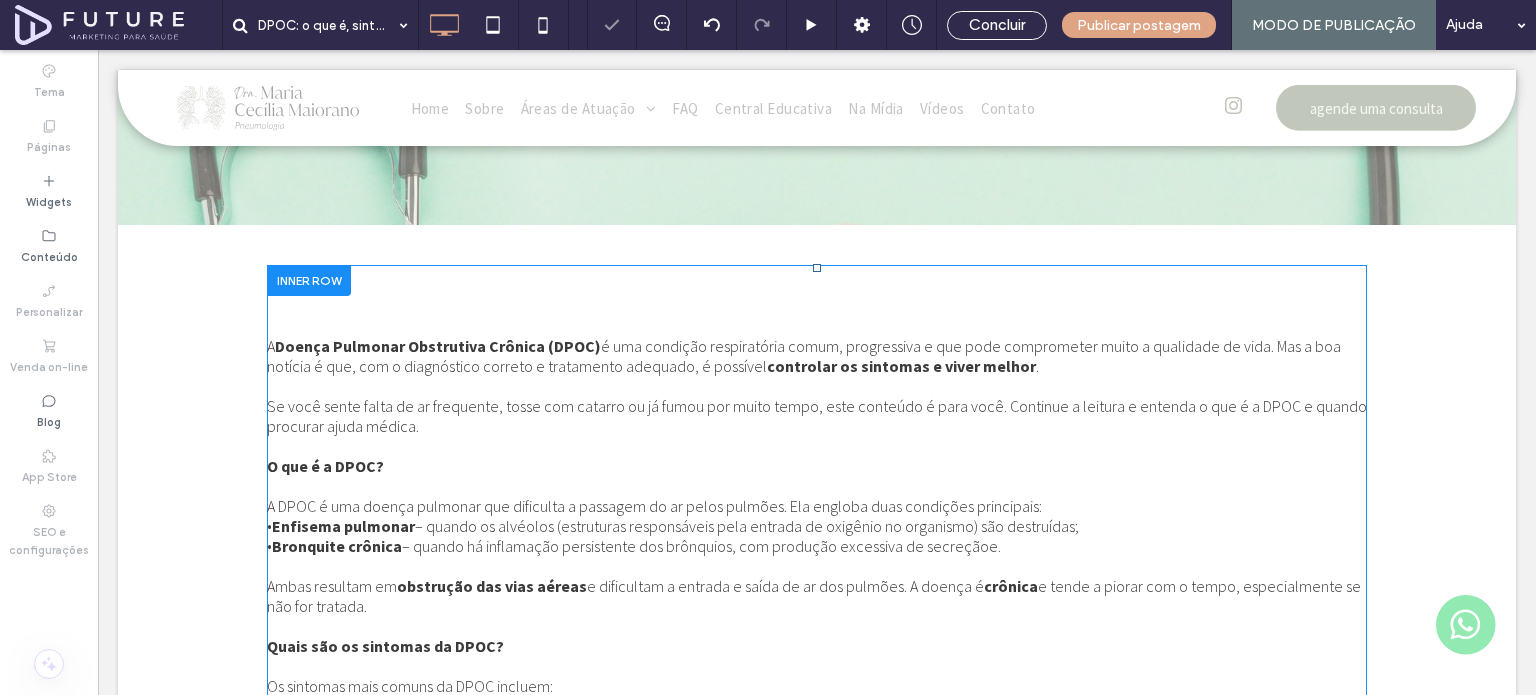scroll, scrollTop: 542, scrollLeft: 0, axis: vertical 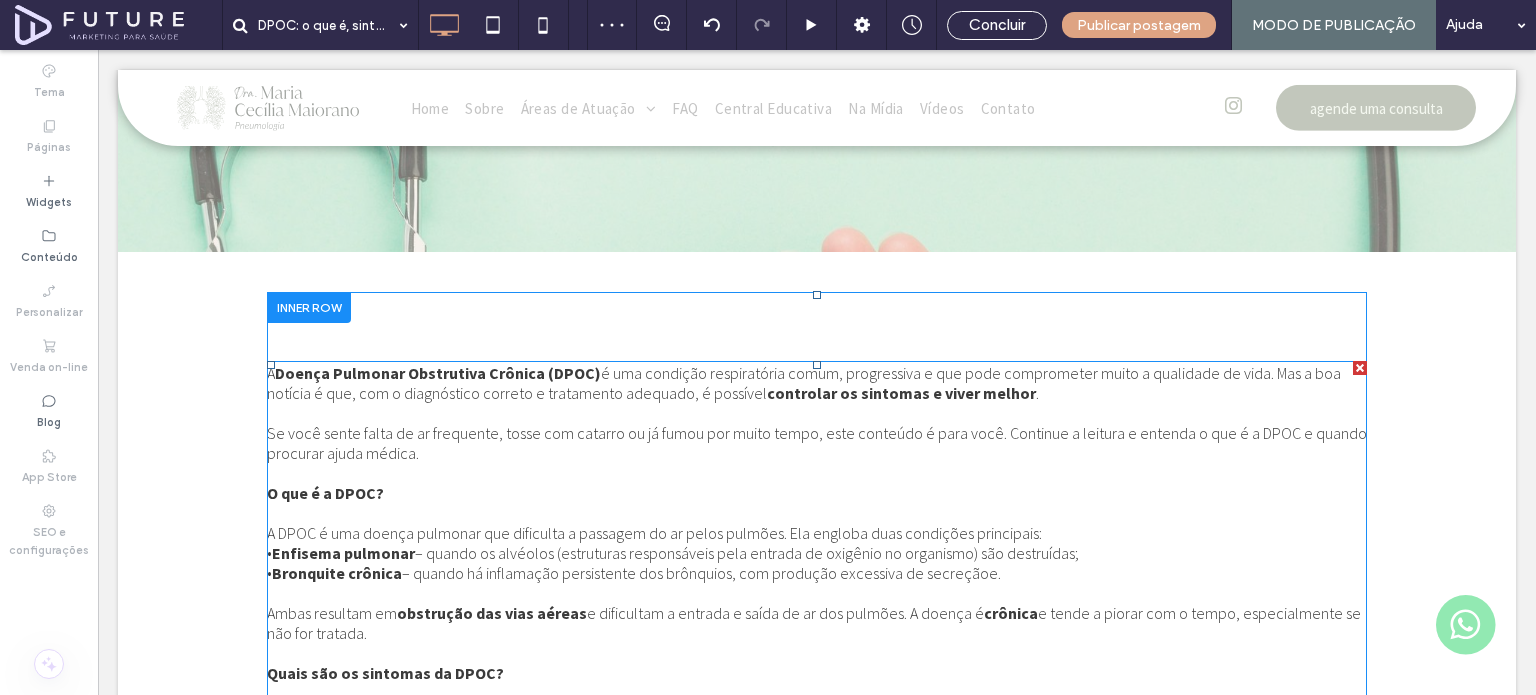 click at bounding box center (817, 413) 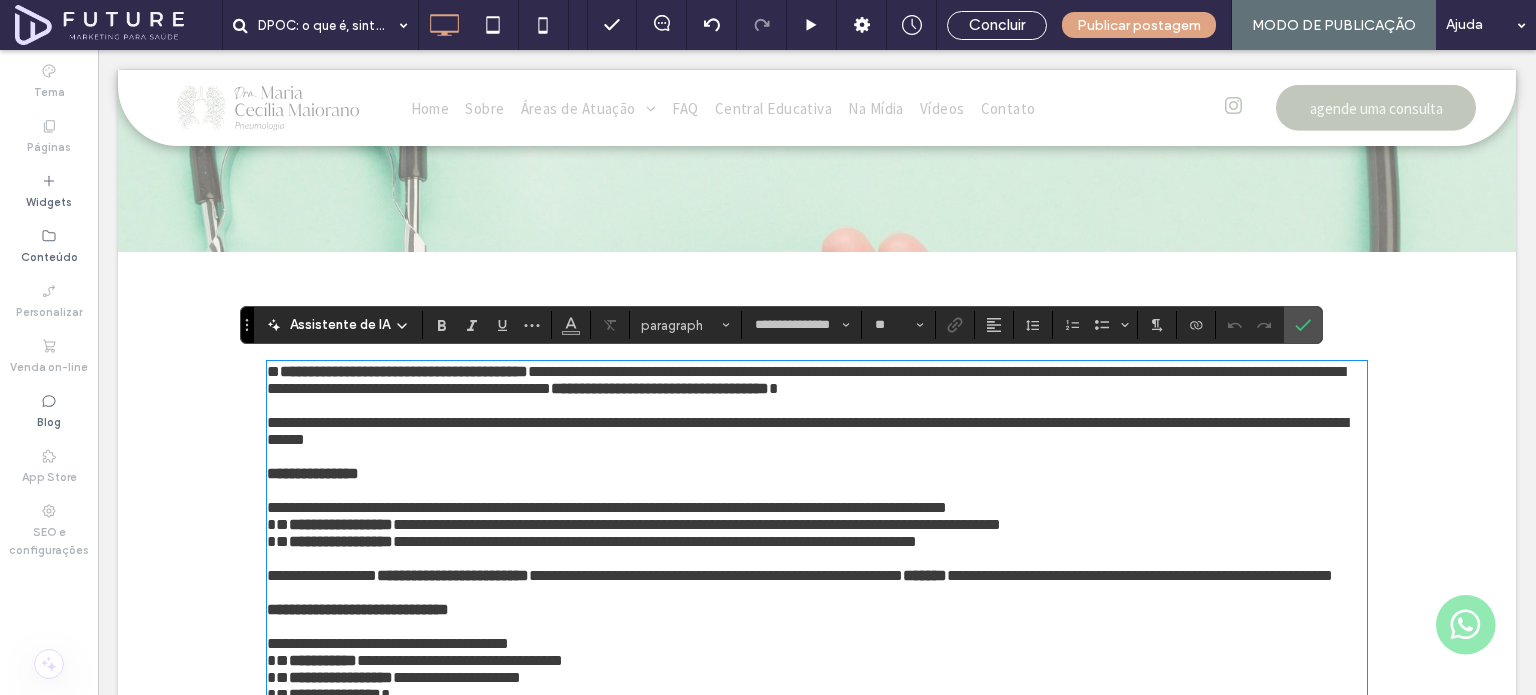 click on "*" at bounding box center (273, 371) 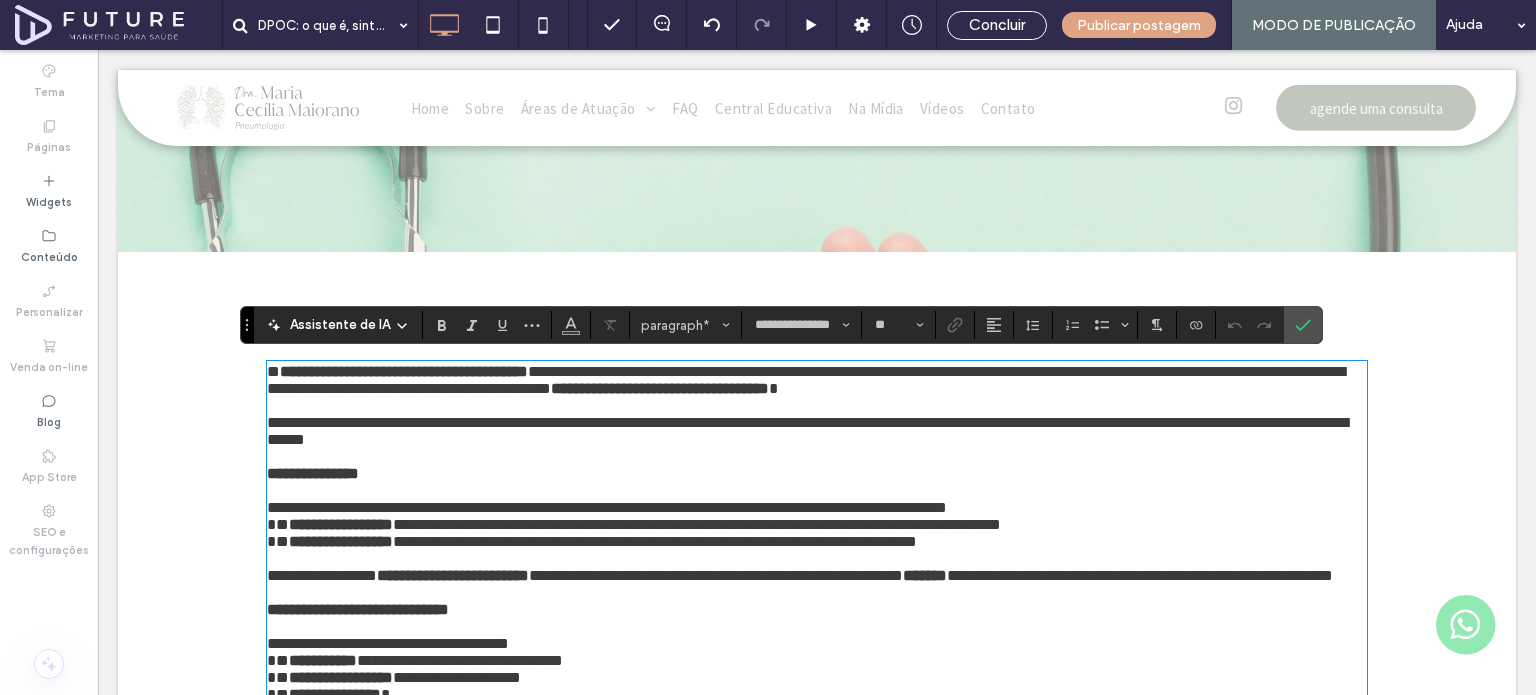 click on "**********" at bounding box center [817, 1305] 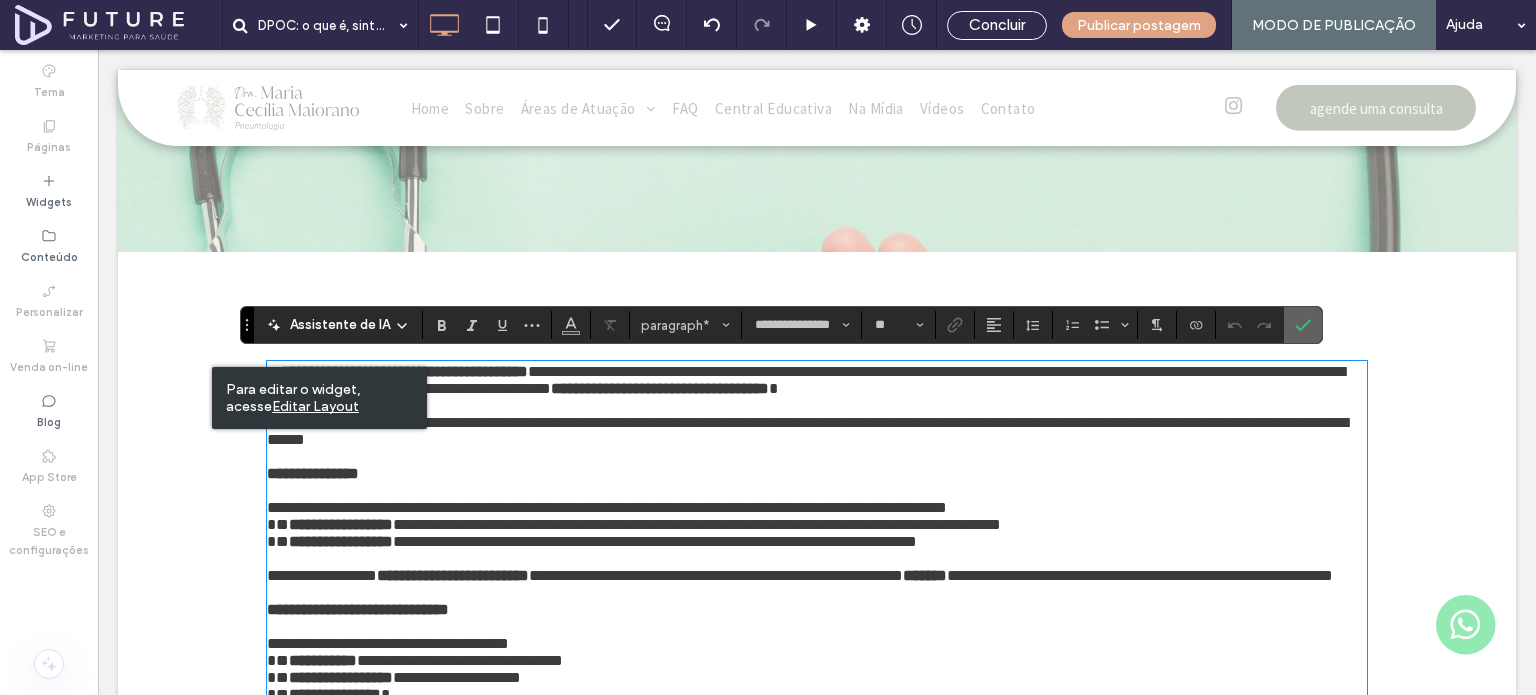 drag, startPoint x: 1283, startPoint y: 323, endPoint x: 1026, endPoint y: 301, distance: 257.9399 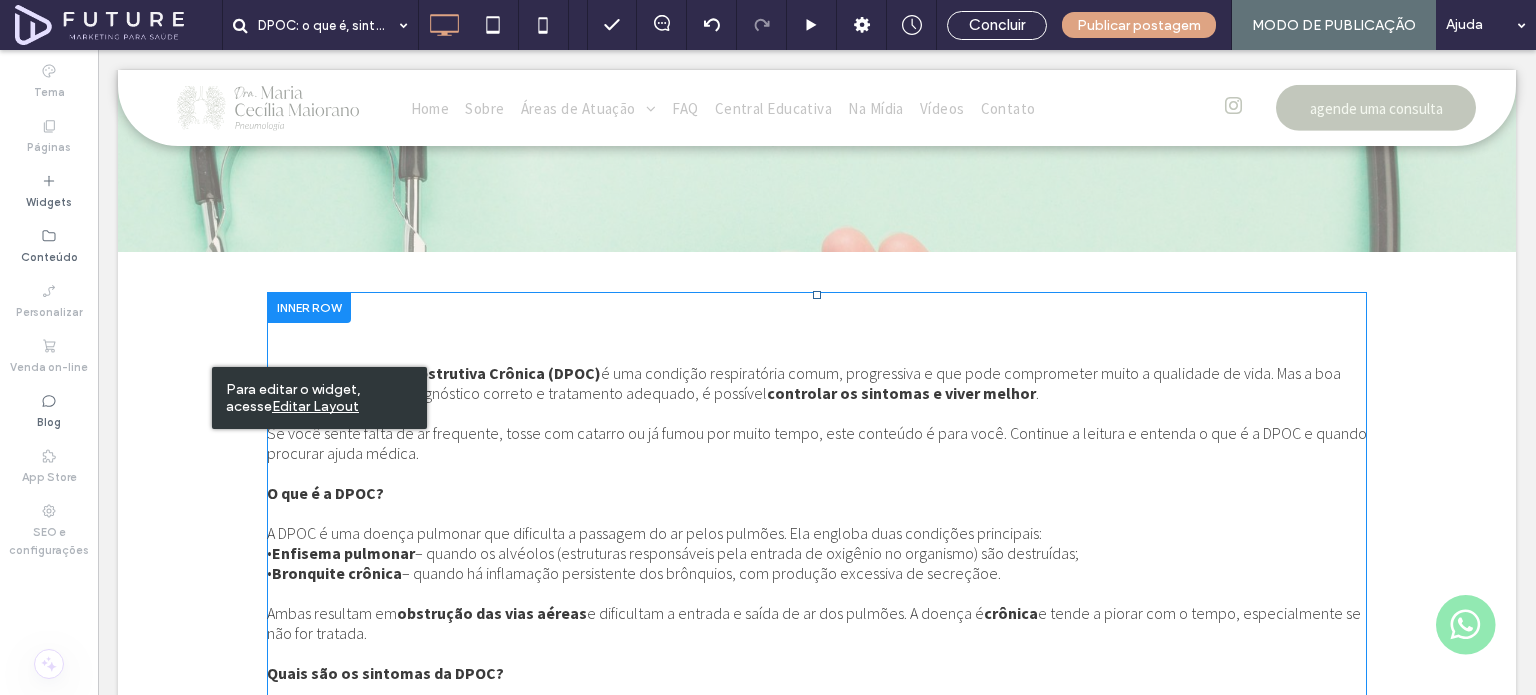 click on "A  Doença Pulmonar Obstrutiva Crônica (DPOC)  é uma condição respiratória comum, progressiva e que pode comprometer muito a qualidade de vida. Mas a boa notícia é que, com o diagnóstico correto e tratamento adequado, é possível  controlar os sintomas e viver melhor . Se você sente falta de ar frequente, tosse com catarro ou já fumou por muito tempo, este conteúdo é para você. Continue a leitura e entenda o que é a DPOC e quando procurar ajuda médica. O que é a DPOC? A DPOC é uma doença pulmonar que dificulta a passagem do ar pelos pulmões. Ela engloba duas condições principais: 	•	 Enfisema pulmonar  – quando os alvéolos (estruturas responsáveis pela entrada de oxigênio no organismo) são destruídas; 	•	 Bronquite crônica  – quando há inflamação persistente dos brônquios, com produção excessiva de secreçãoe. Ambas resultam em  obstrução das vias aéreas  e dificultam a entrada e saída de ar dos pulmões. A doença é  crônica 	•	 	•	 ; ;" at bounding box center [817, 1504] 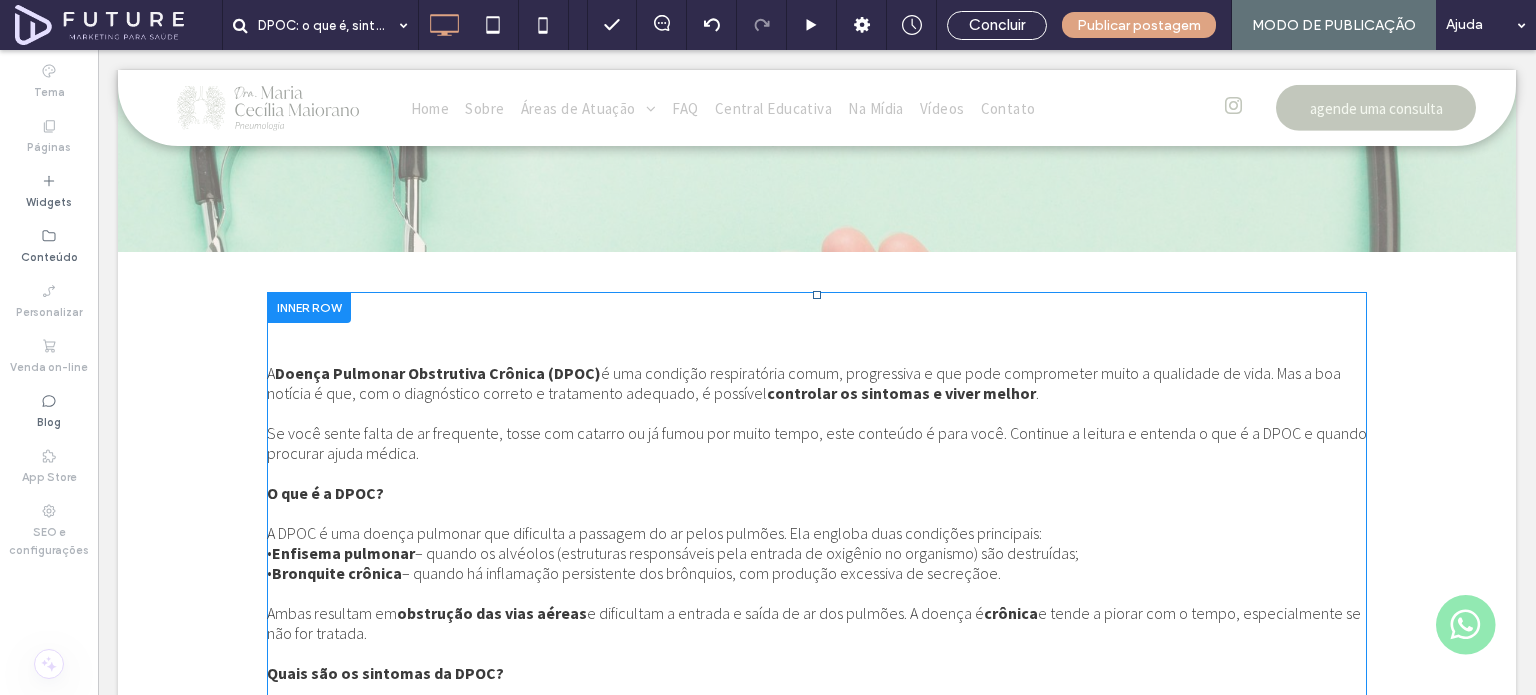 click on "A  Doença Pulmonar Obstrutiva Crônica (DPOC)  é uma condição respiratória comum, progressiva e que pode comprometer muito a qualidade de vida. Mas a boa notícia é que, com o diagnóstico correto e tratamento adequado, é possível  controlar os sintomas e viver melhor . Se você sente falta de ar frequente, tosse com catarro ou já fumou por muito tempo, este conteúdo é para você. Continue a leitura e entenda o que é a DPOC e quando procurar ajuda médica. O que é a DPOC? A DPOC é uma doença pulmonar que dificulta a passagem do ar pelos pulmões. Ela engloba duas condições principais: 	•	 Enfisema pulmonar  – quando os alvéolos (estruturas responsáveis pela entrada de oxigênio no organismo) são destruídas; 	•	 Bronquite crônica  – quando há inflamação persistente dos brônquios, com produção excessiva de secreçãoe. Ambas resultam em  obstrução das vias aéreas  e dificultam a entrada e saída de ar dos pulmões. A doença é  crônica 	•	 	•	 ; ;" at bounding box center (817, 1504) 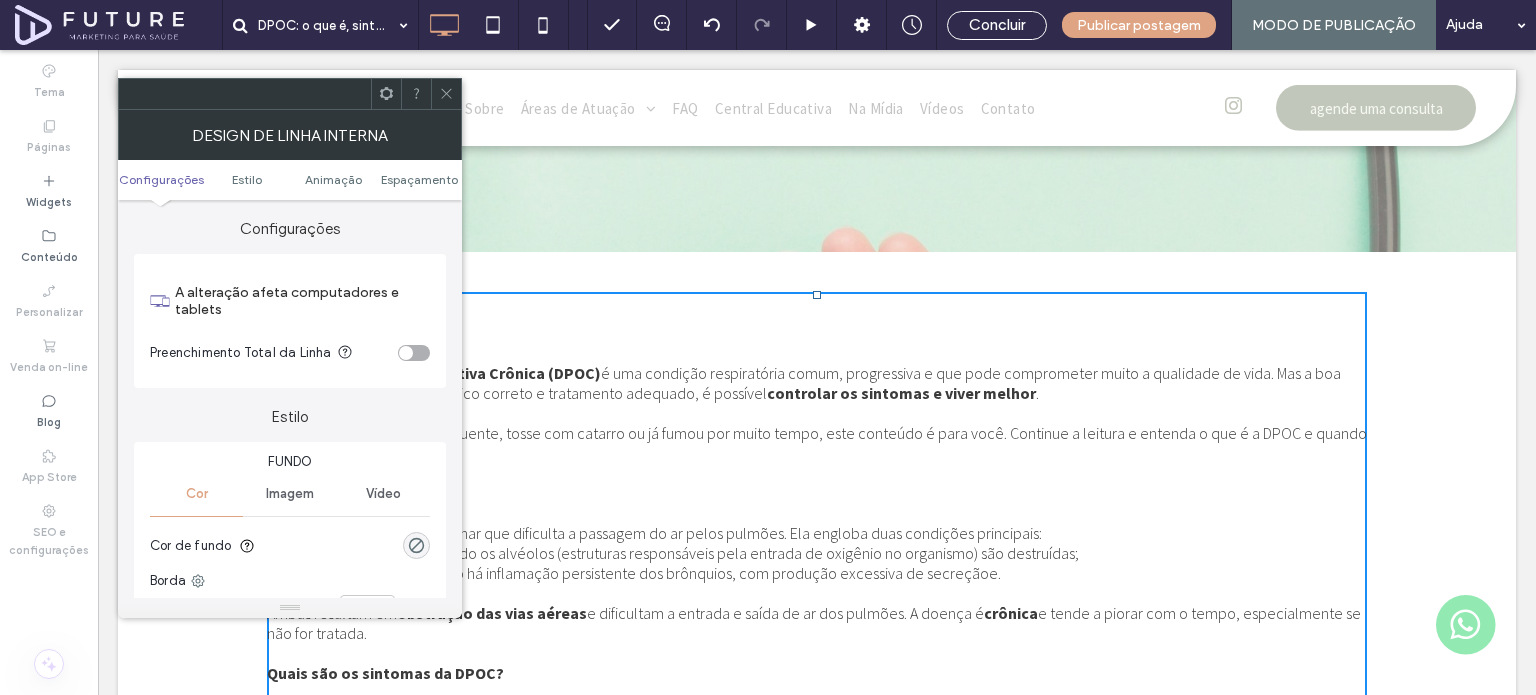drag, startPoint x: 442, startPoint y: 95, endPoint x: 454, endPoint y: 101, distance: 13.416408 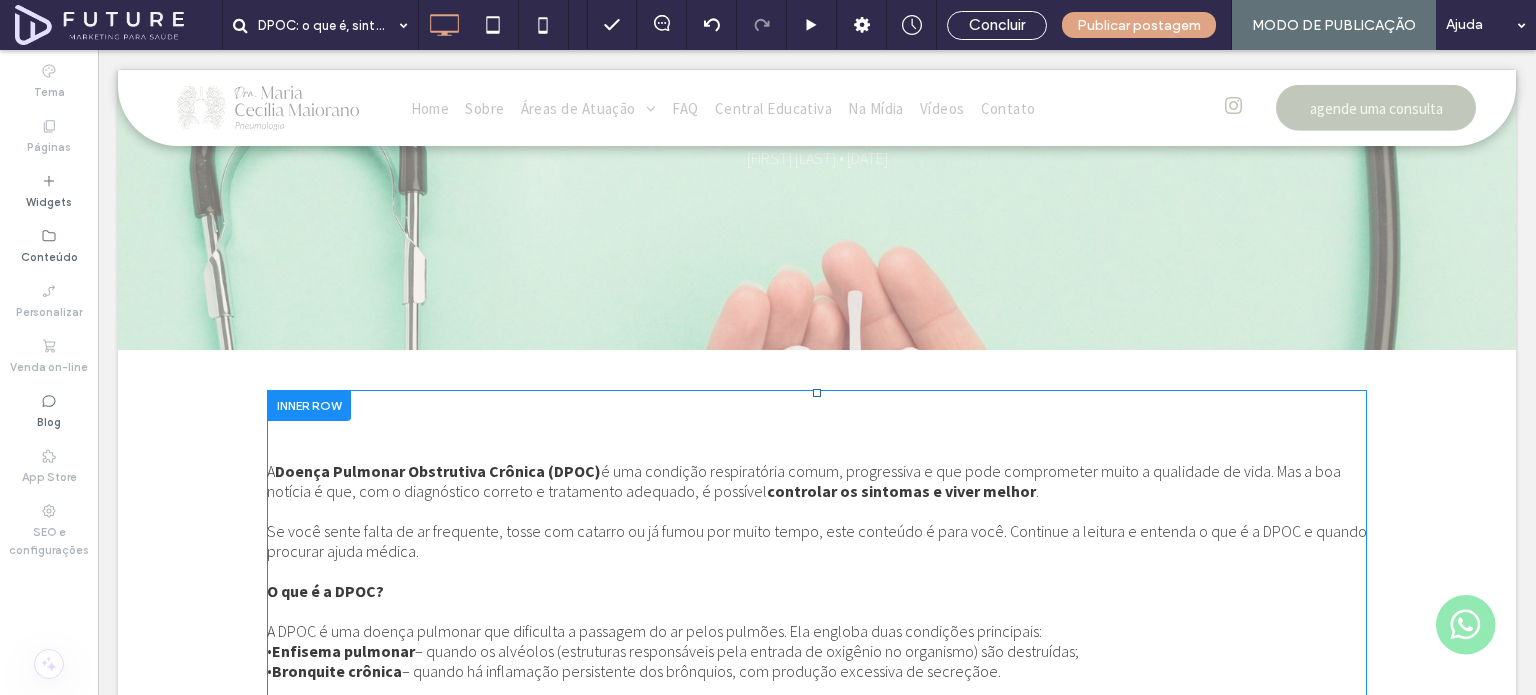 scroll, scrollTop: 442, scrollLeft: 0, axis: vertical 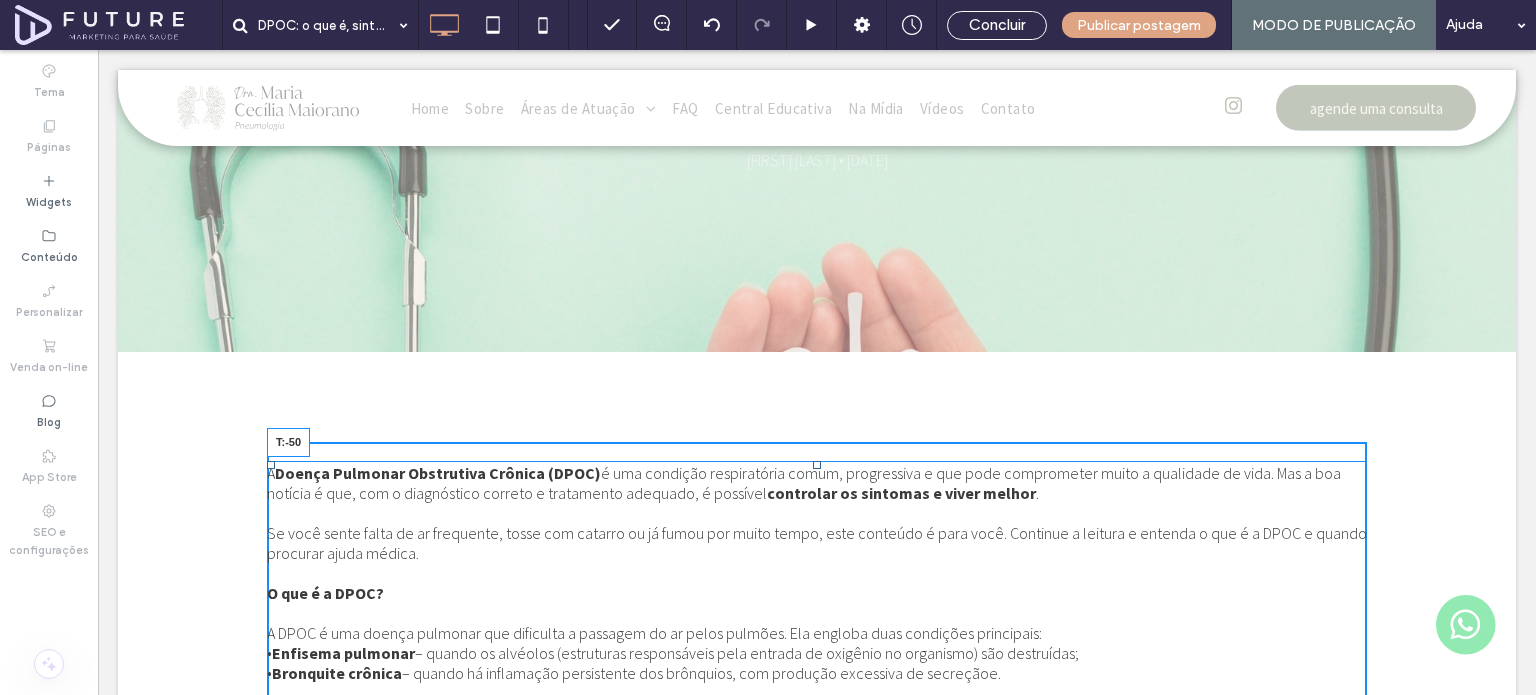 drag, startPoint x: 811, startPoint y: 464, endPoint x: 810, endPoint y: 387, distance: 77.00649 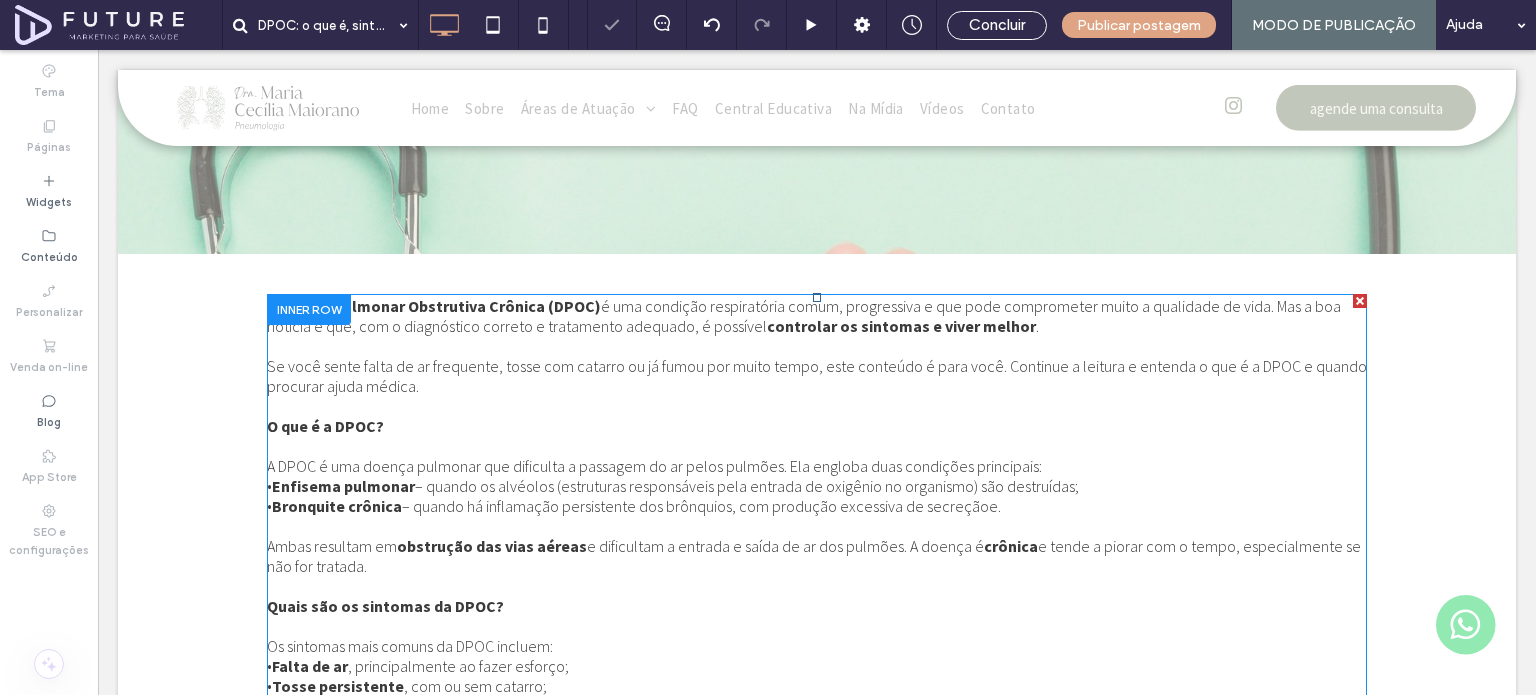 scroll, scrollTop: 542, scrollLeft: 0, axis: vertical 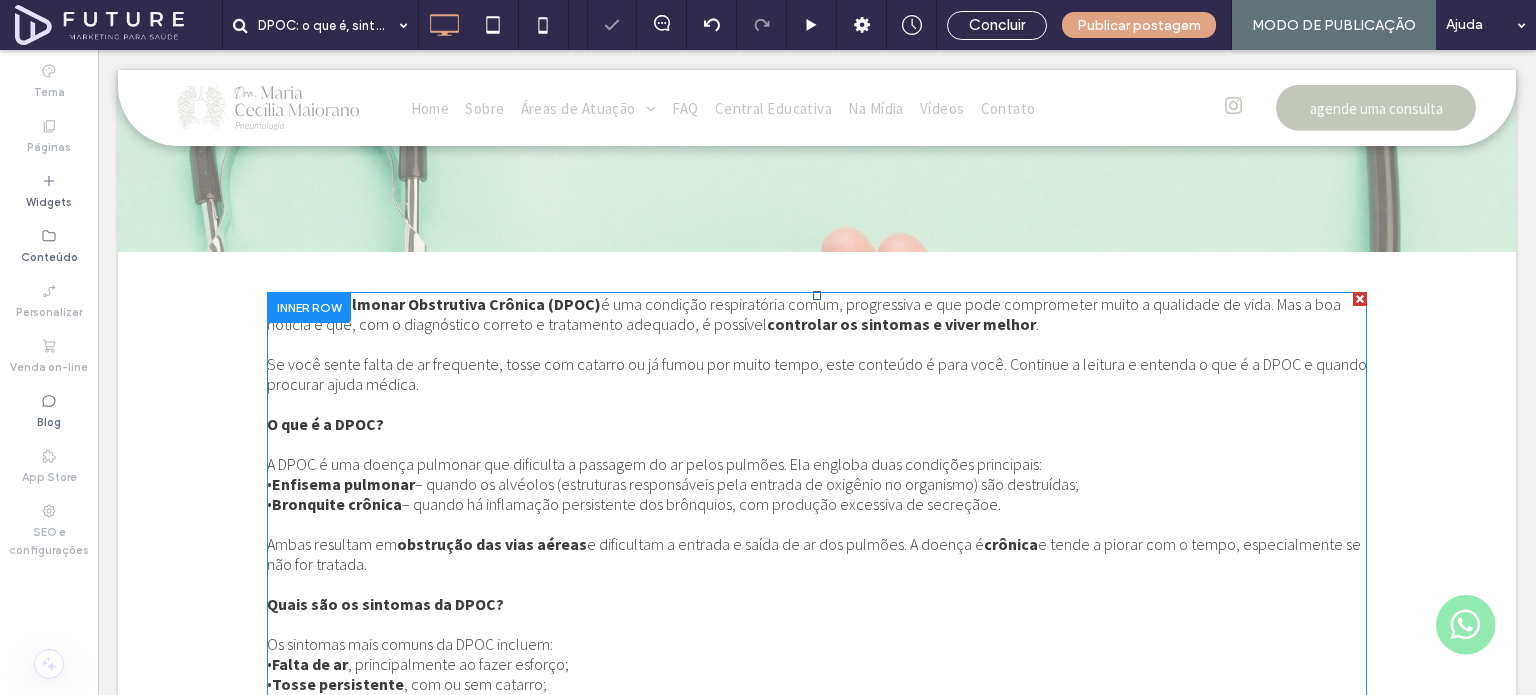 click on "•	 Enfisema pulmonar  – quando os alvéolos (estruturas responsáveis pela entrada de oxigênio no organismo) são destruídas;" at bounding box center [817, 484] 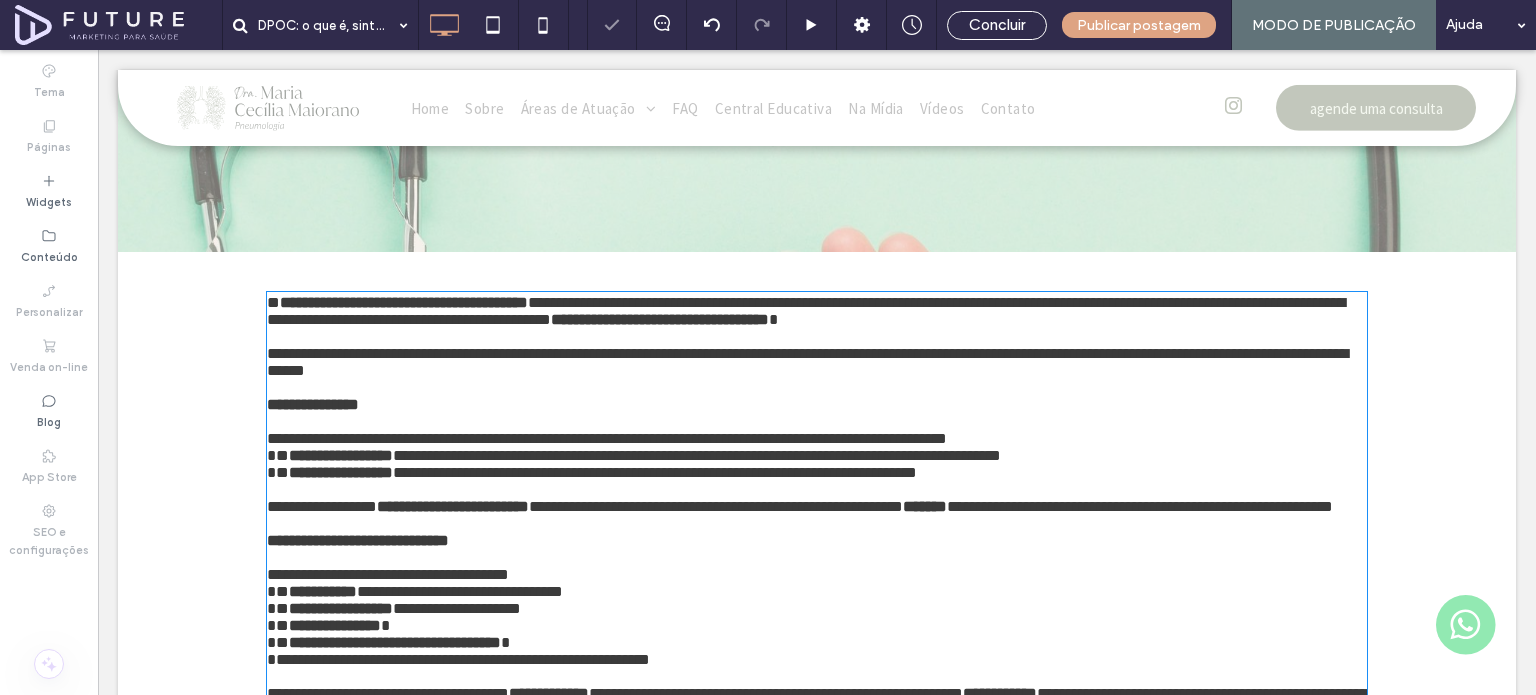 type on "**********" 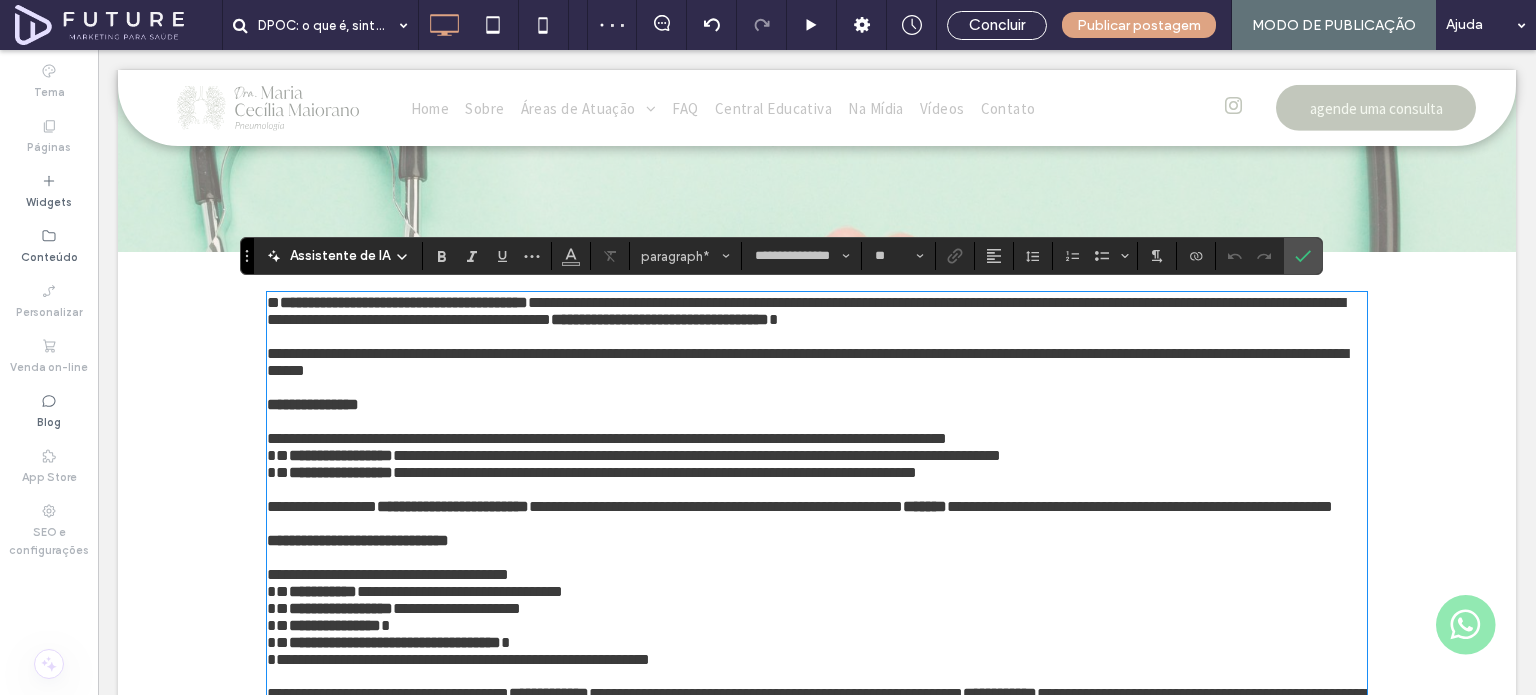 click on "**********" at bounding box center (817, 1258) 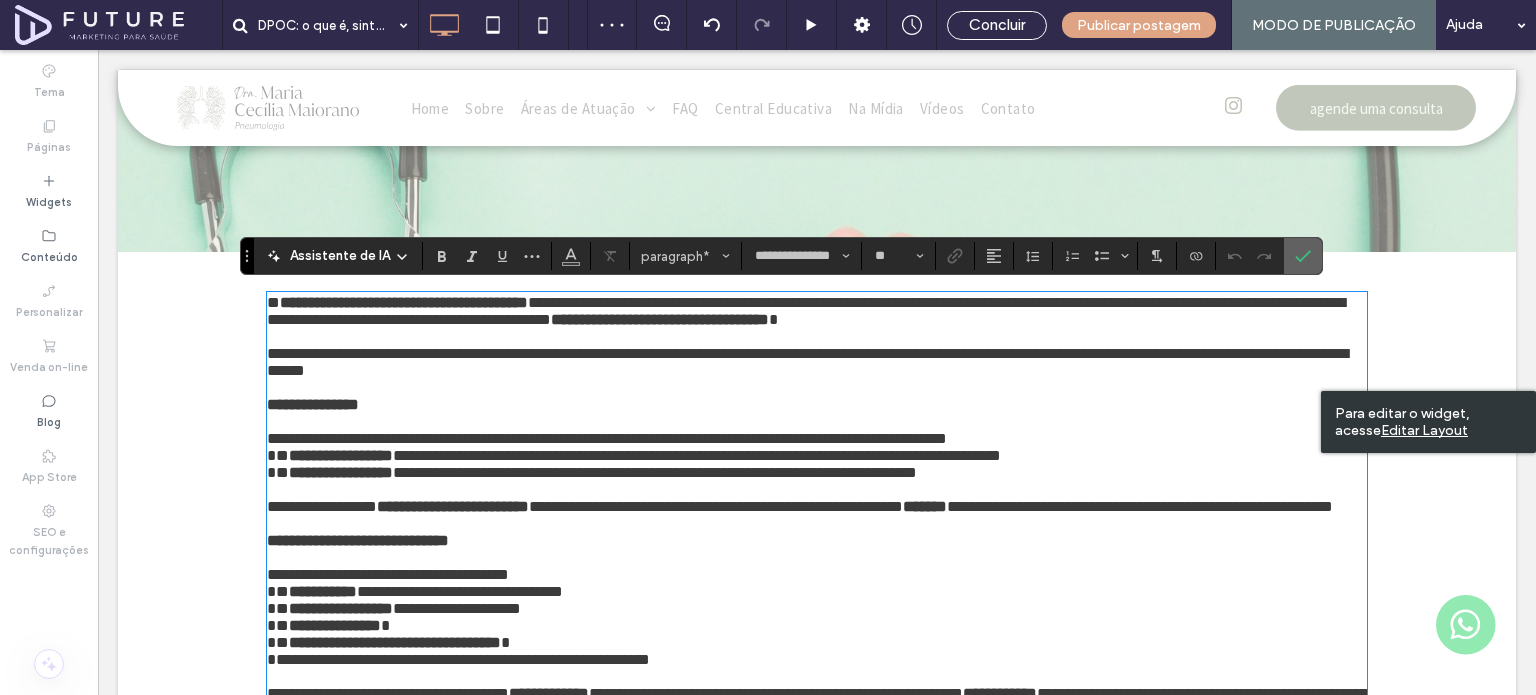 click at bounding box center [1303, 256] 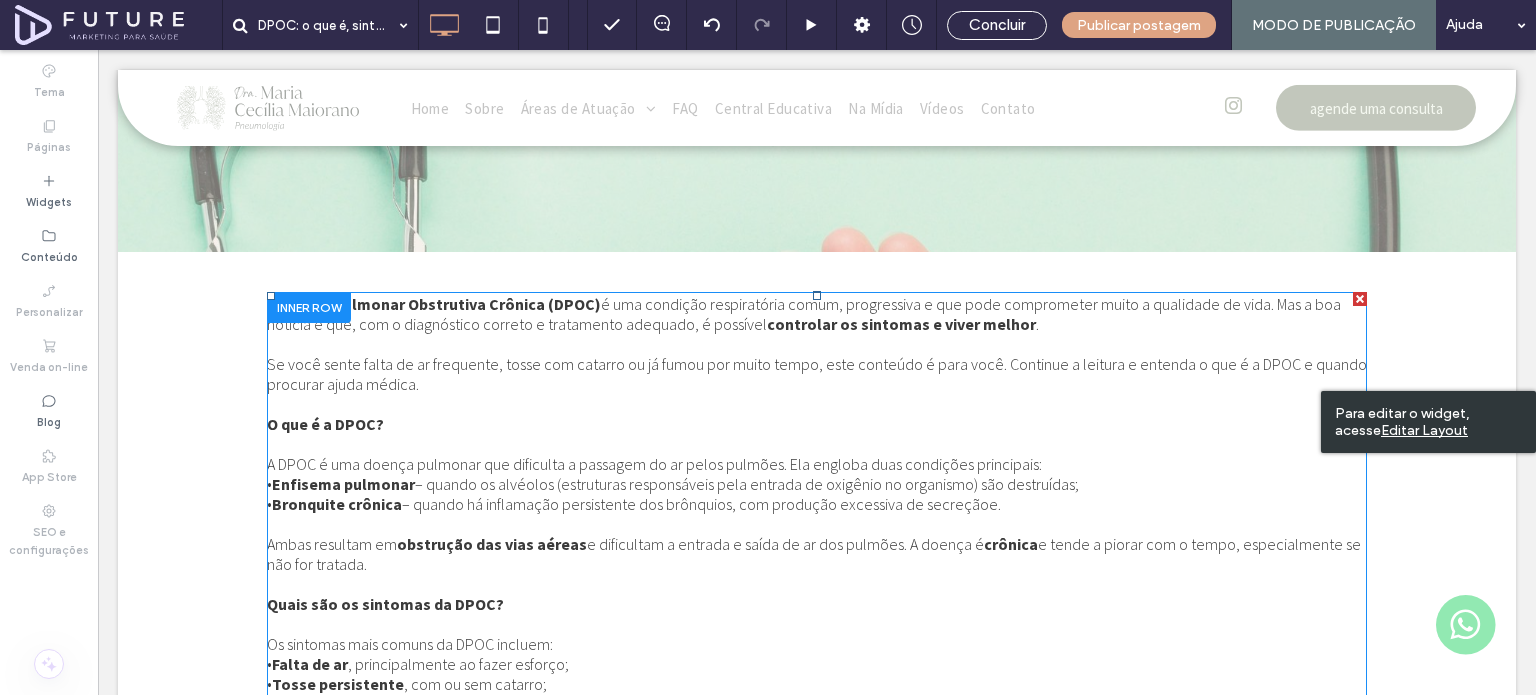 click on "Se você sente falta de ar frequente, tosse com catarro ou já fumou por muito tempo, este conteúdo é para você. Continue a leitura e entenda o que é a DPOC e quando procurar ajuda médica." at bounding box center (817, 374) 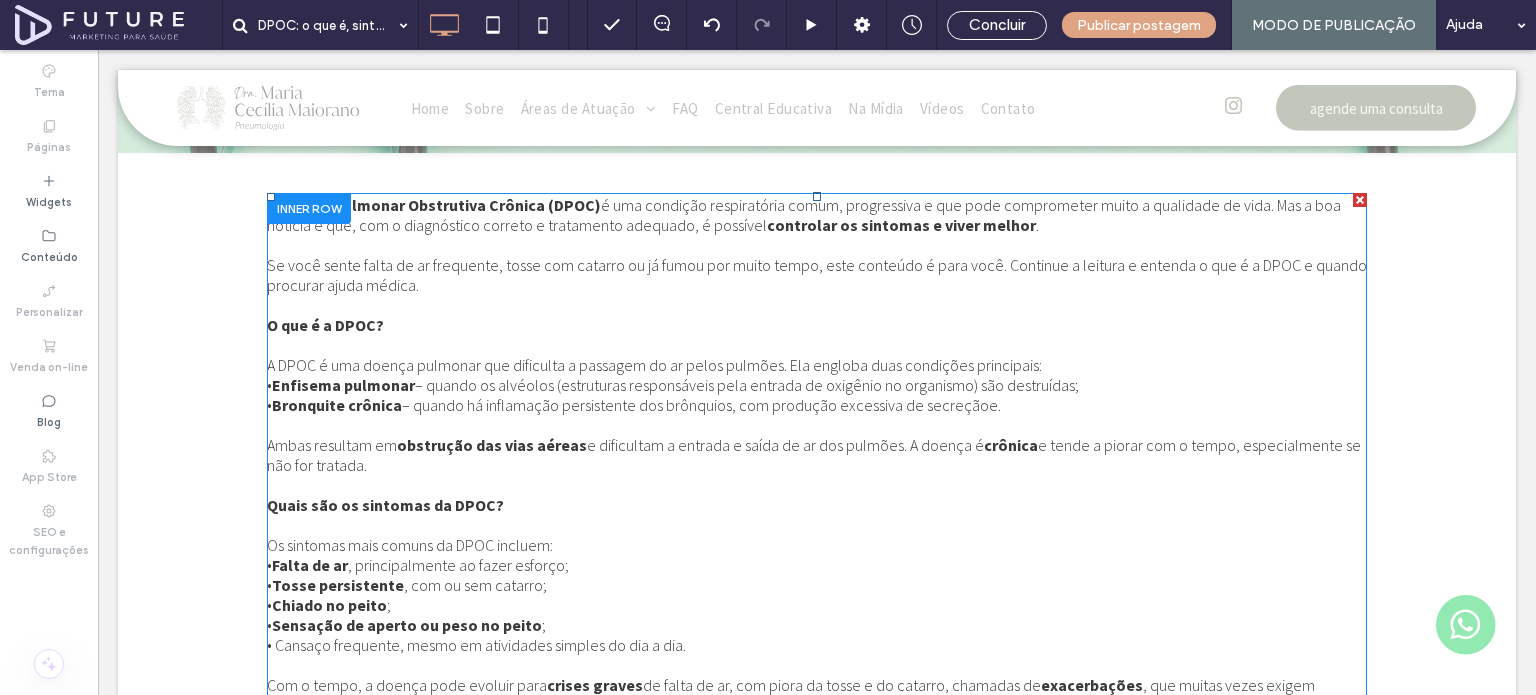 scroll, scrollTop: 642, scrollLeft: 0, axis: vertical 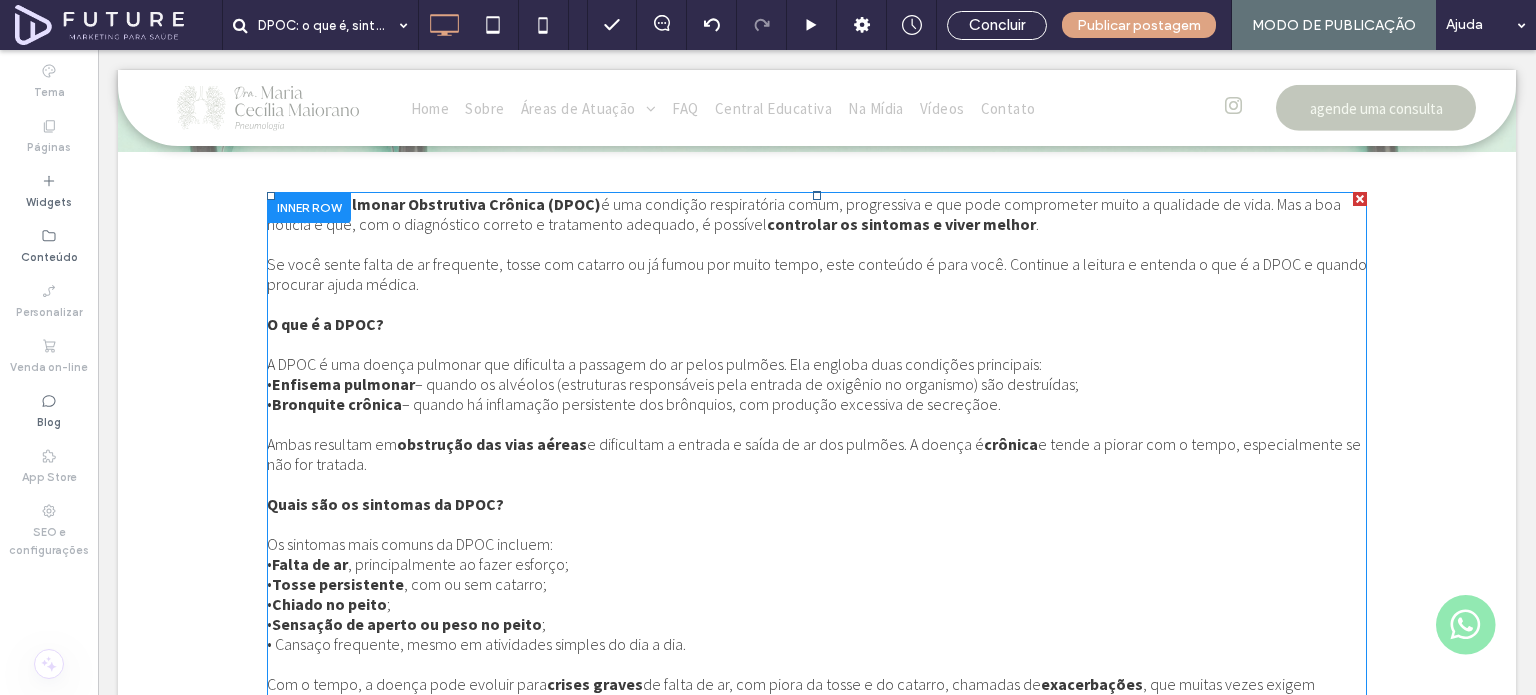 click on "O que é a DPOC?" at bounding box center [325, 324] 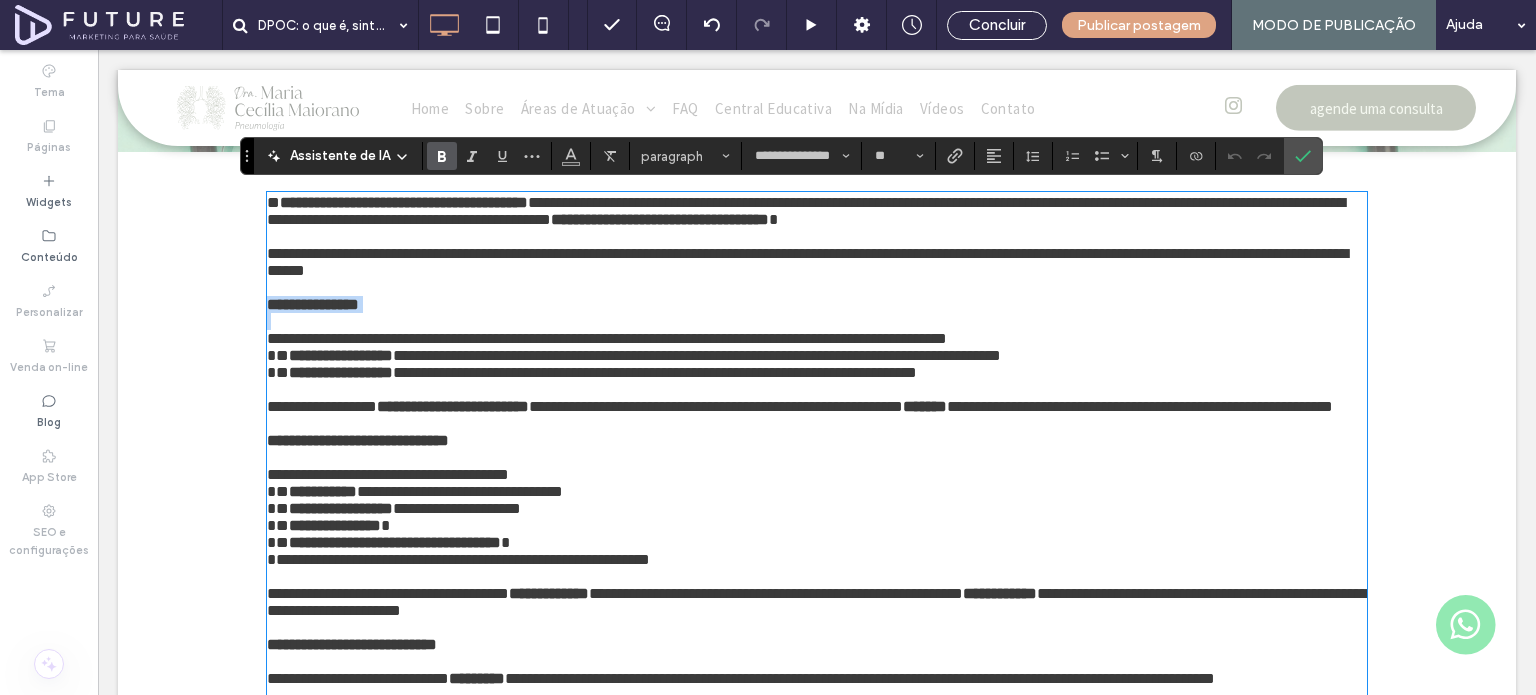 click on "**********" at bounding box center (313, 304) 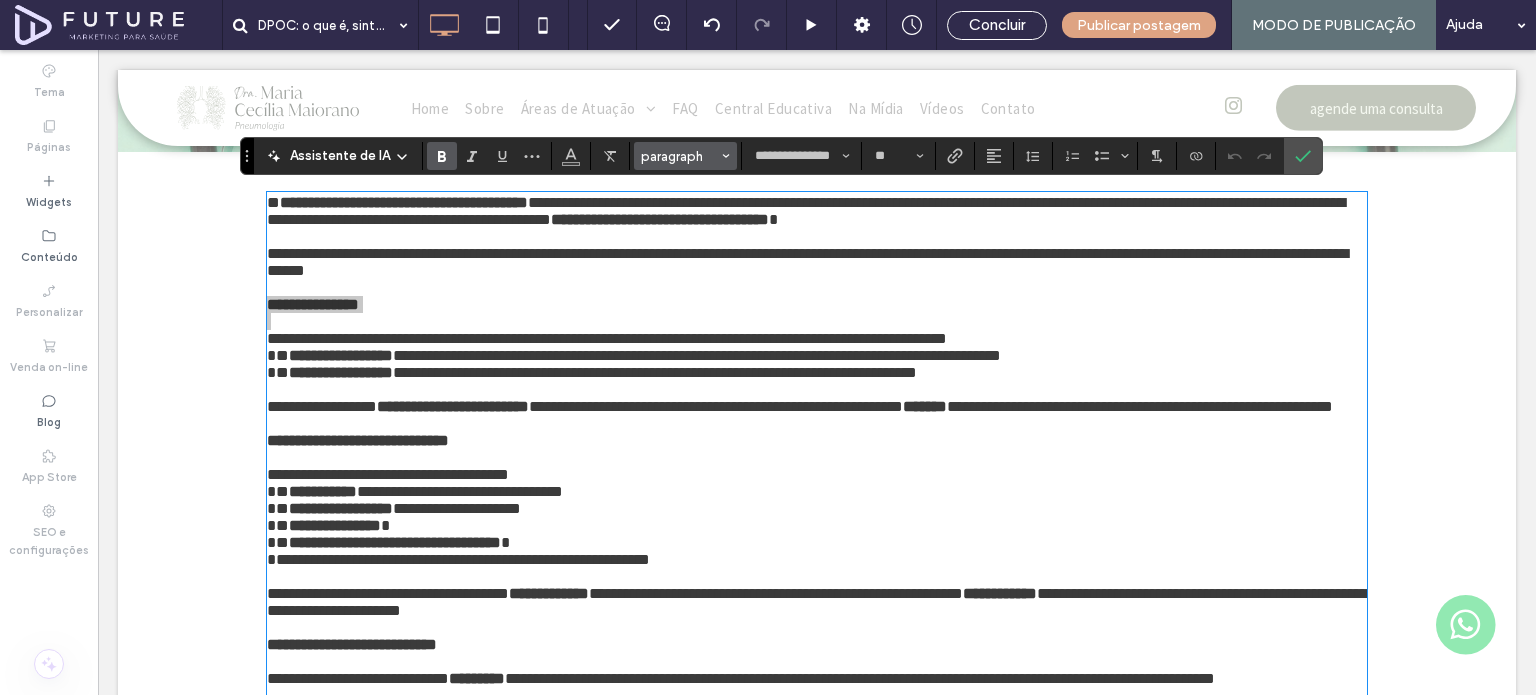 click on "paragraph" at bounding box center [686, 156] 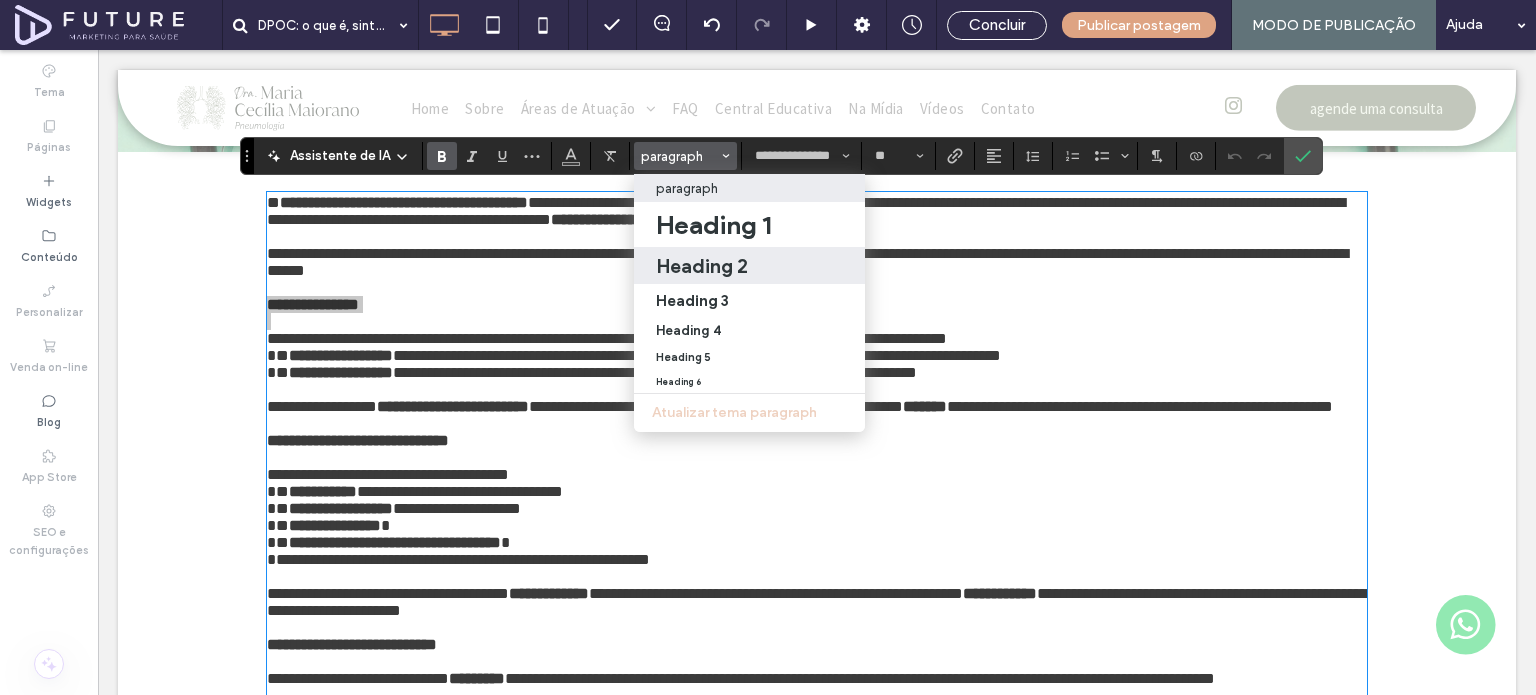 click on "Heading 2" at bounding box center (702, 266) 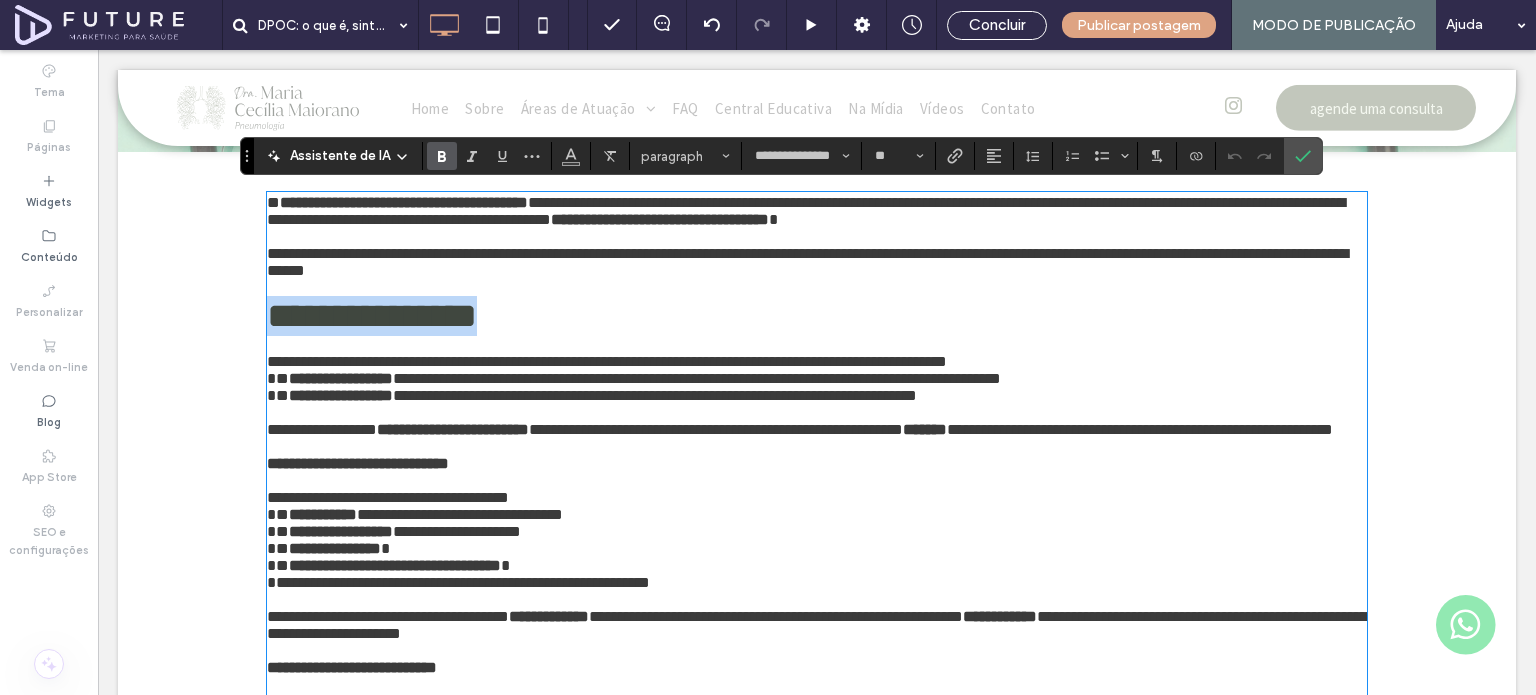 type 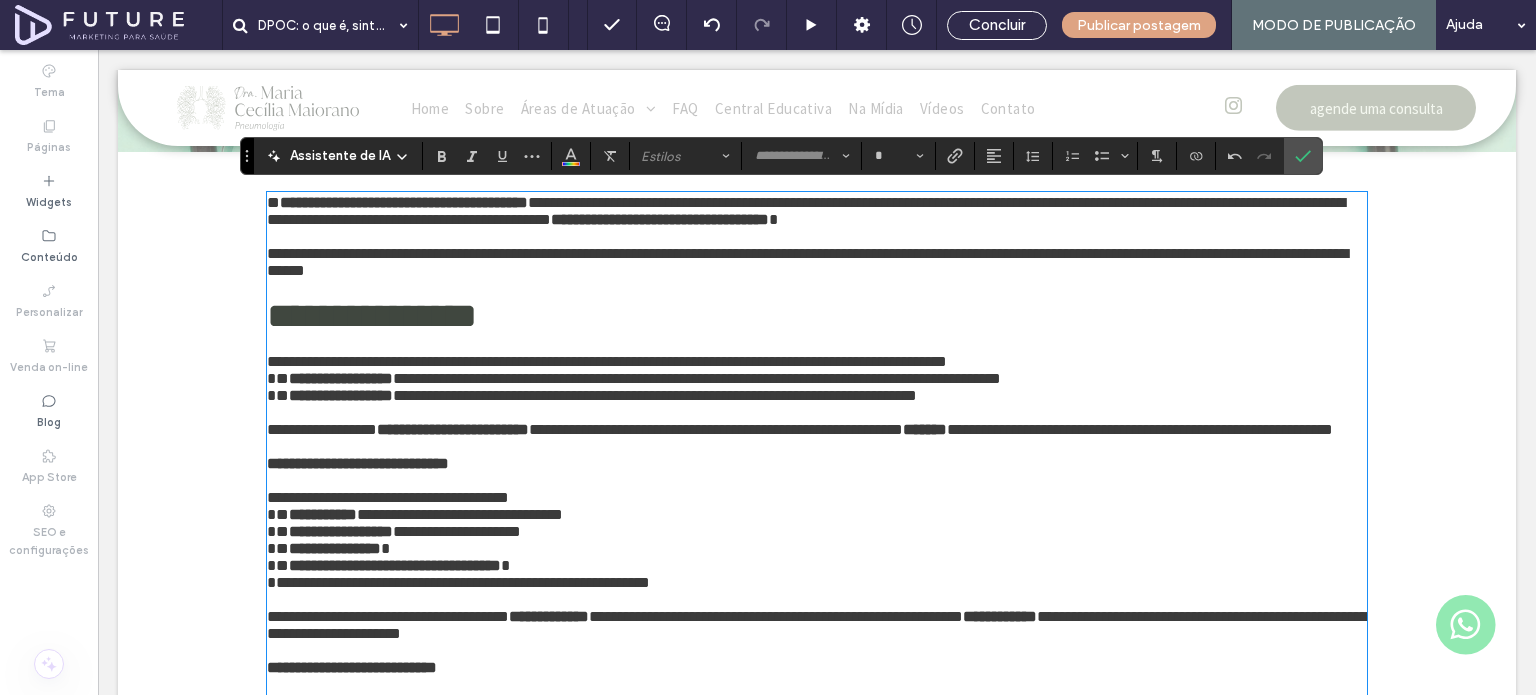 type on "**********" 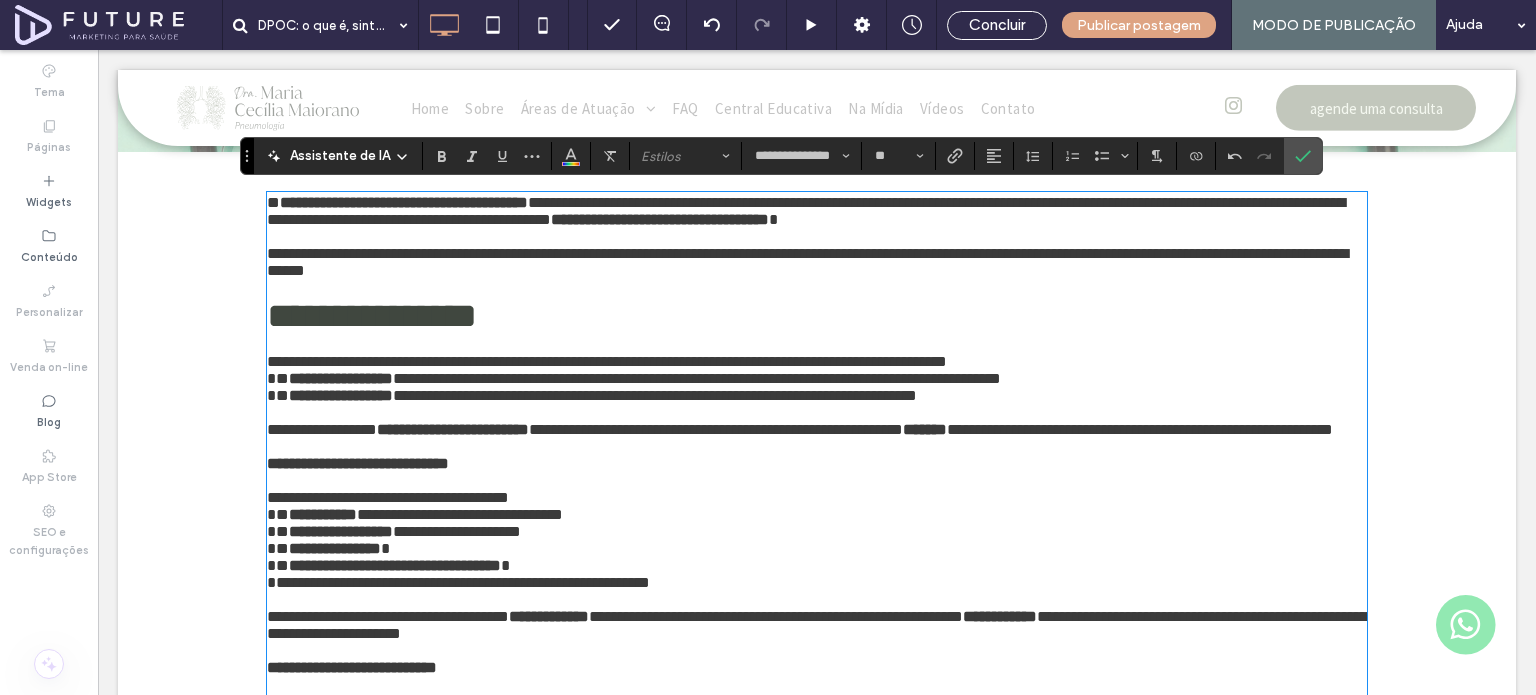 click on "**********" at bounding box center (358, 463) 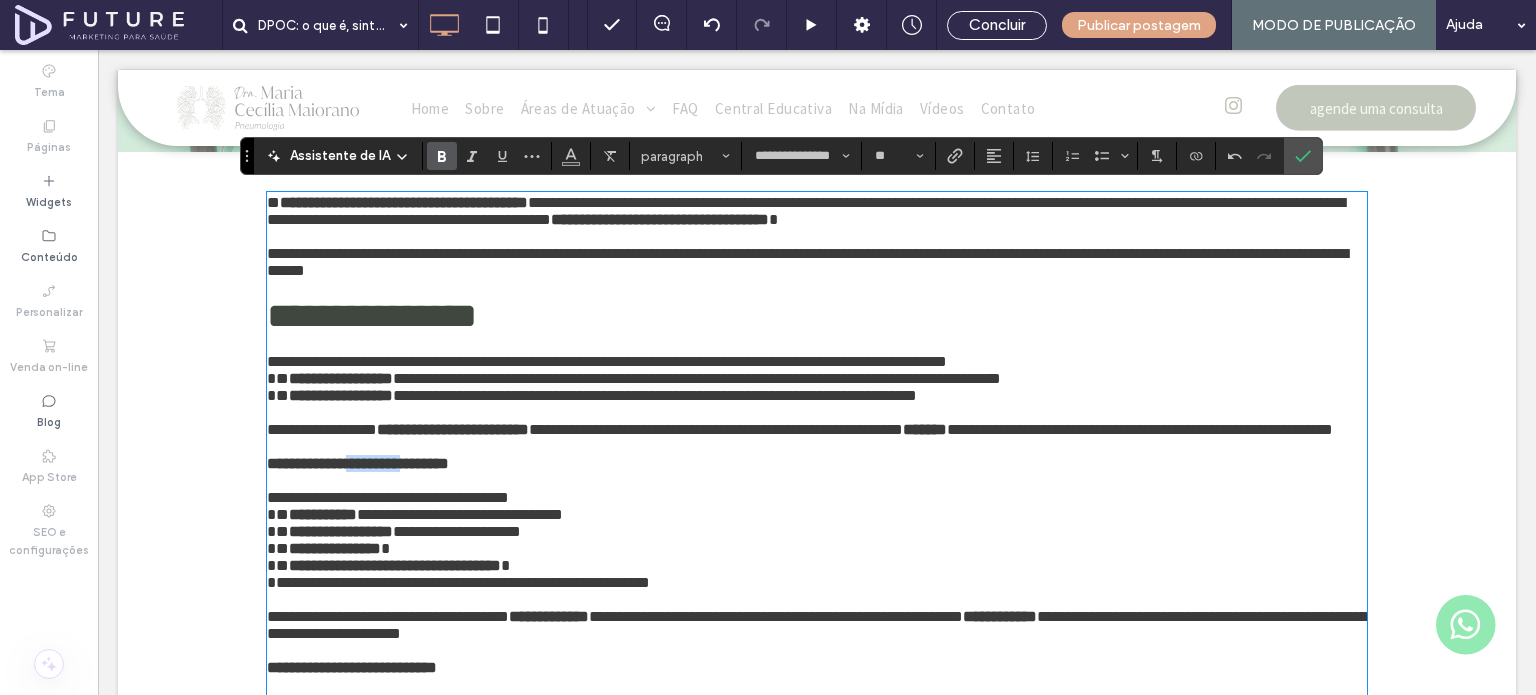 click on "**********" at bounding box center (358, 463) 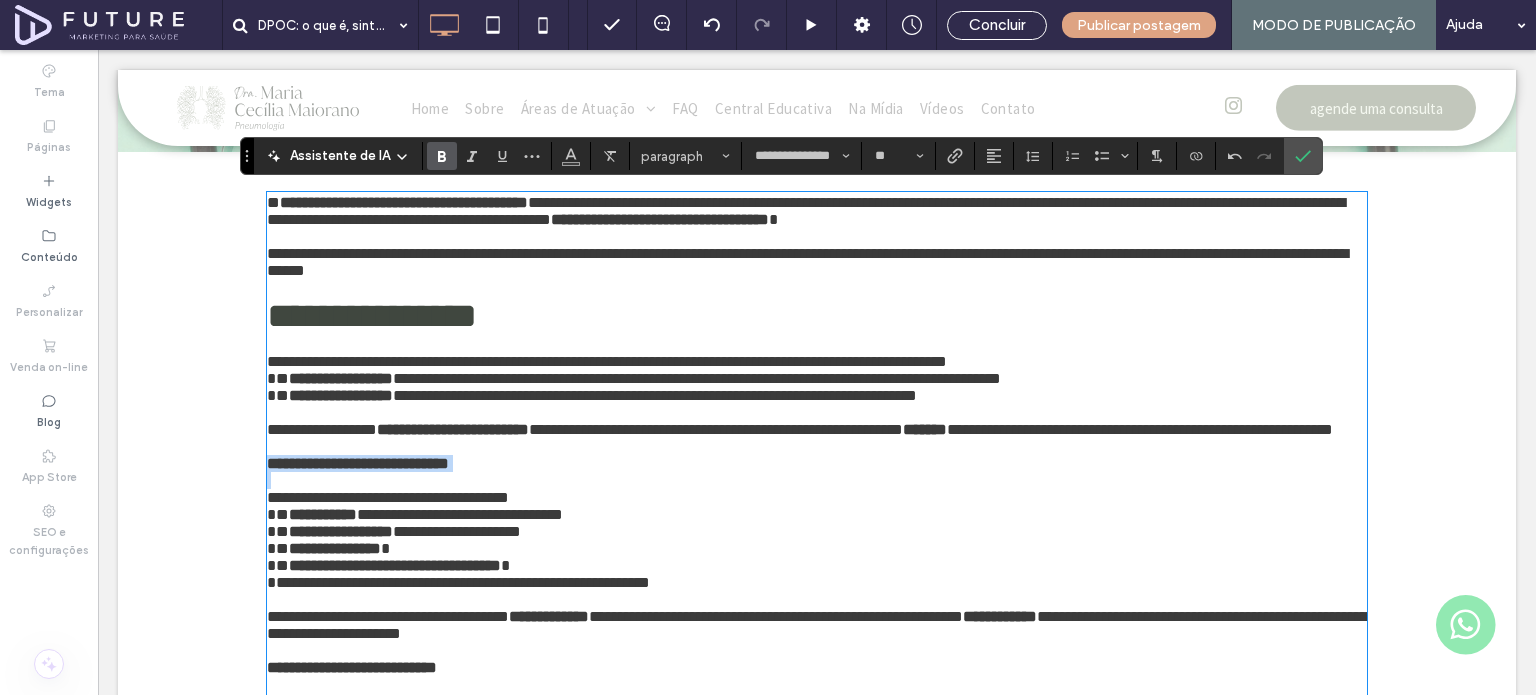 click on "**********" at bounding box center [358, 463] 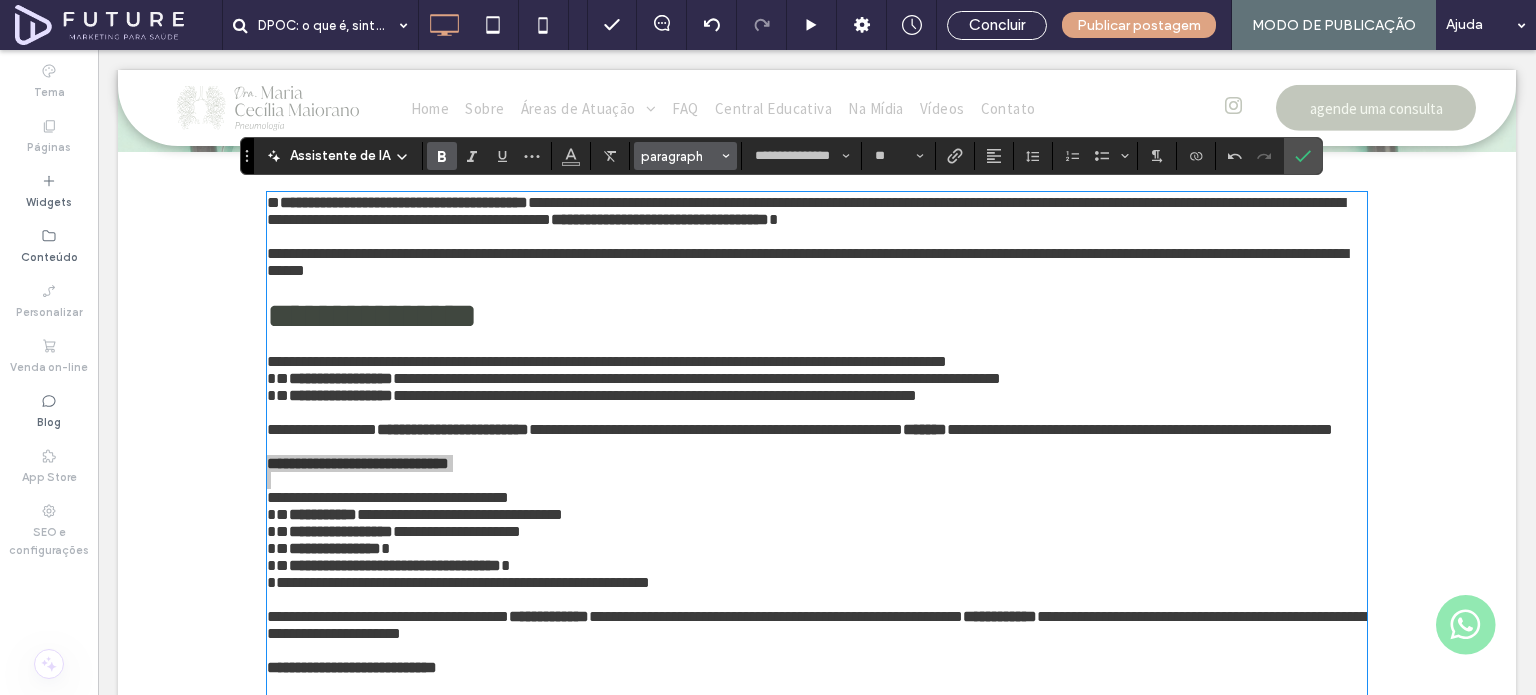 click on "paragraph" at bounding box center [680, 156] 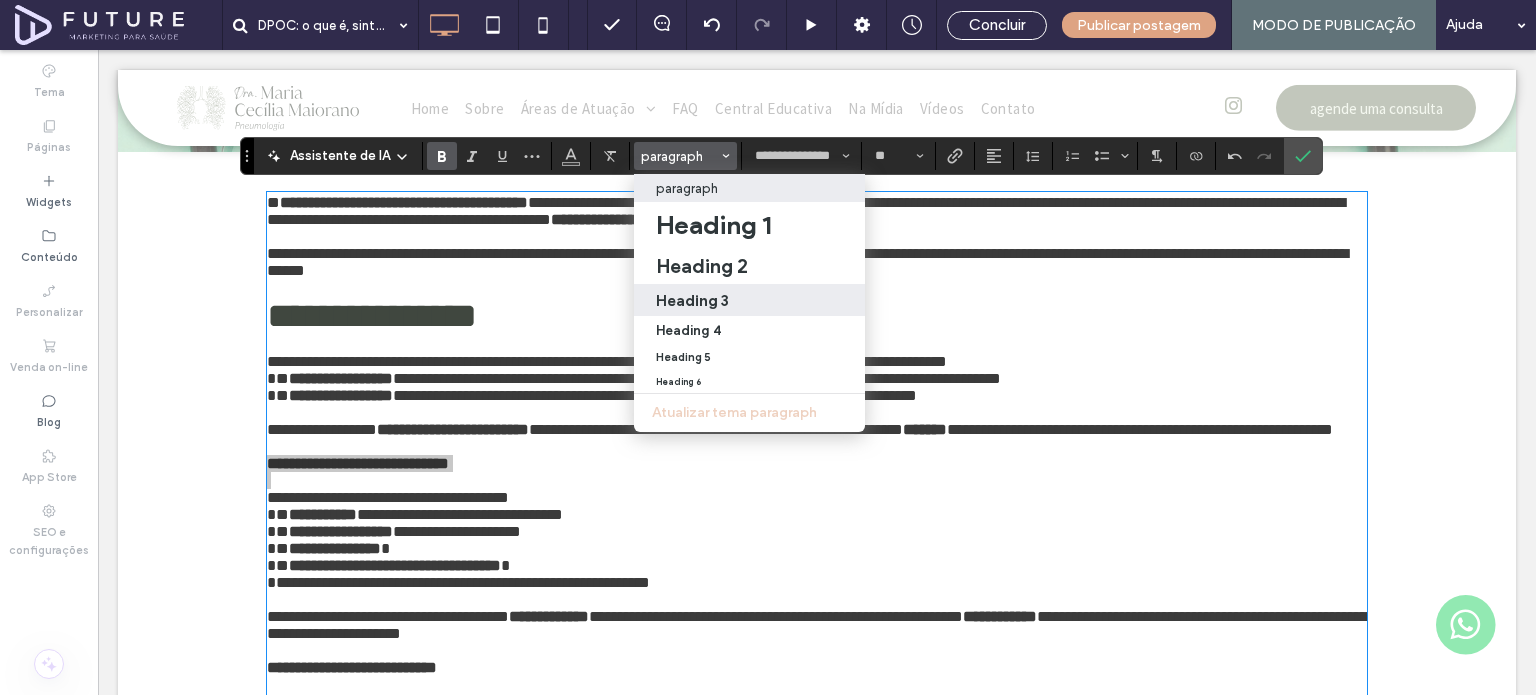 drag, startPoint x: 724, startPoint y: 294, endPoint x: 491, endPoint y: 350, distance: 239.63513 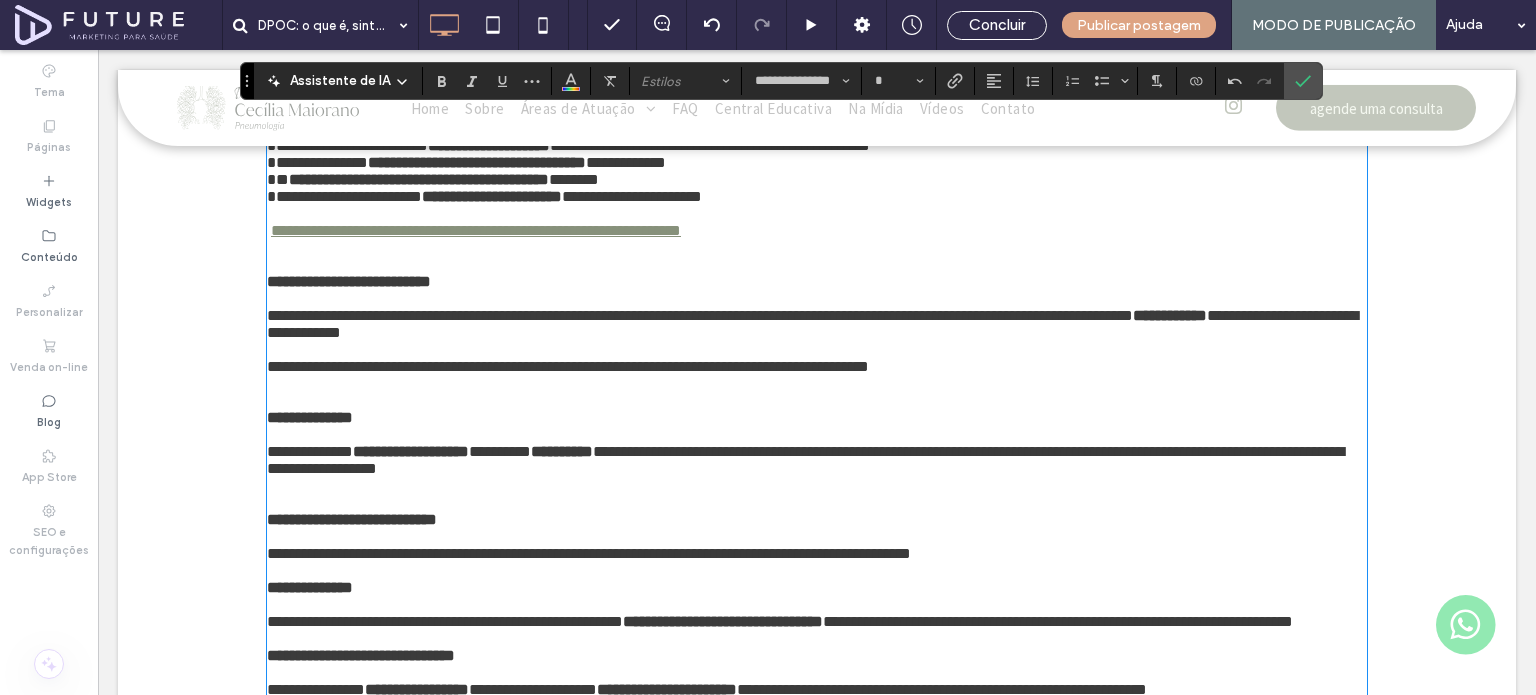 scroll, scrollTop: 1142, scrollLeft: 0, axis: vertical 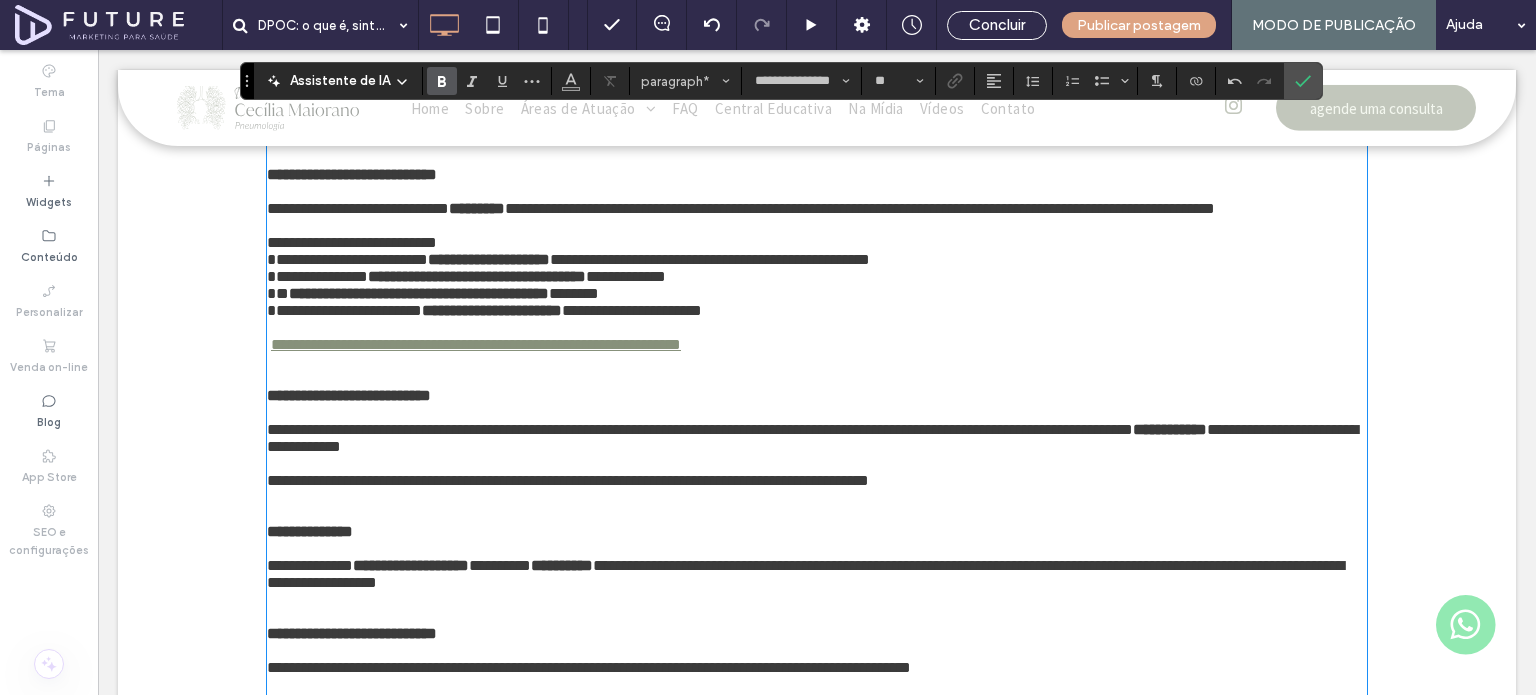 click on "**********" at bounding box center (352, 174) 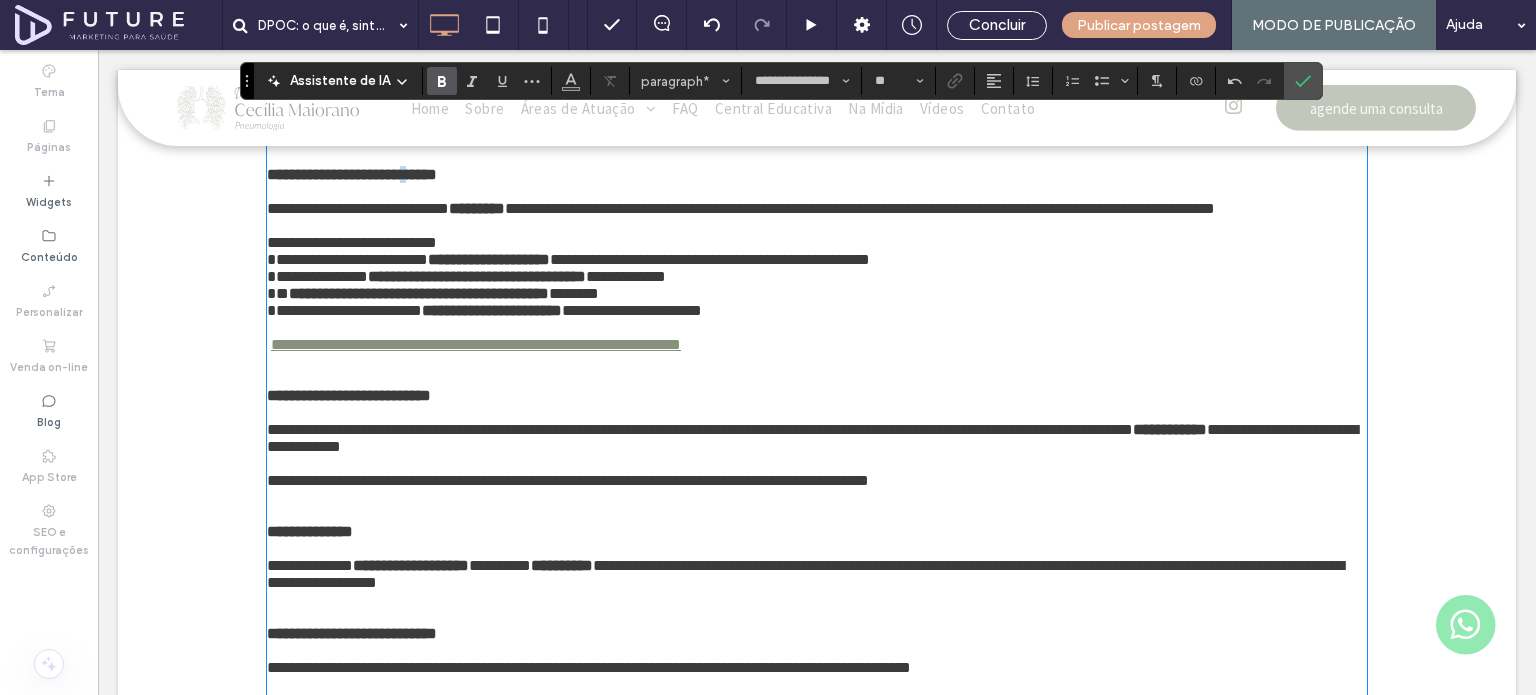 click on "**********" at bounding box center [352, 174] 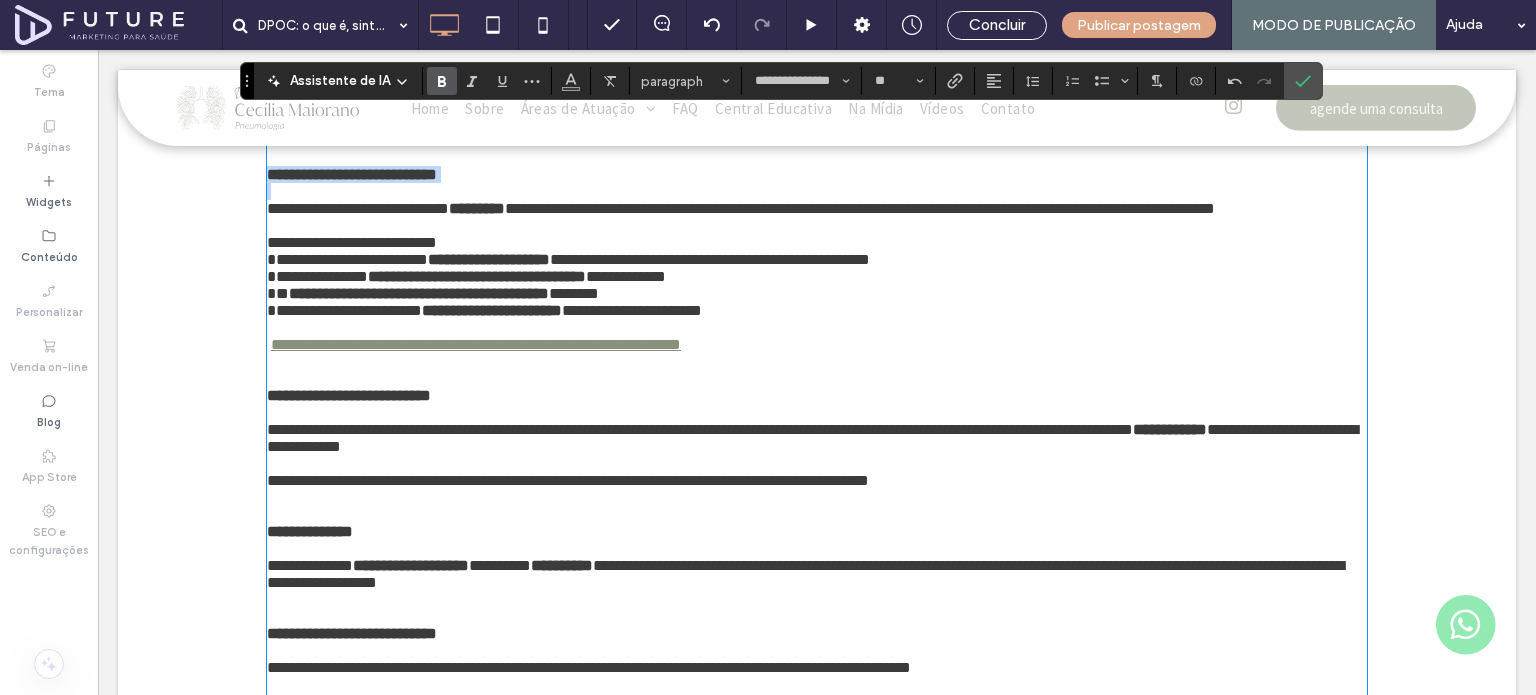 click on "**********" at bounding box center [352, 174] 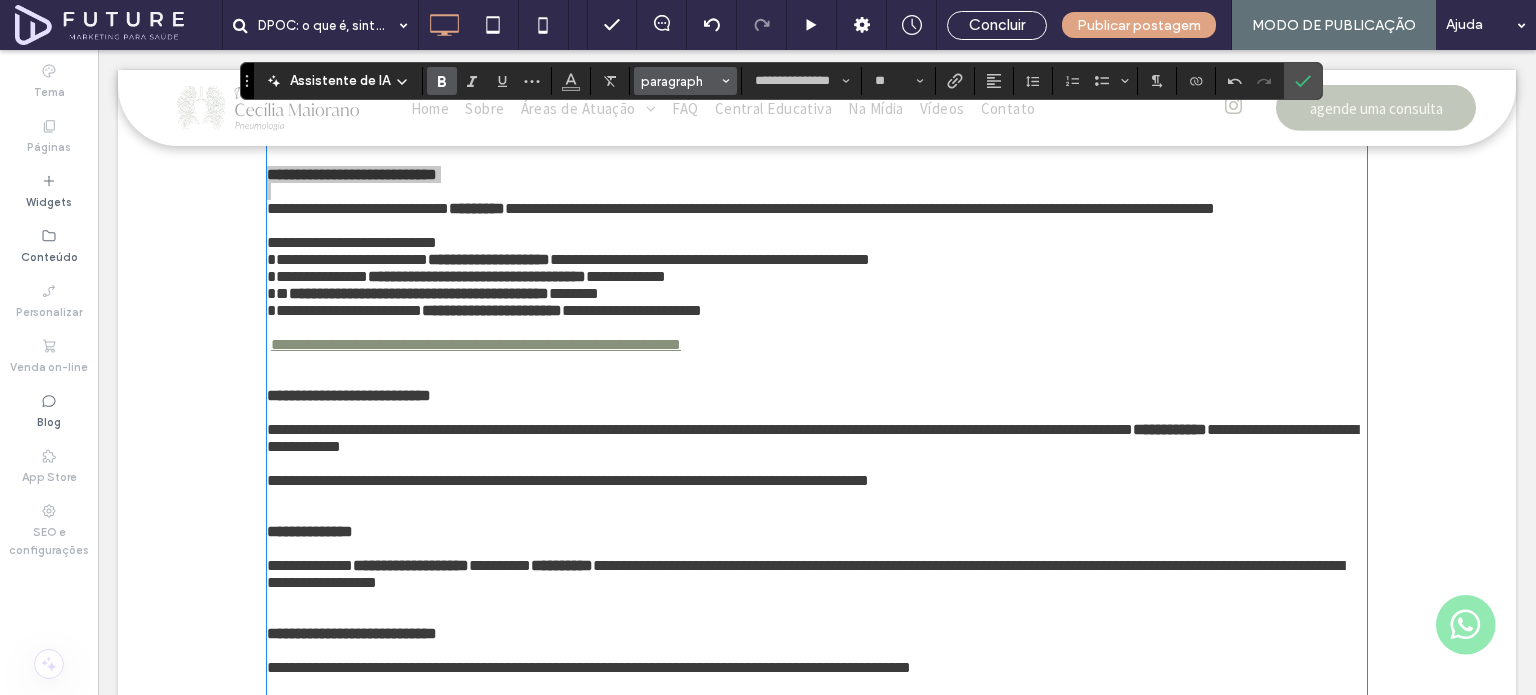 click on "paragraph" at bounding box center (680, 81) 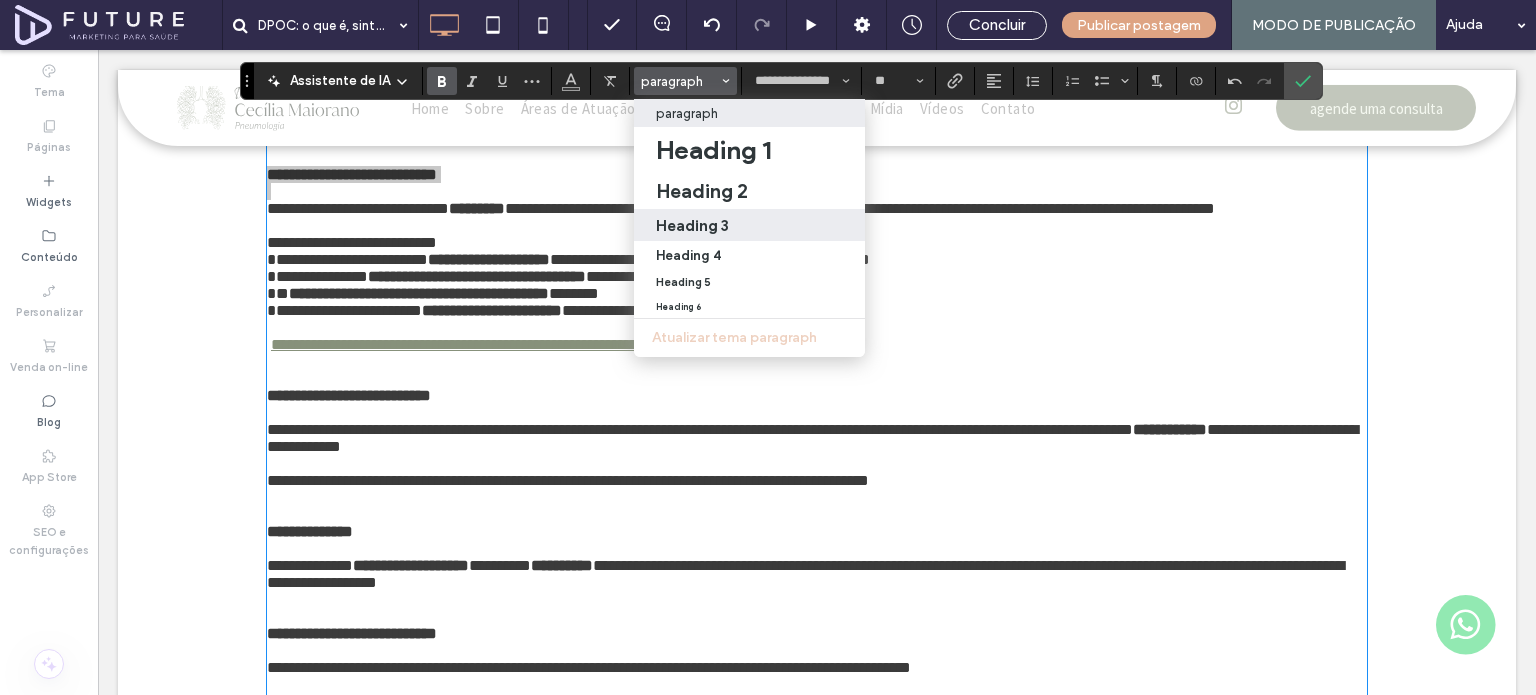 click on "Heading 3" at bounding box center (749, 225) 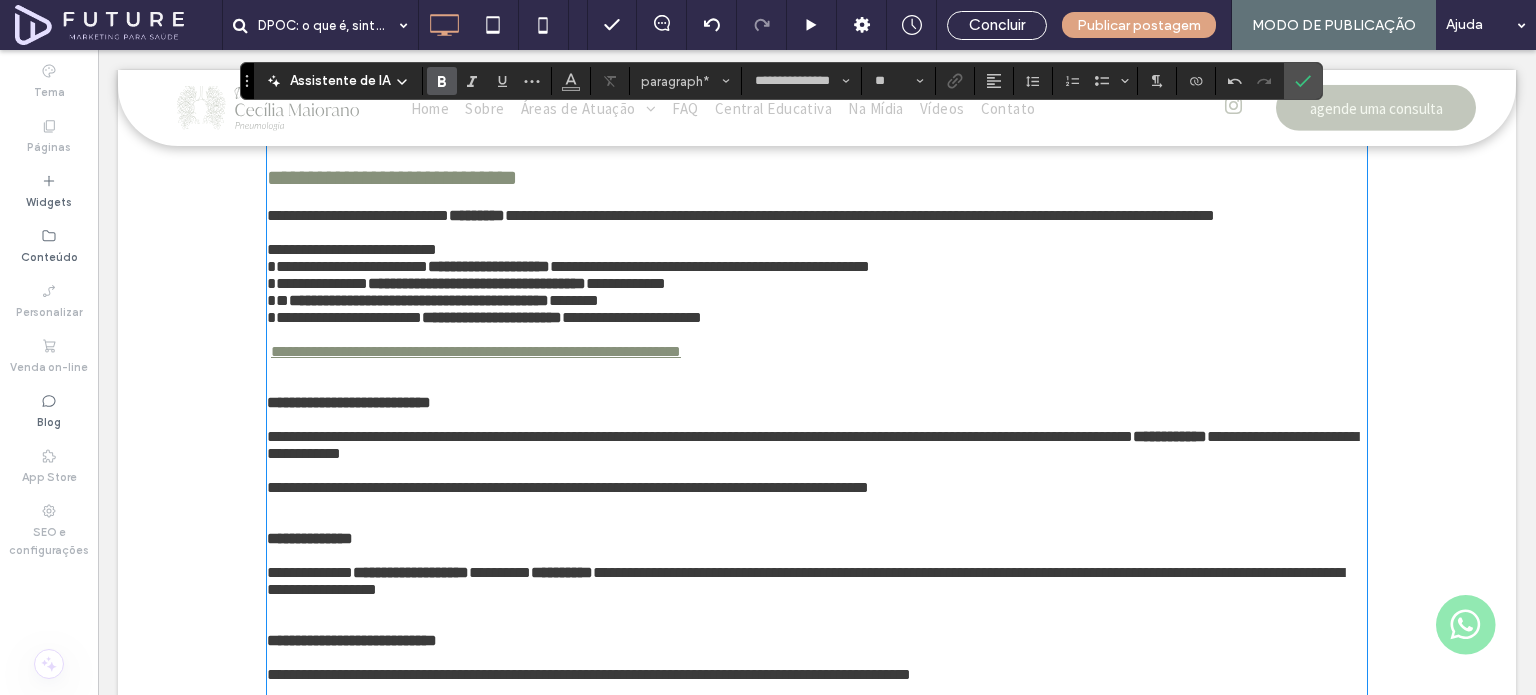 click on "**********" at bounding box center [349, 402] 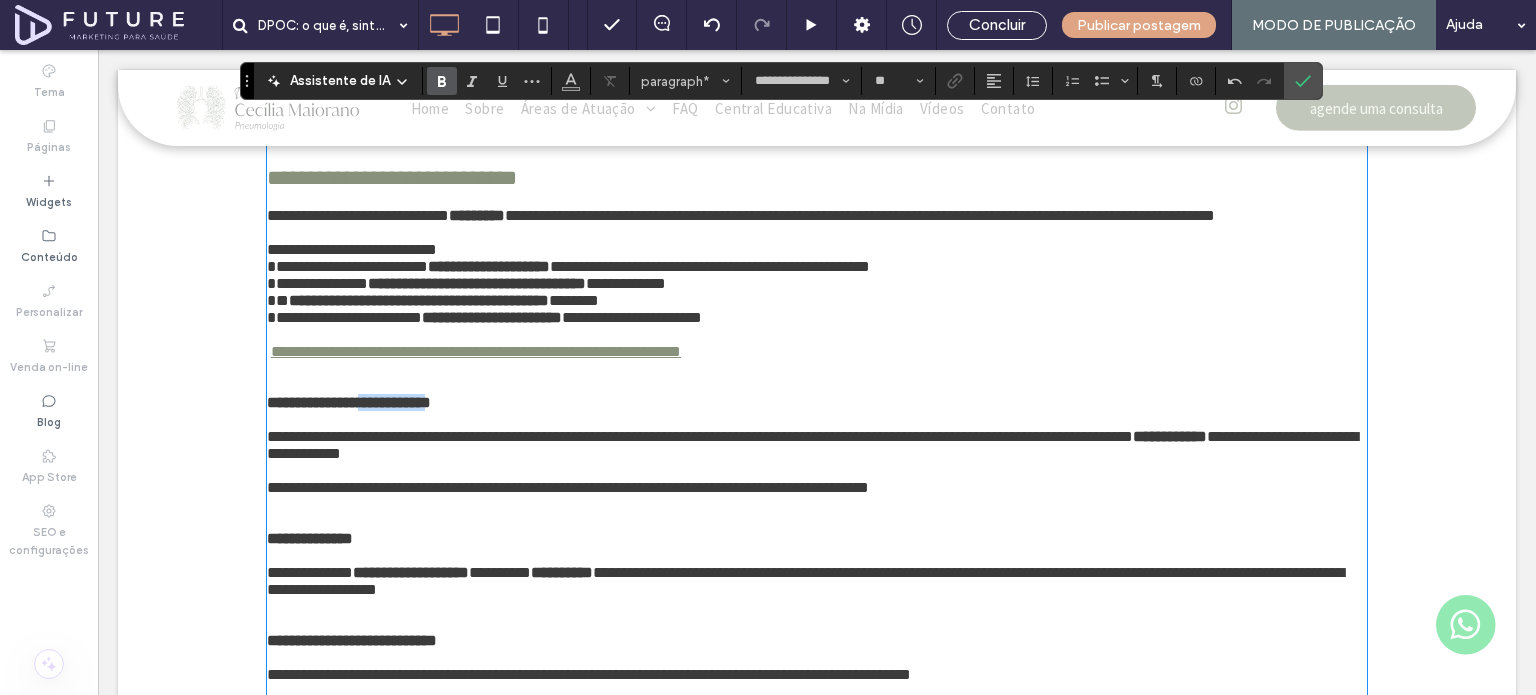 click on "**********" at bounding box center [349, 402] 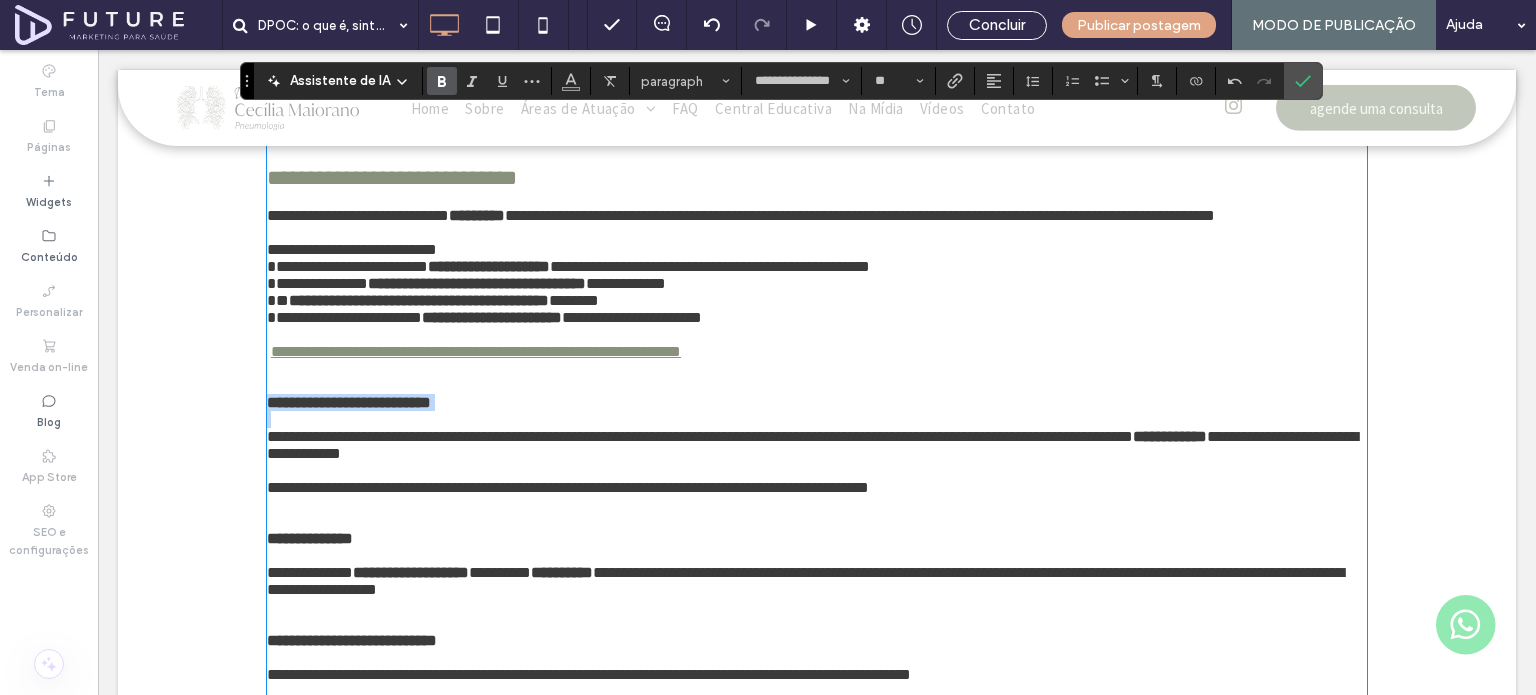 click on "**********" at bounding box center [349, 402] 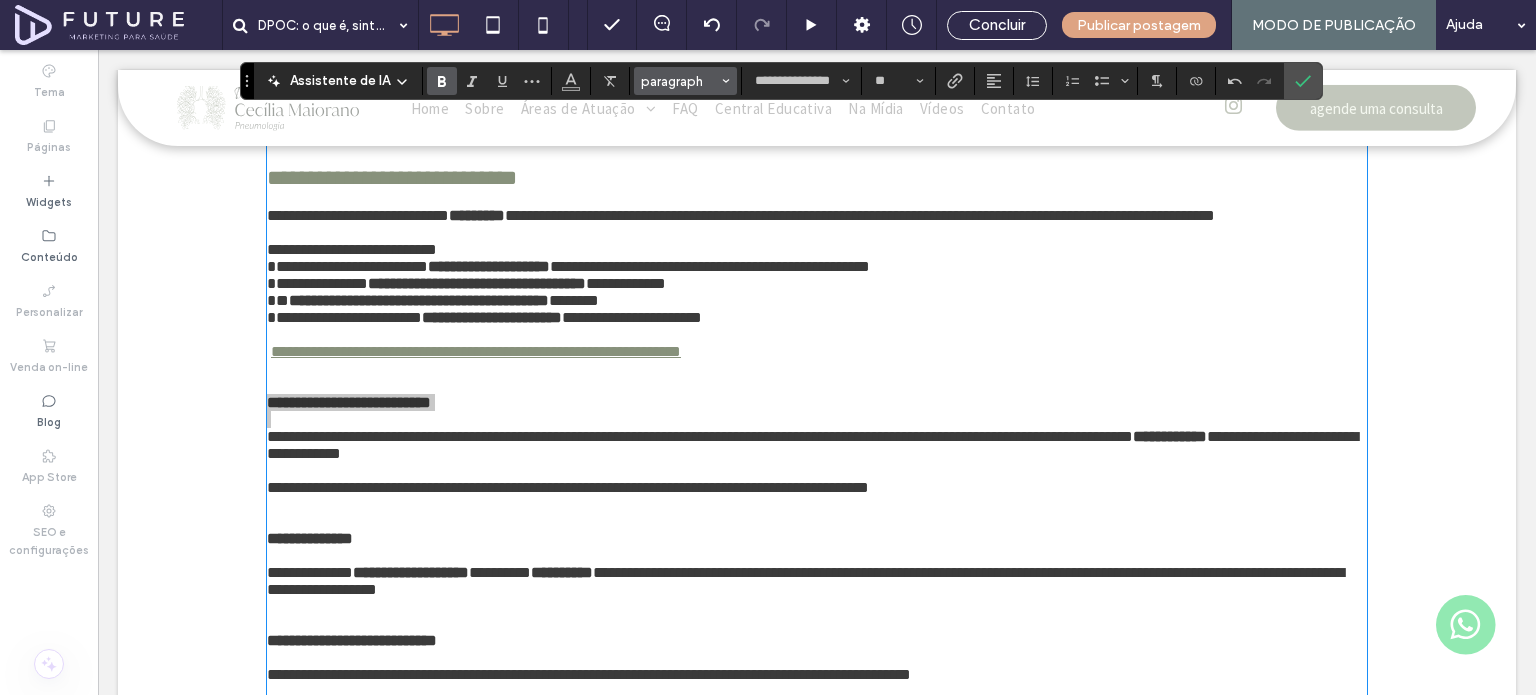 click on "paragraph" at bounding box center [686, 81] 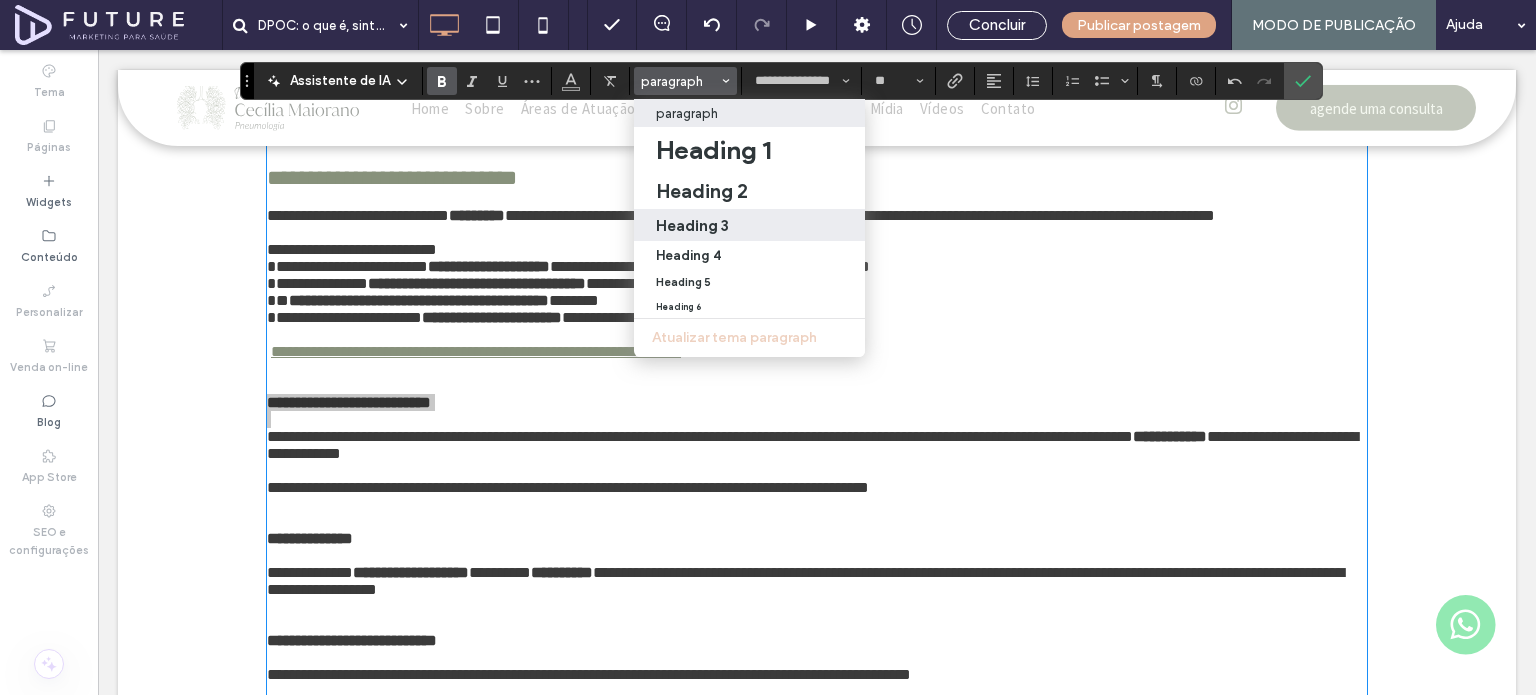 click on "Heading 3" at bounding box center [692, 225] 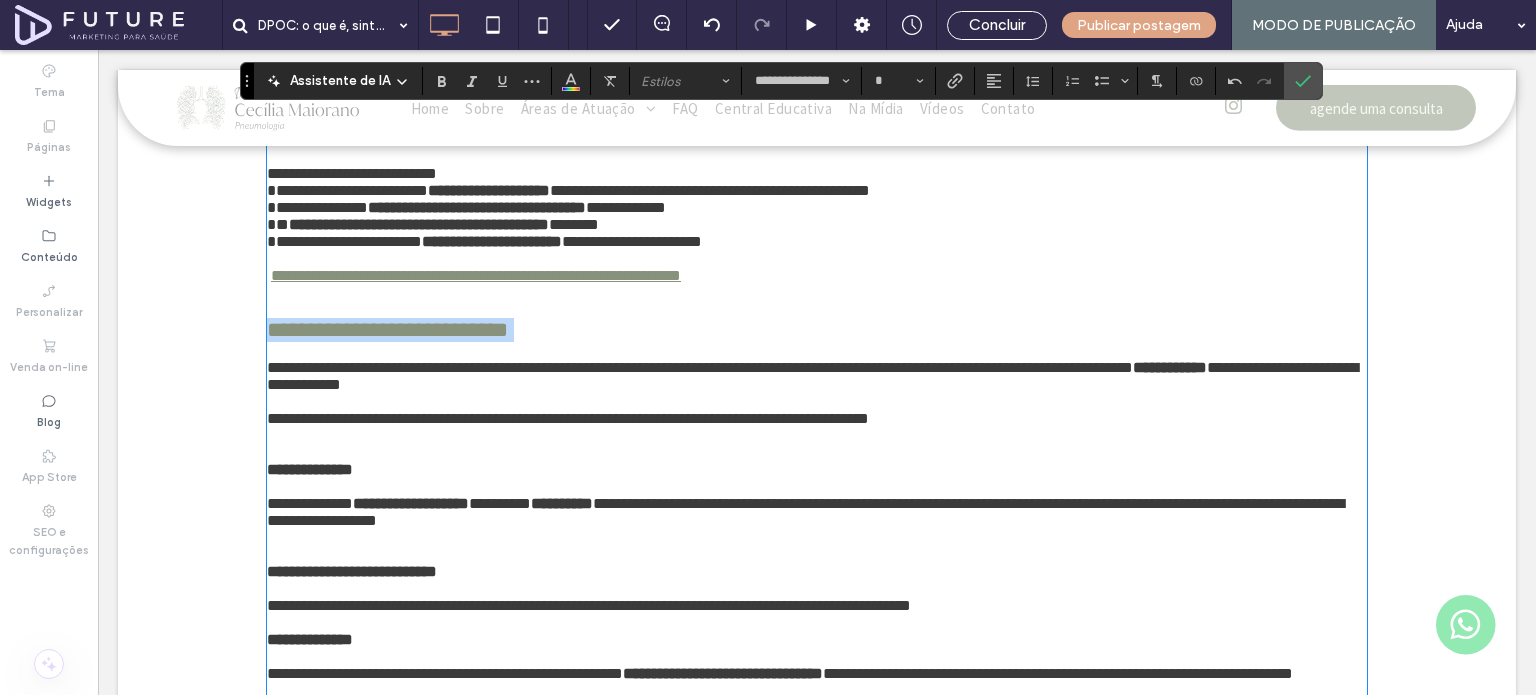 scroll, scrollTop: 1442, scrollLeft: 0, axis: vertical 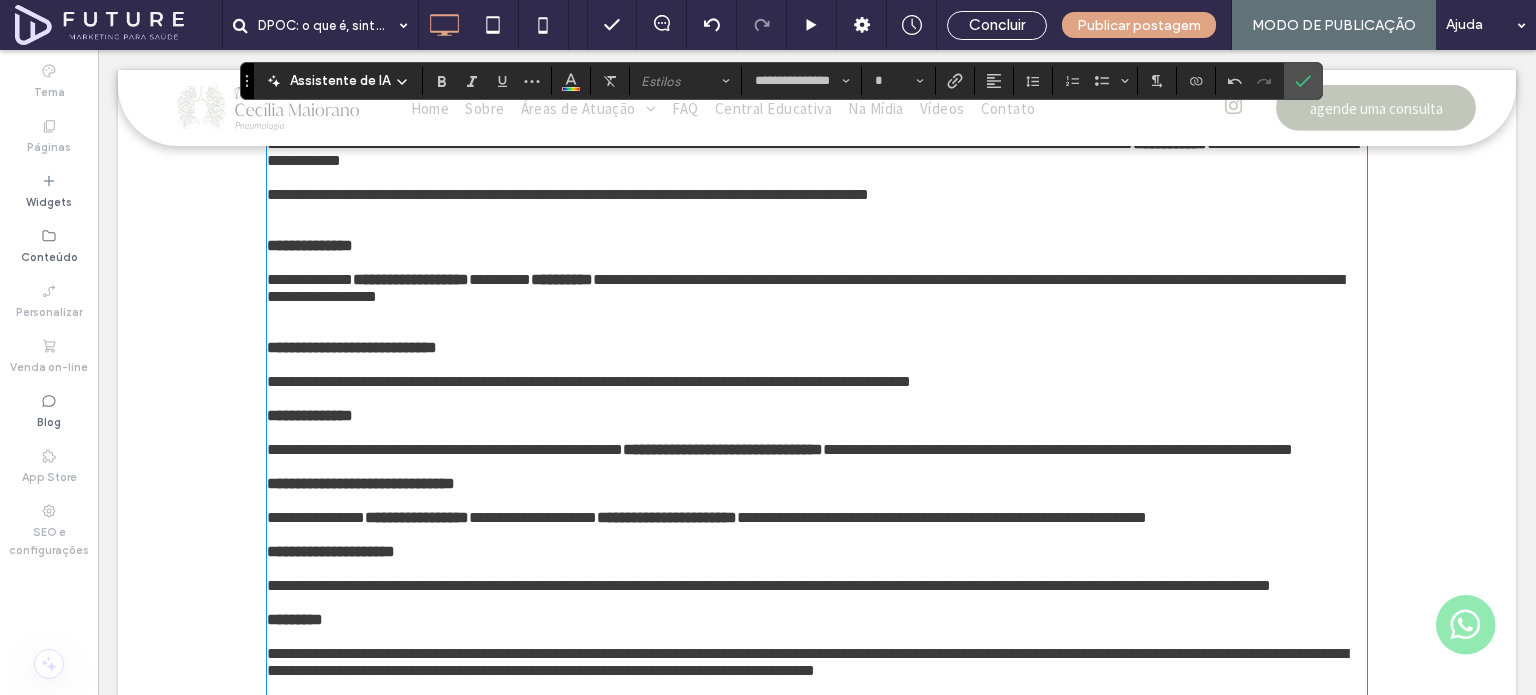 type on "**" 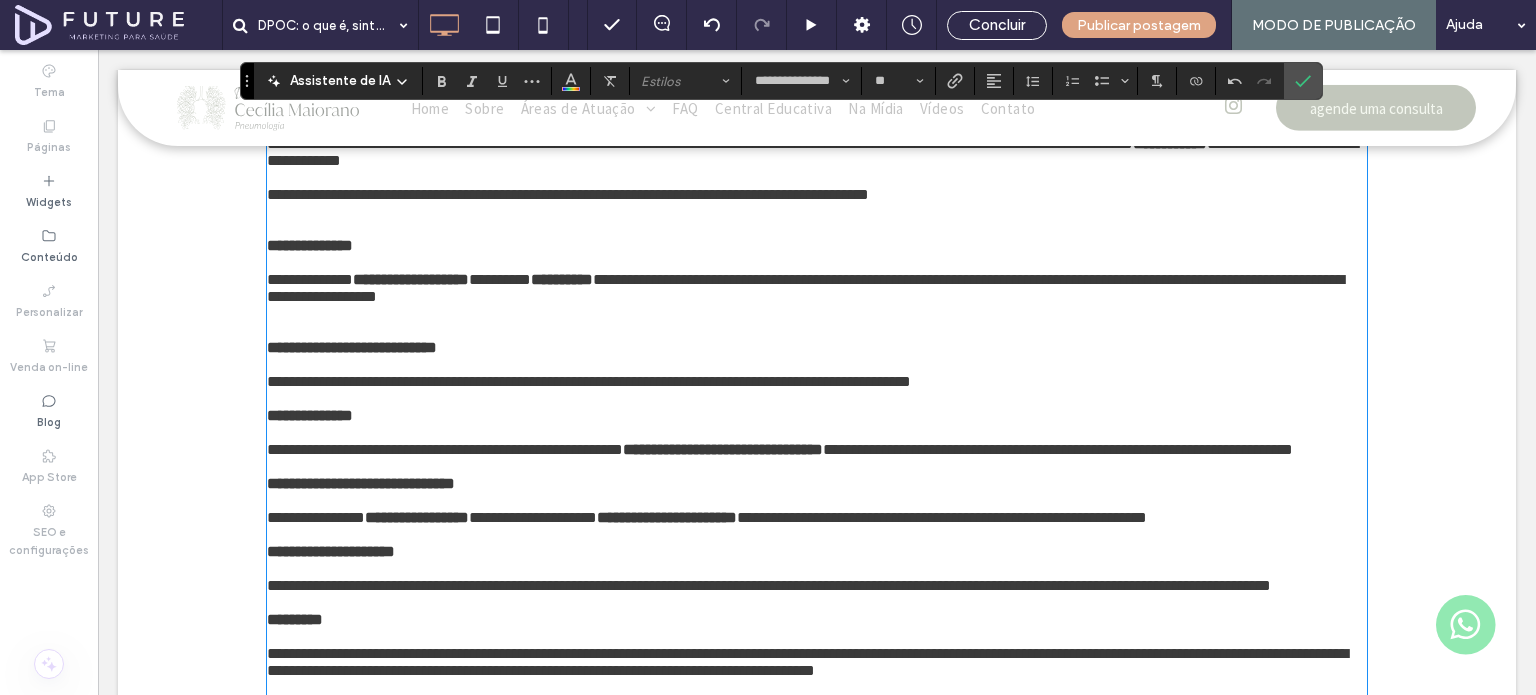 click on "**********" at bounding box center (310, 245) 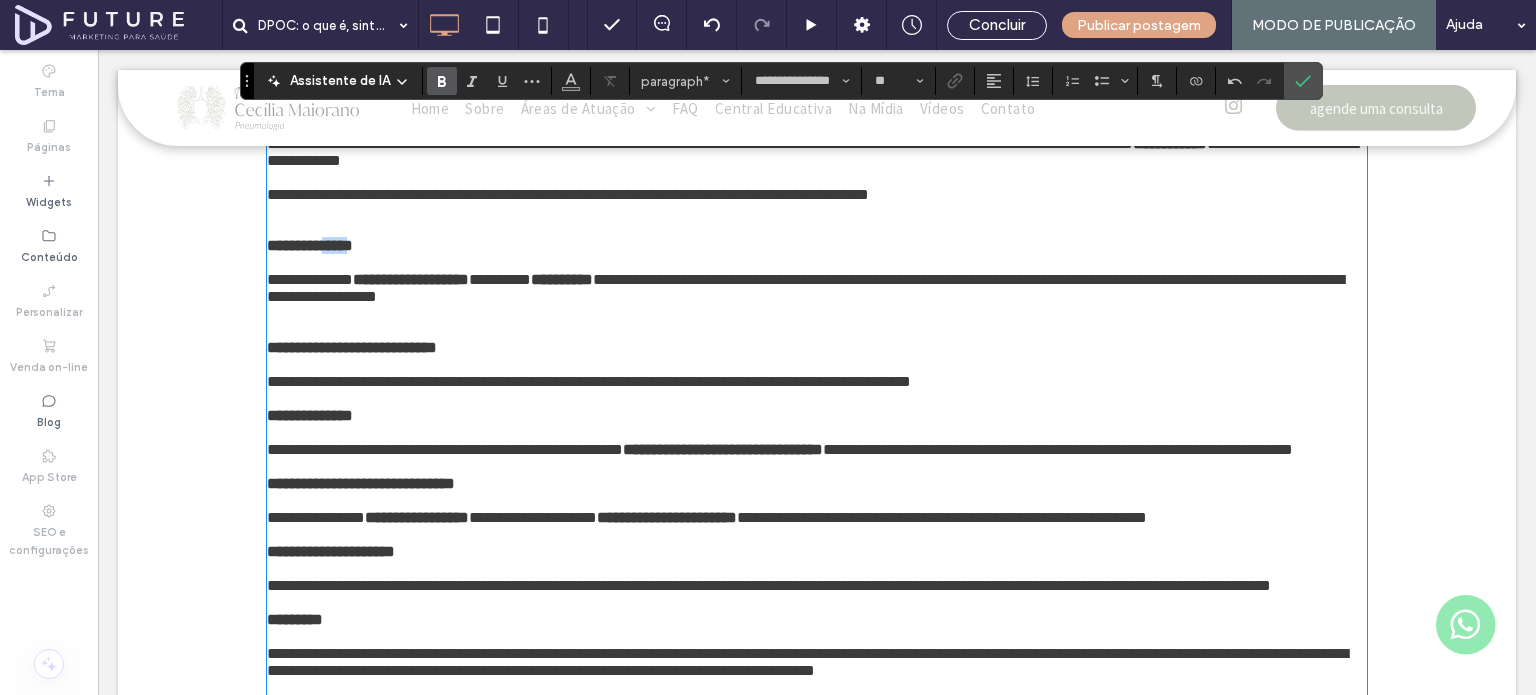 click on "**********" at bounding box center [310, 245] 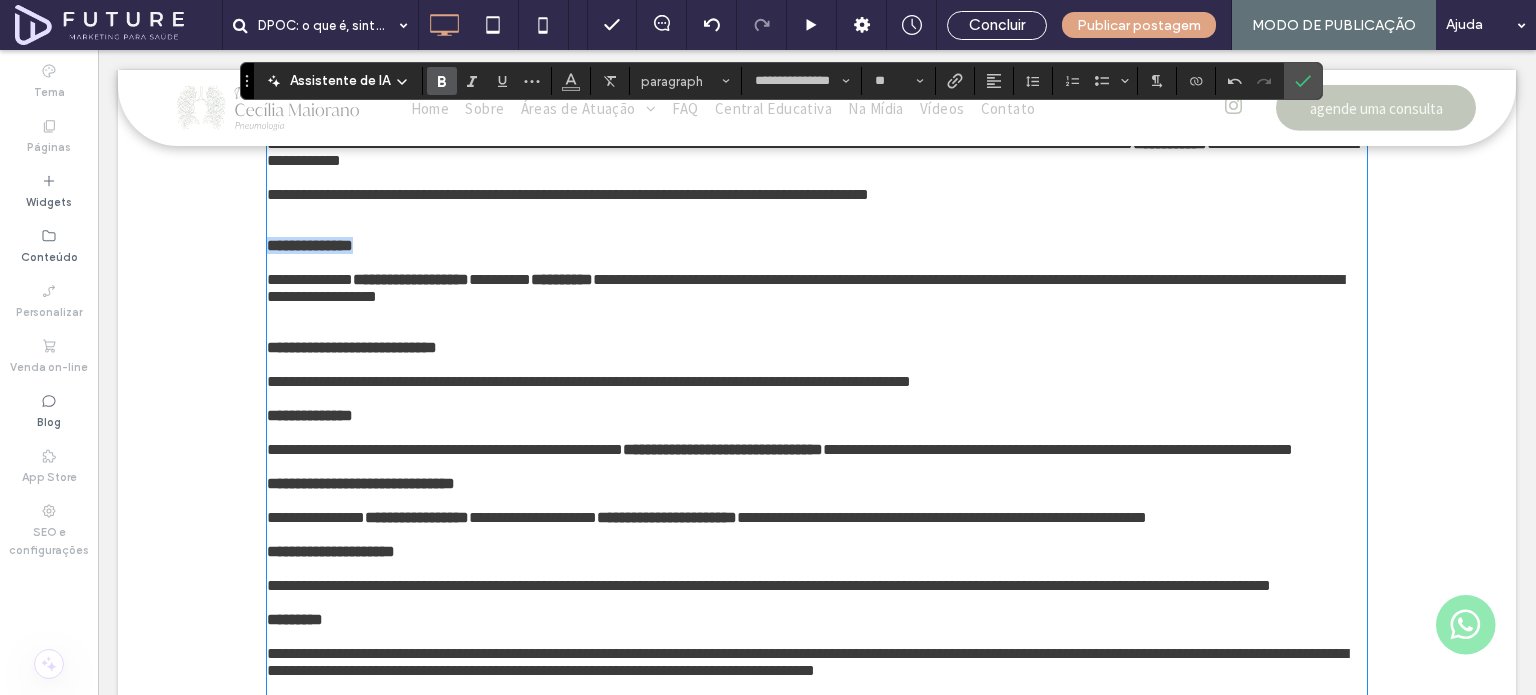 click on "**********" at bounding box center [310, 245] 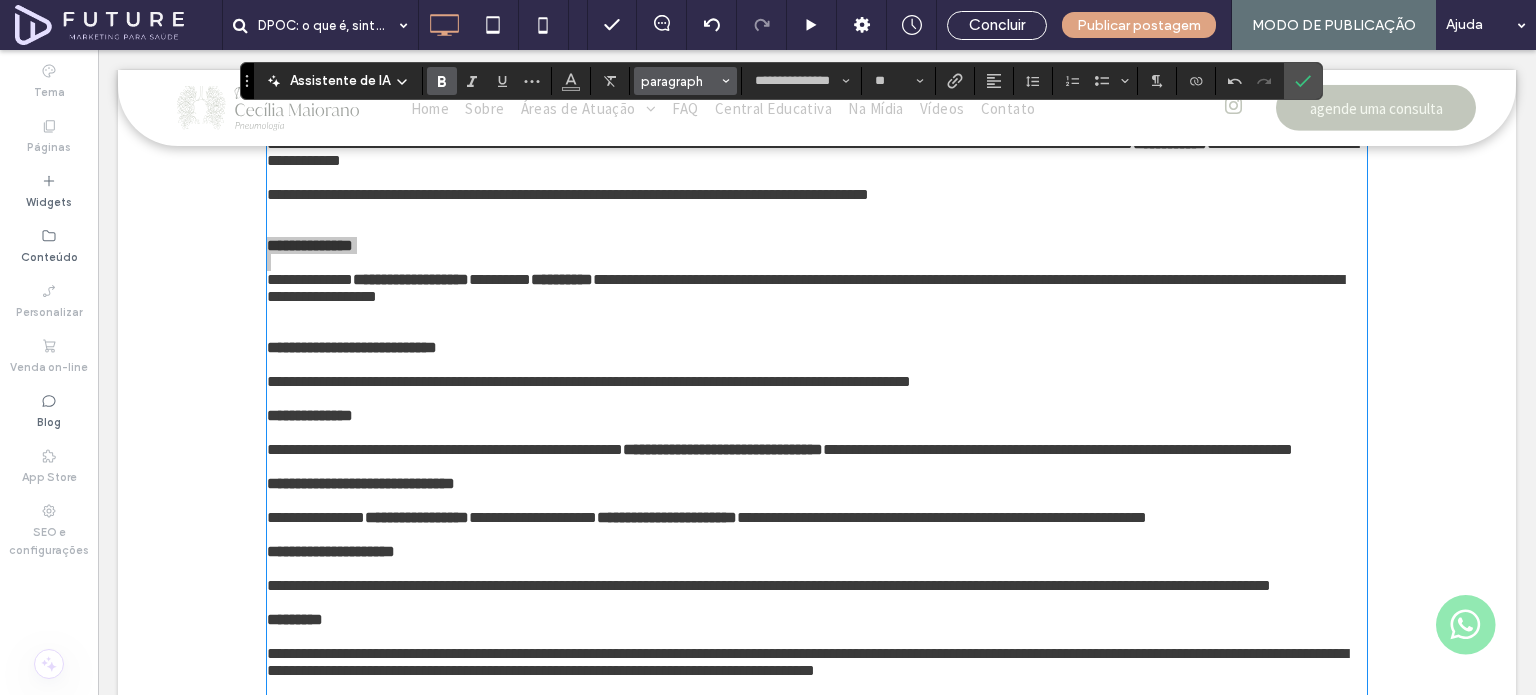 click 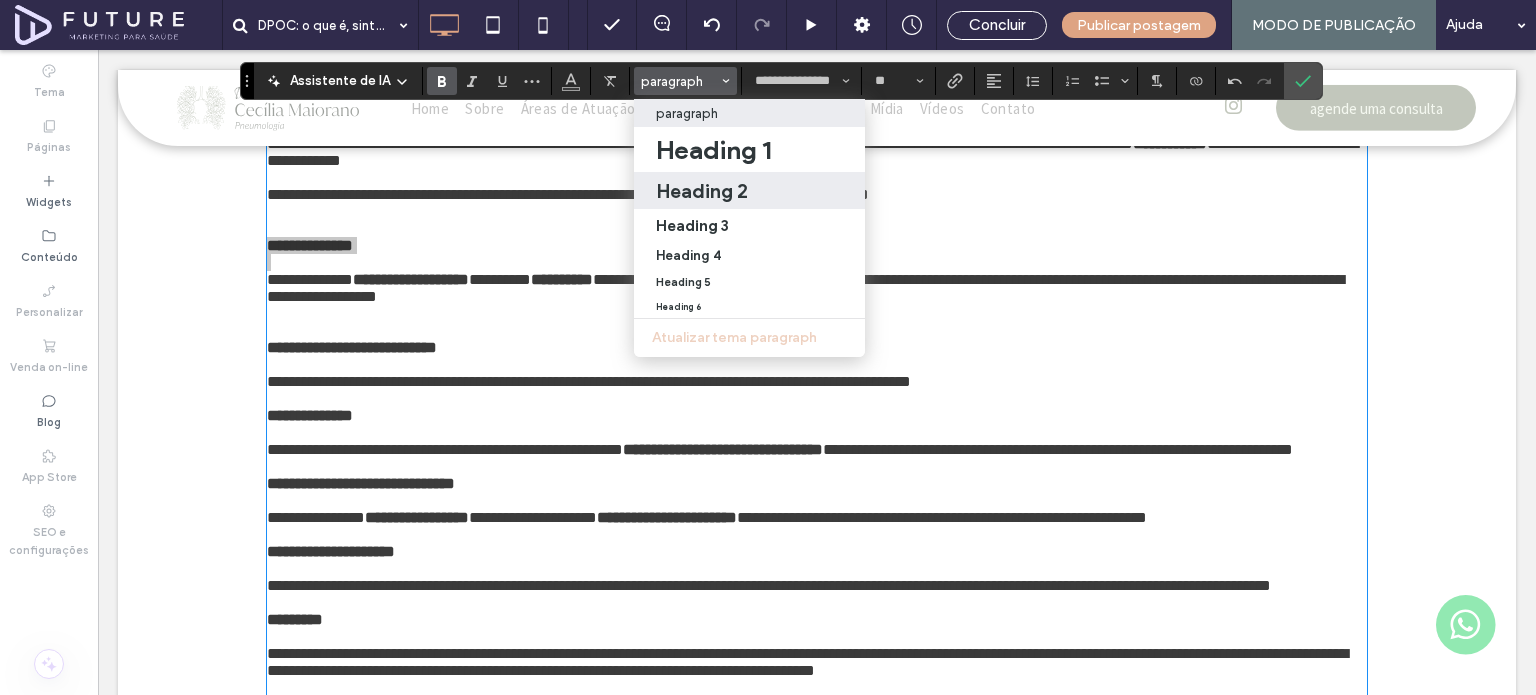 click on "Heading 2" at bounding box center [702, 191] 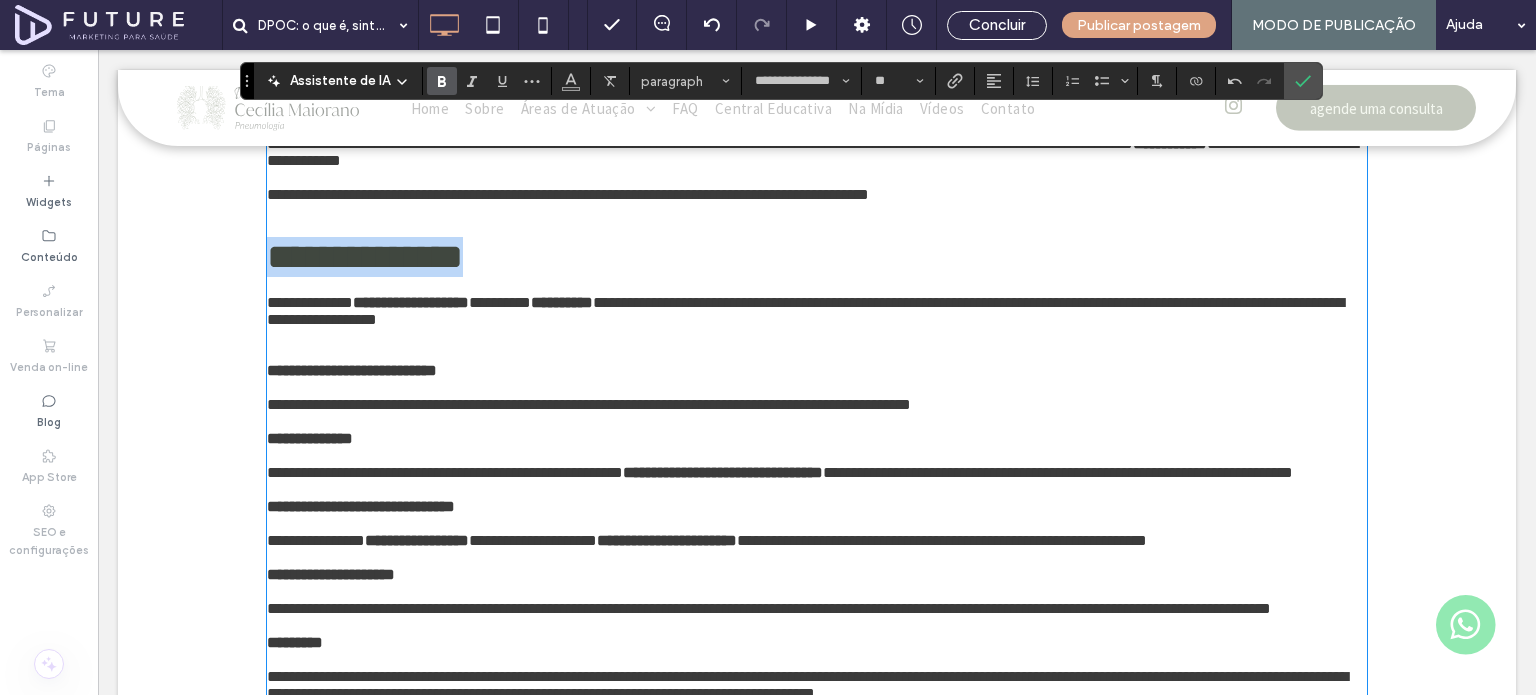 type 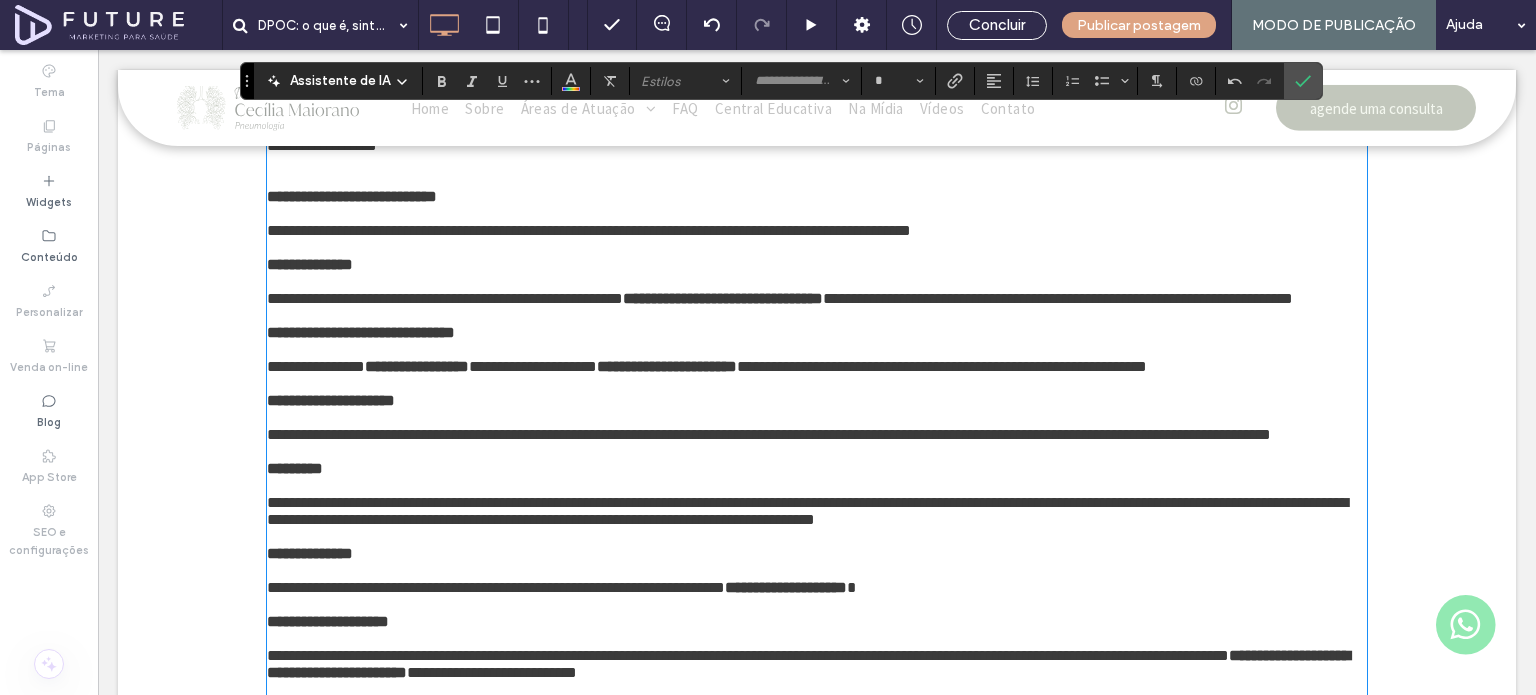 scroll, scrollTop: 1642, scrollLeft: 0, axis: vertical 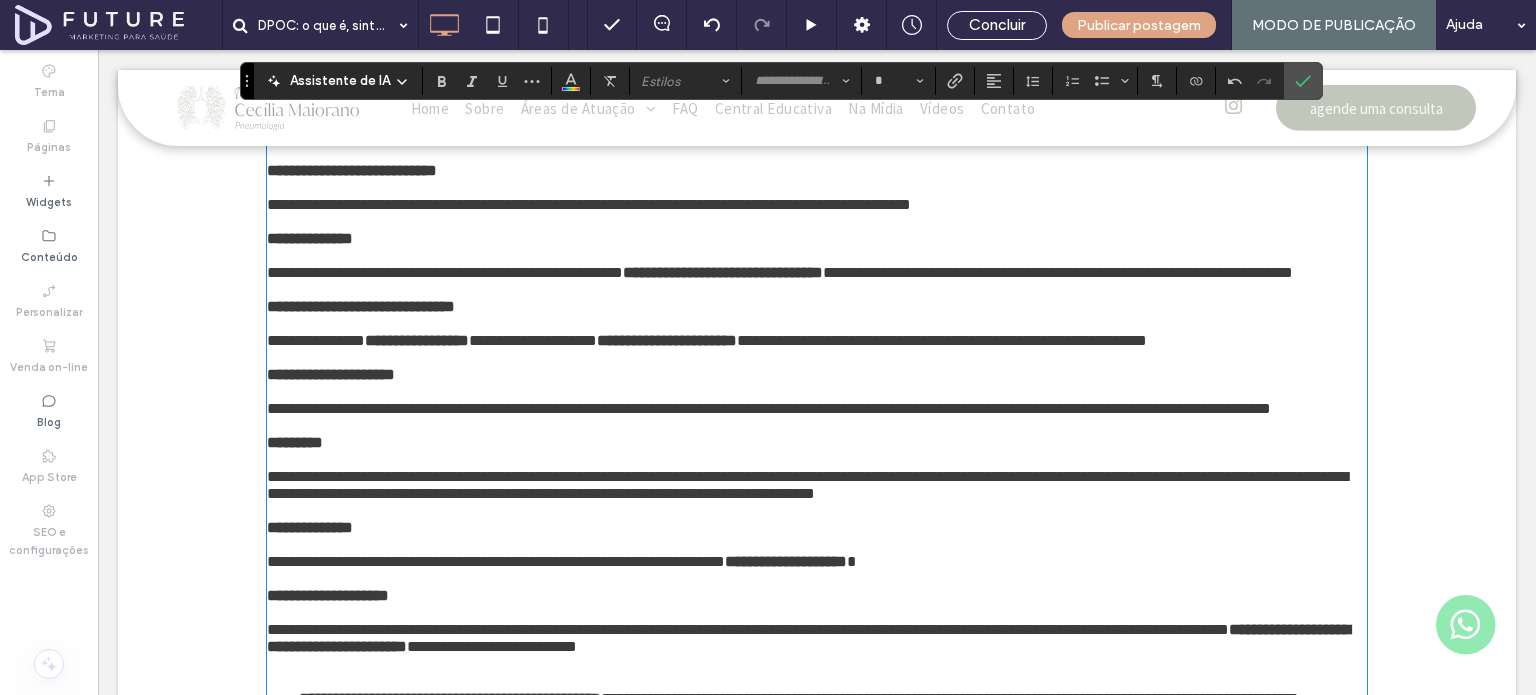 type on "**********" 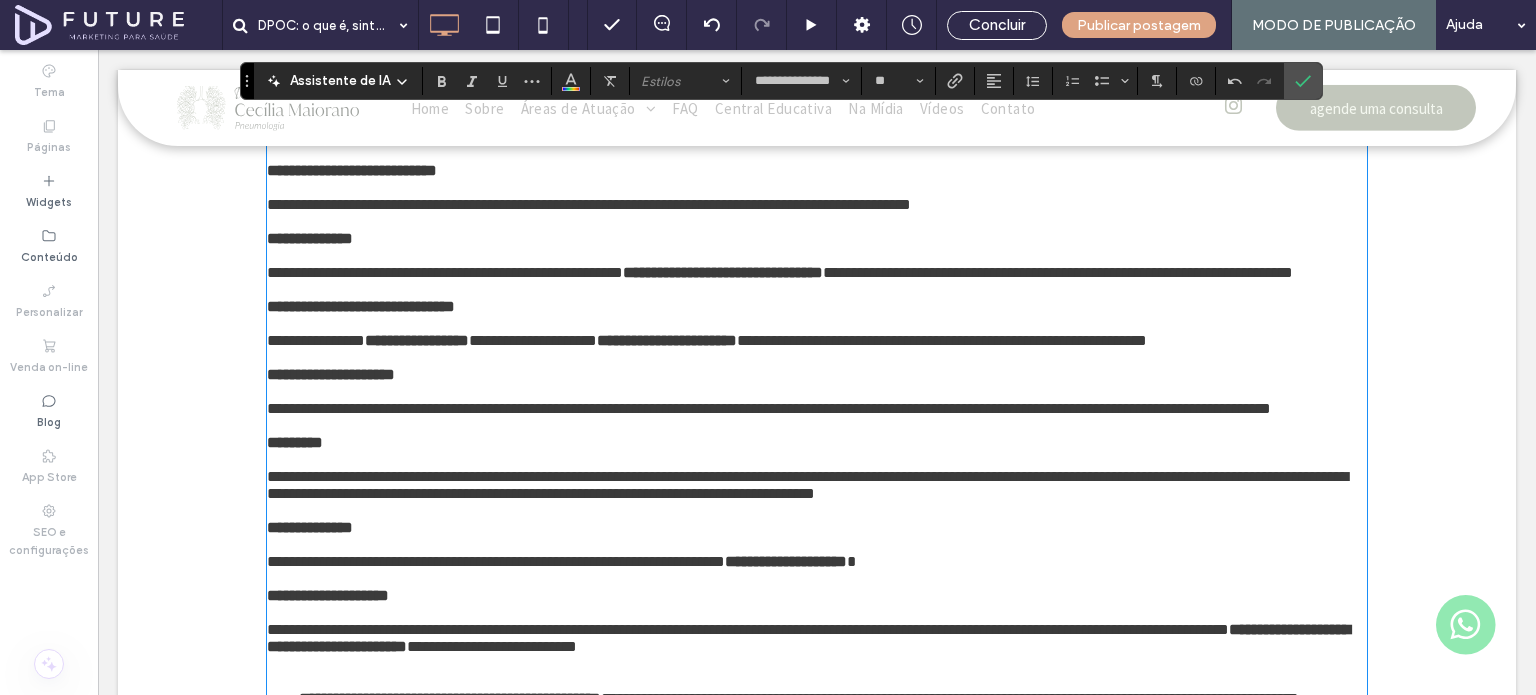 click on "**********" at bounding box center (352, 170) 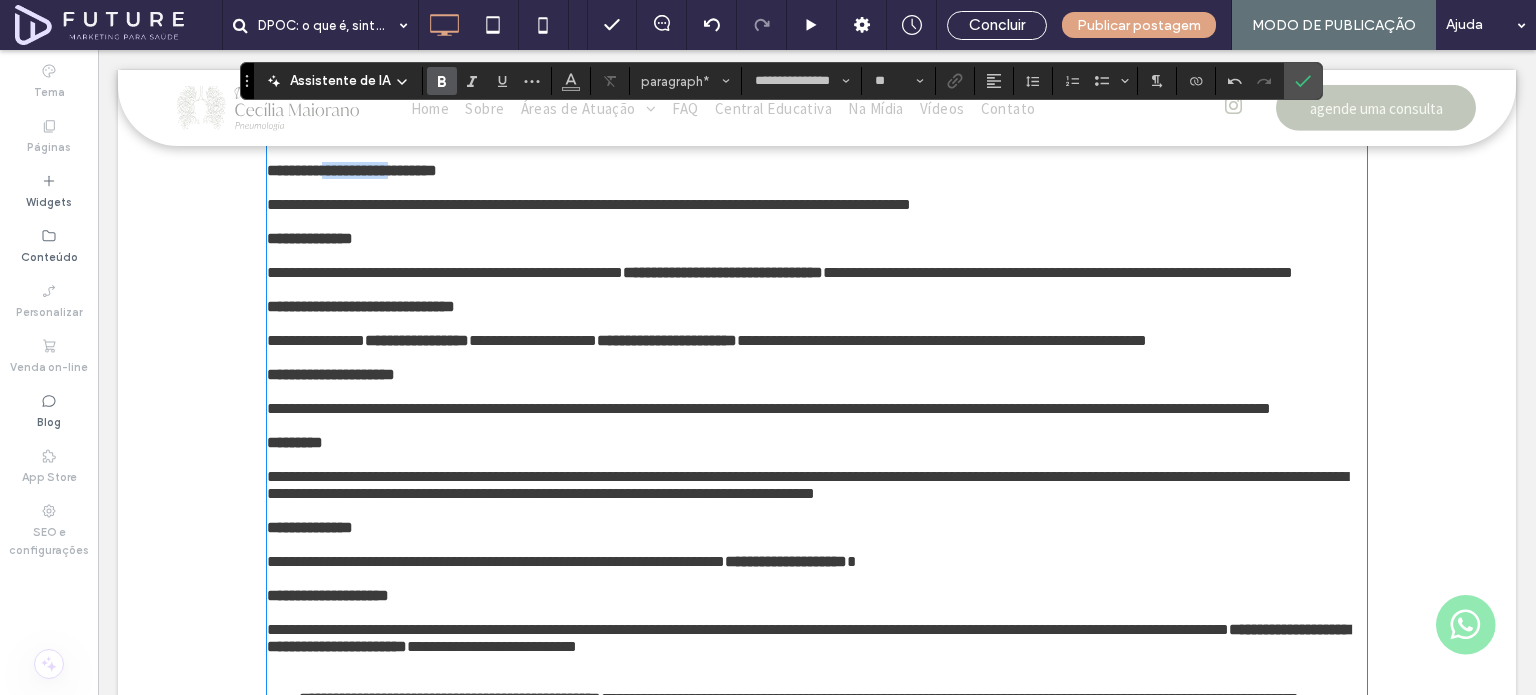 click on "**********" at bounding box center [352, 170] 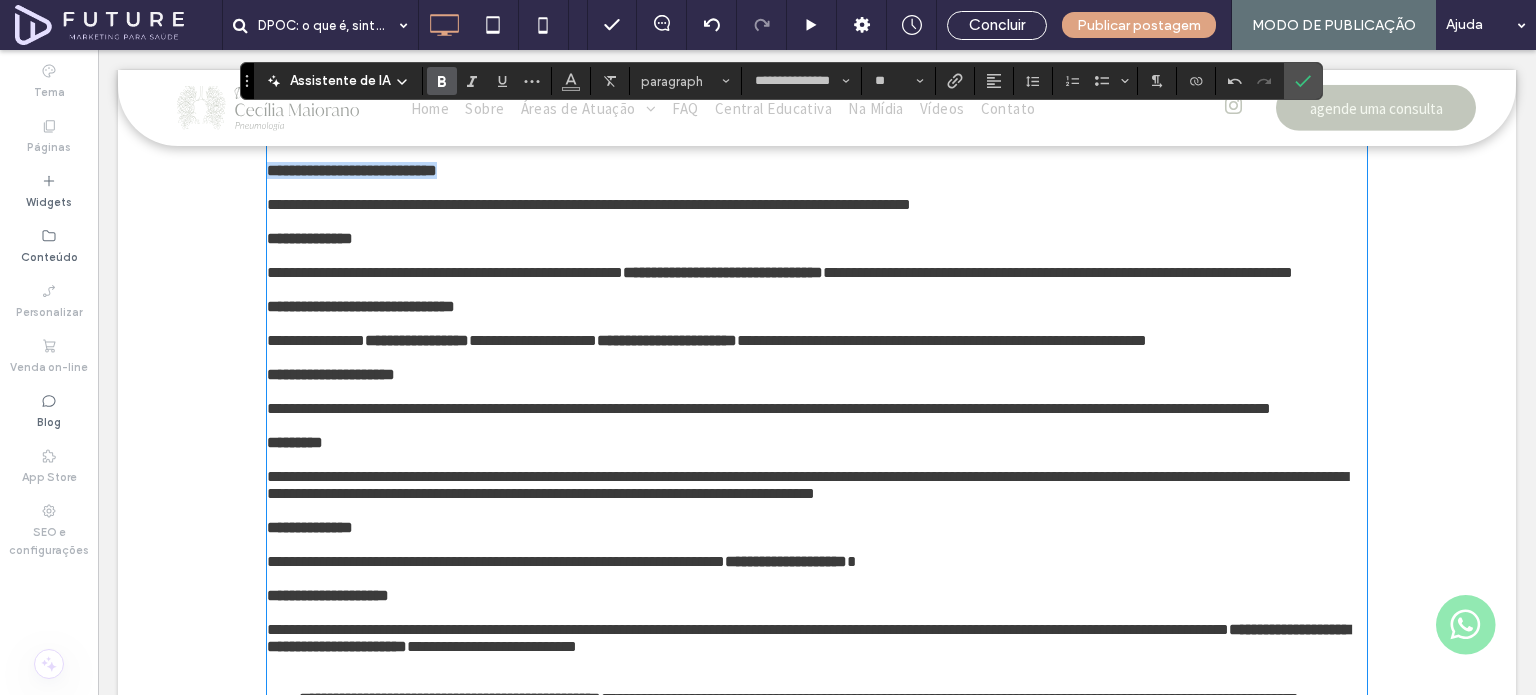 click on "**********" at bounding box center (352, 170) 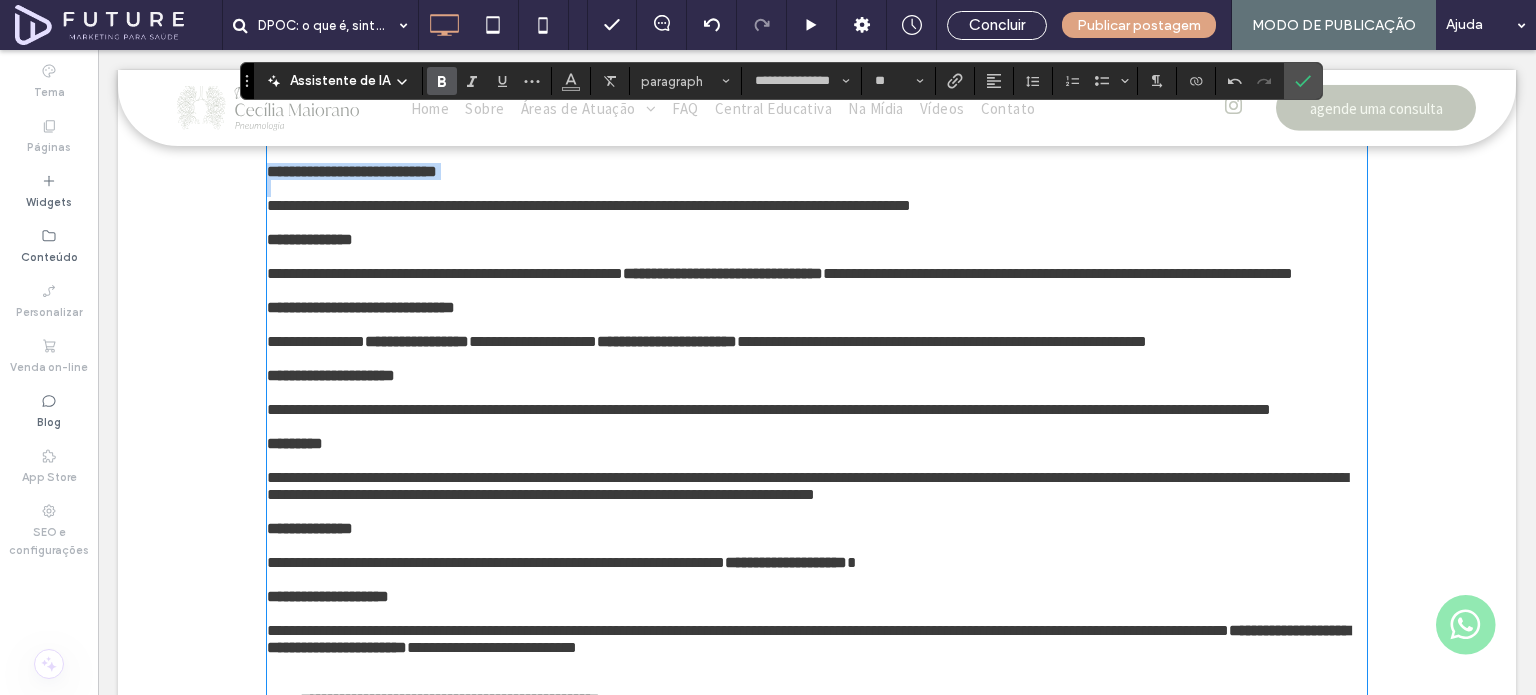 scroll, scrollTop: 1642, scrollLeft: 0, axis: vertical 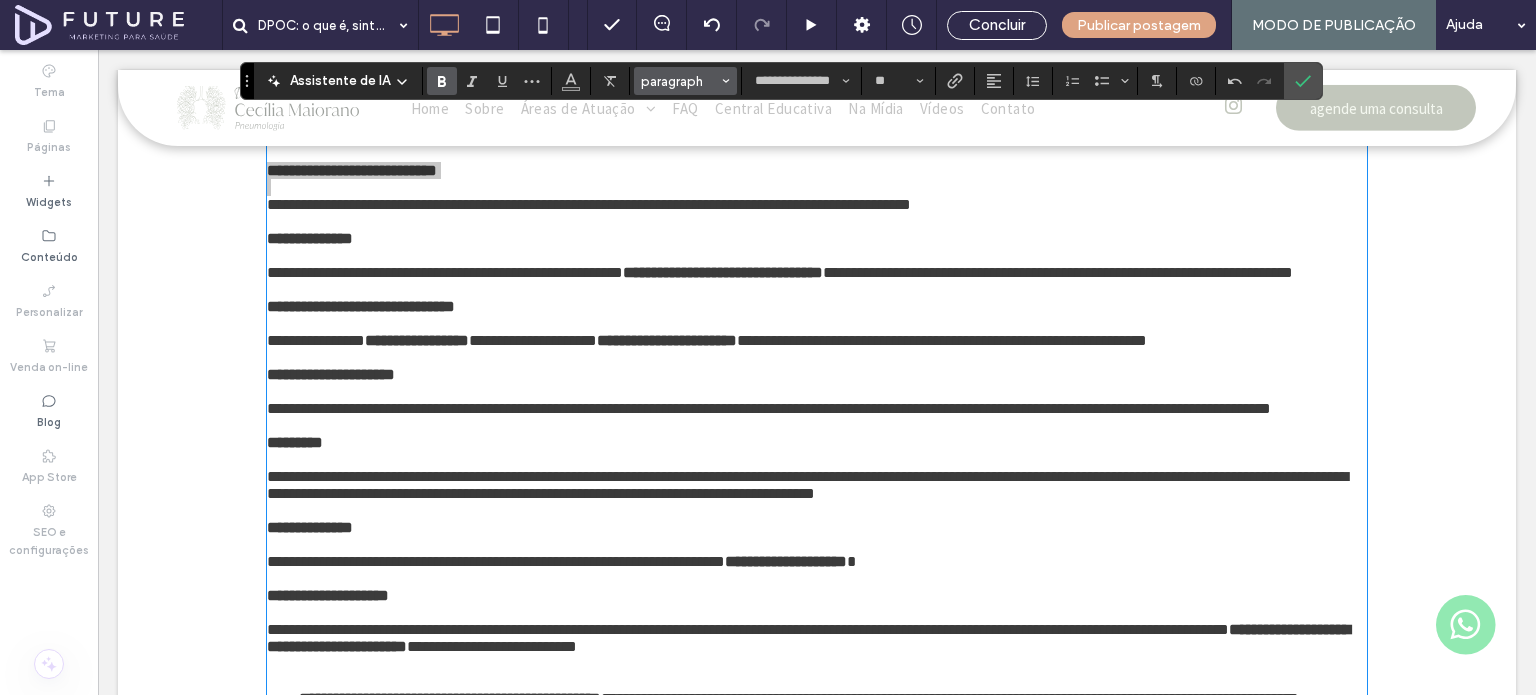 click on "paragraph" at bounding box center [686, 81] 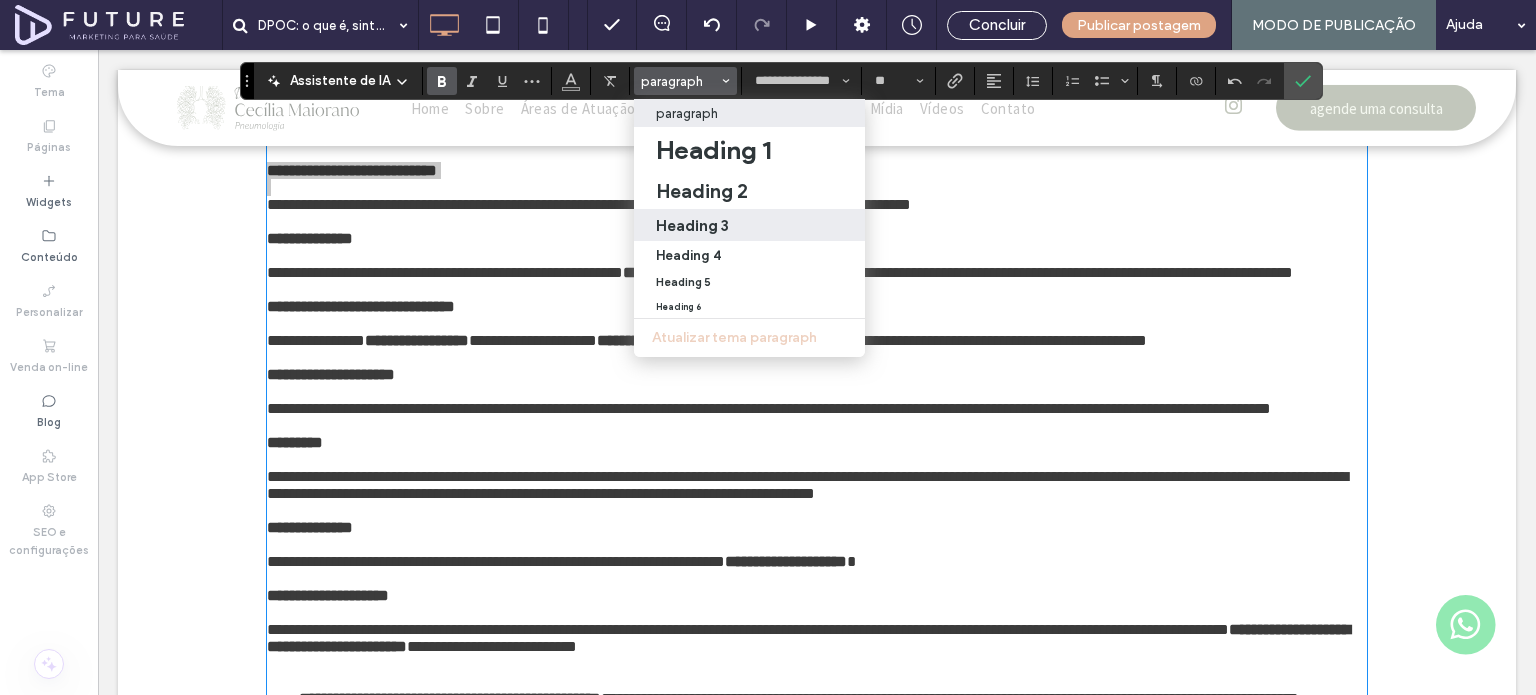 drag, startPoint x: 692, startPoint y: 214, endPoint x: 416, endPoint y: 247, distance: 277.96582 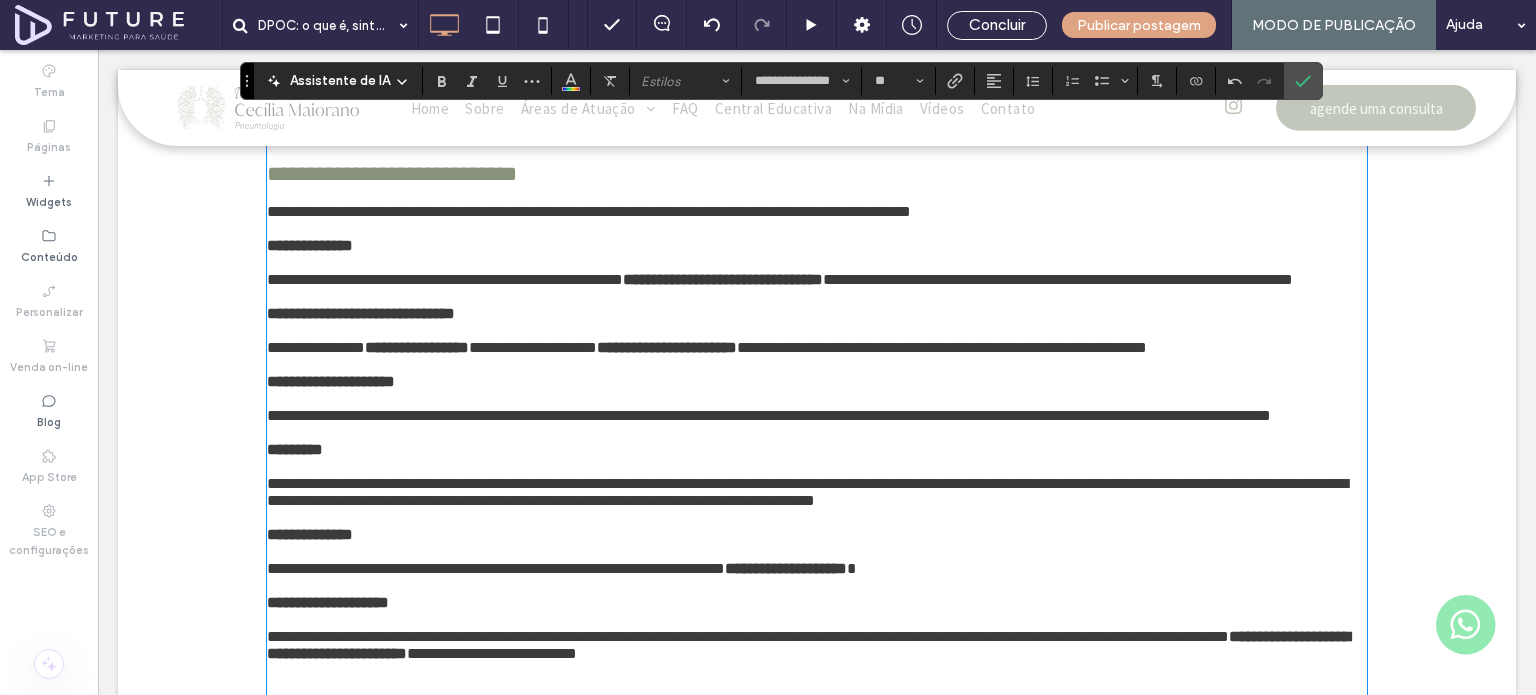 click on "**********" at bounding box center (310, 245) 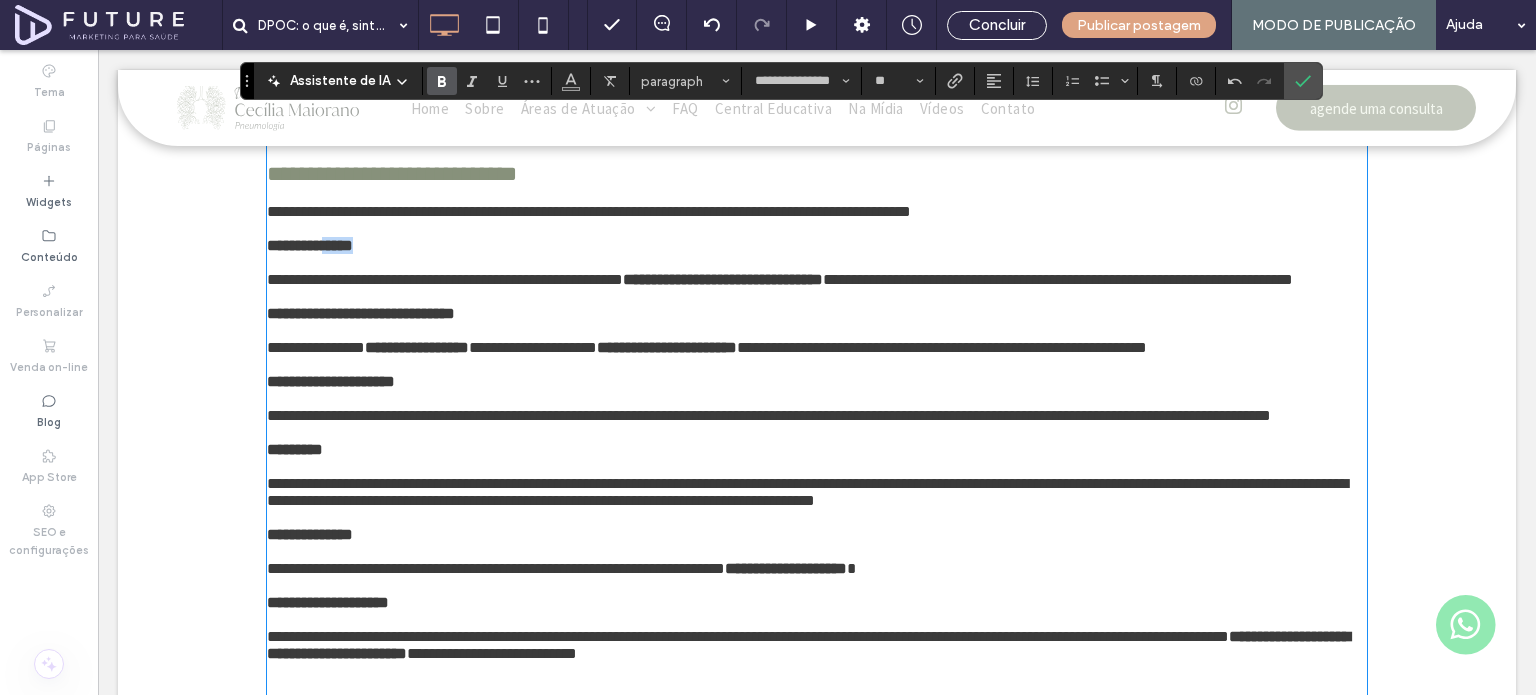 click on "**********" at bounding box center (310, 245) 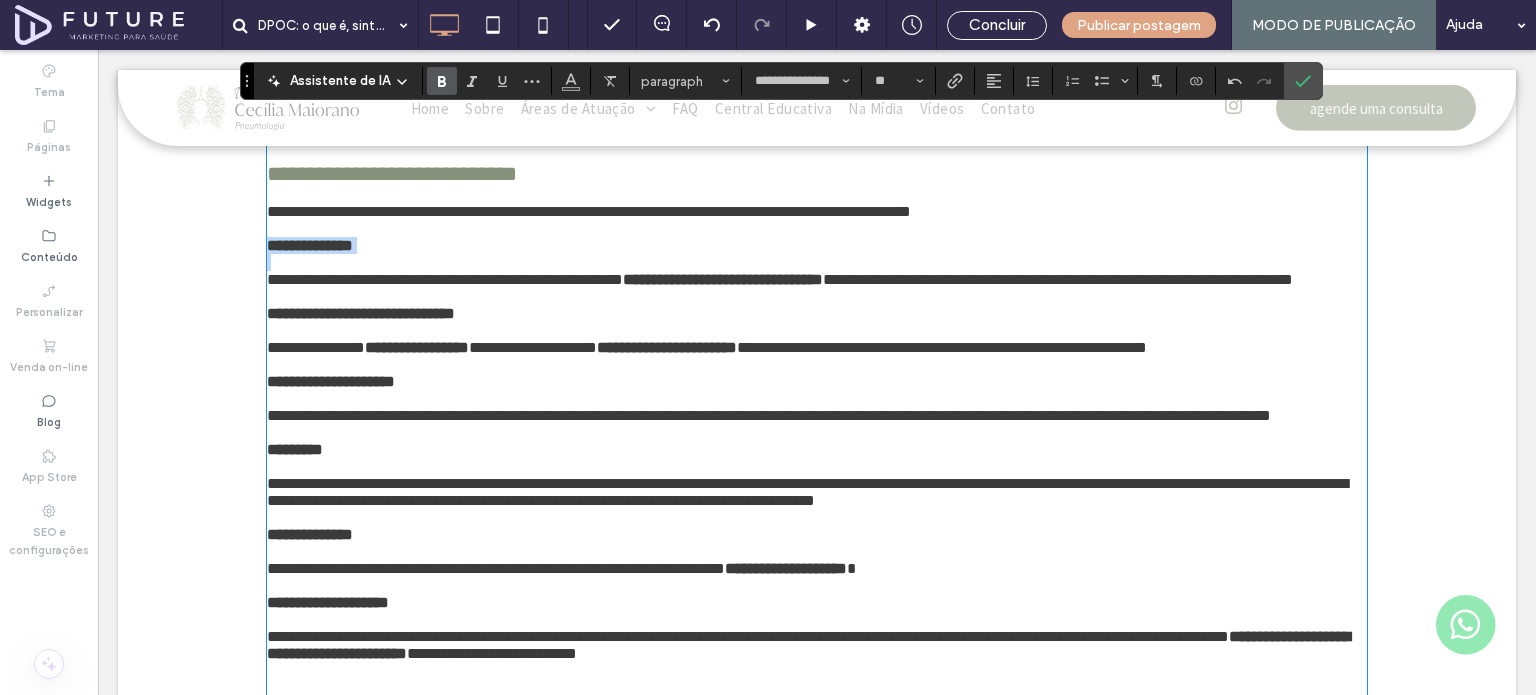 click on "**********" at bounding box center (310, 245) 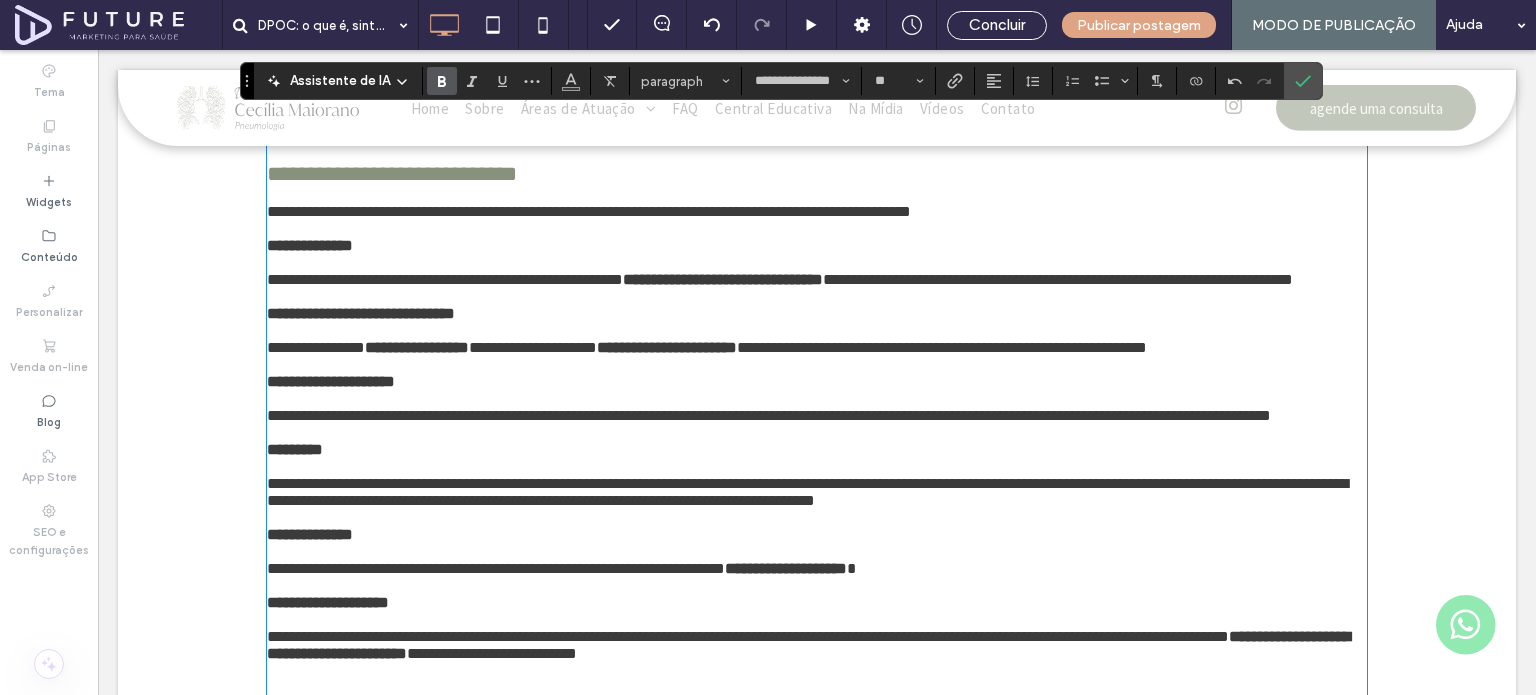 click on "**********" at bounding box center [445, 279] 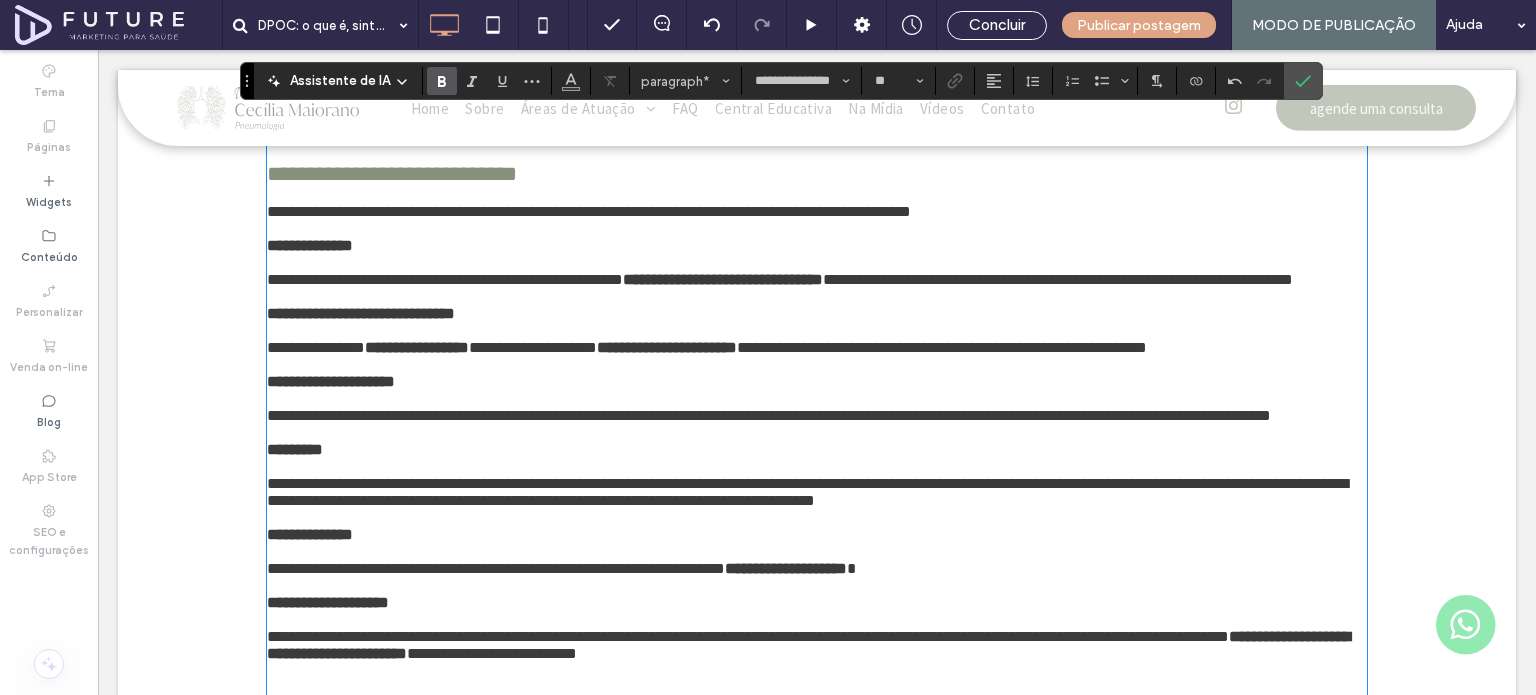 click on "**********" at bounding box center (310, 245) 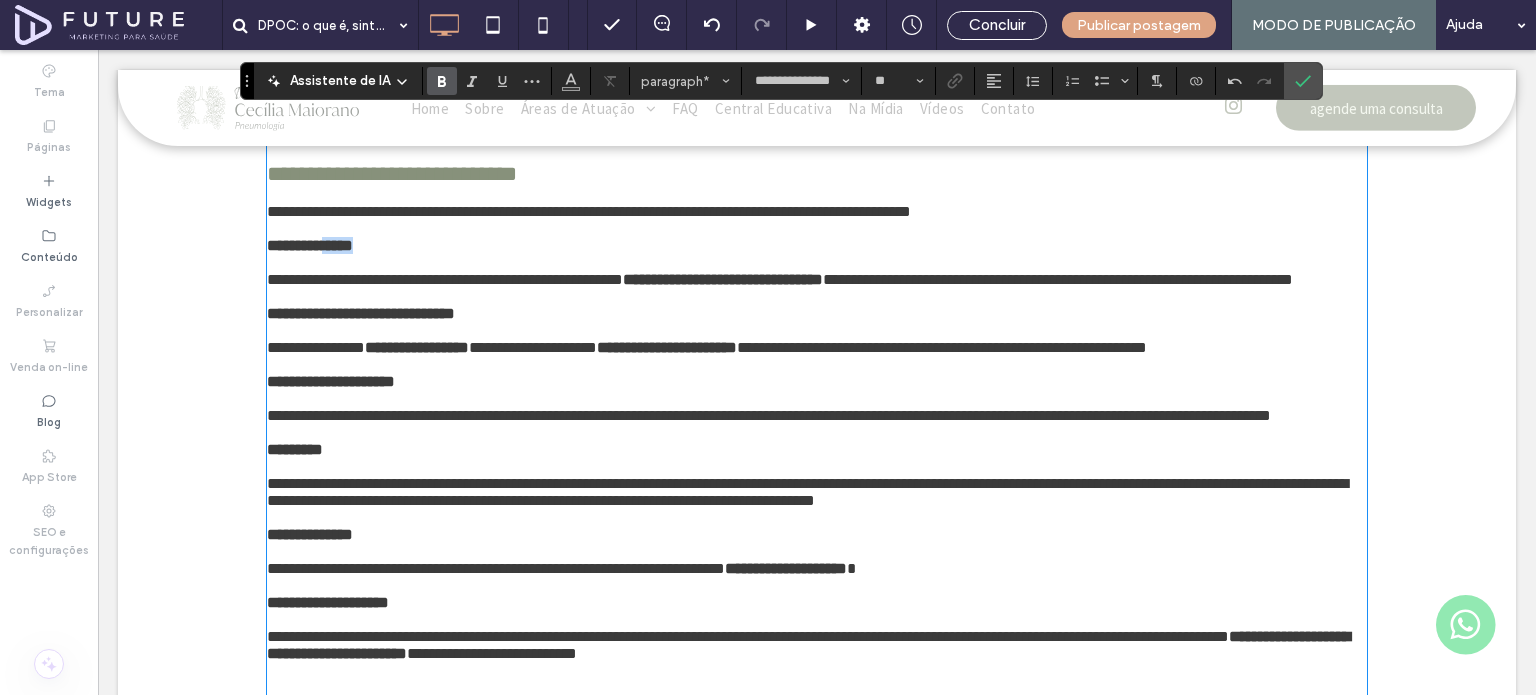 click on "**********" at bounding box center [310, 245] 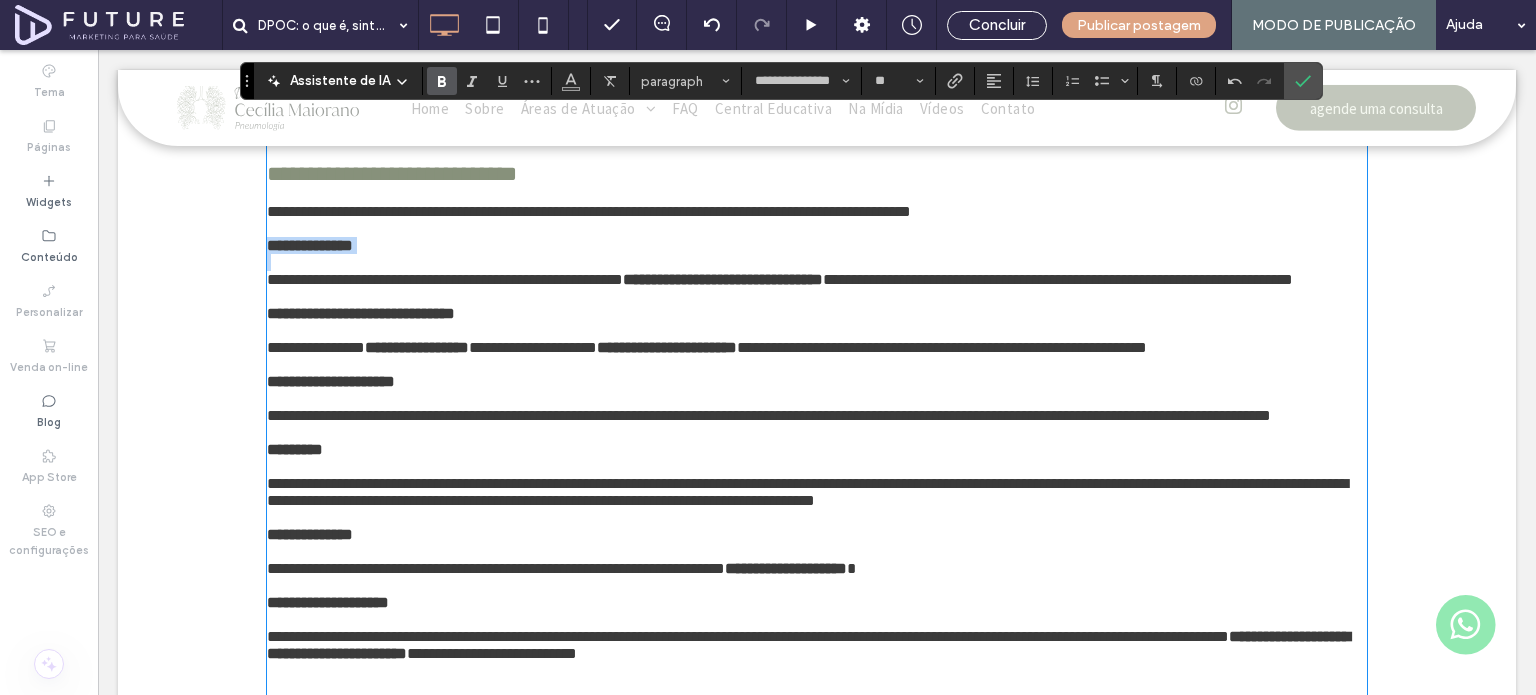 click on "**********" at bounding box center [310, 245] 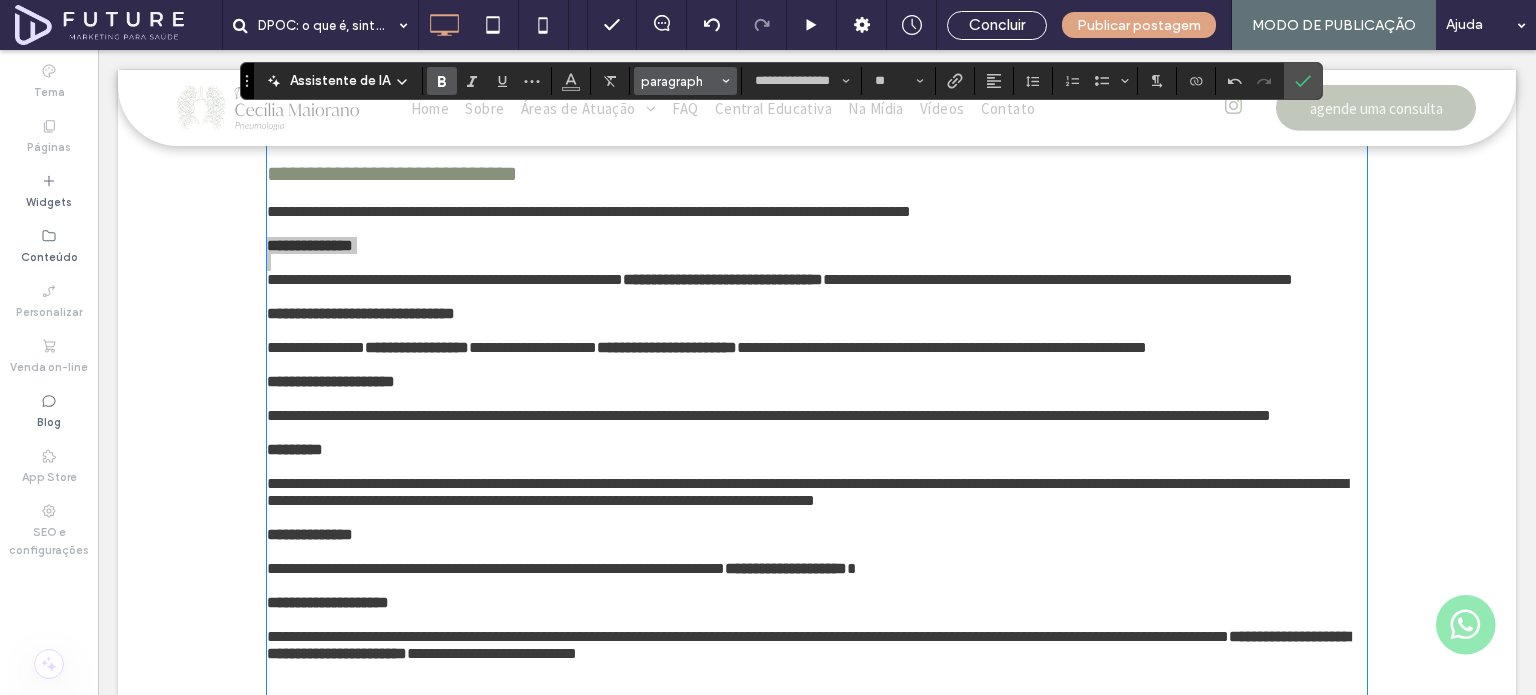 click on "paragraph" at bounding box center [680, 81] 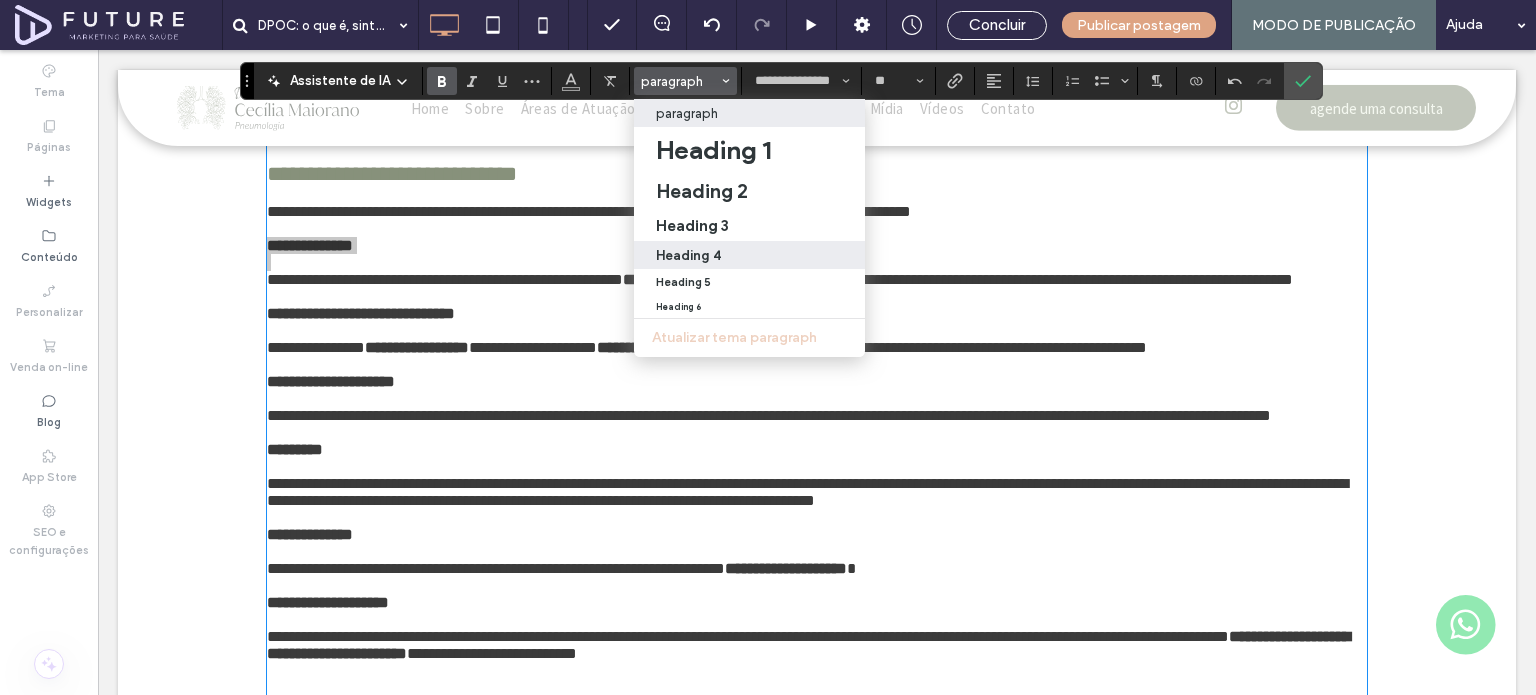 drag, startPoint x: 700, startPoint y: 261, endPoint x: 485, endPoint y: 285, distance: 216.33539 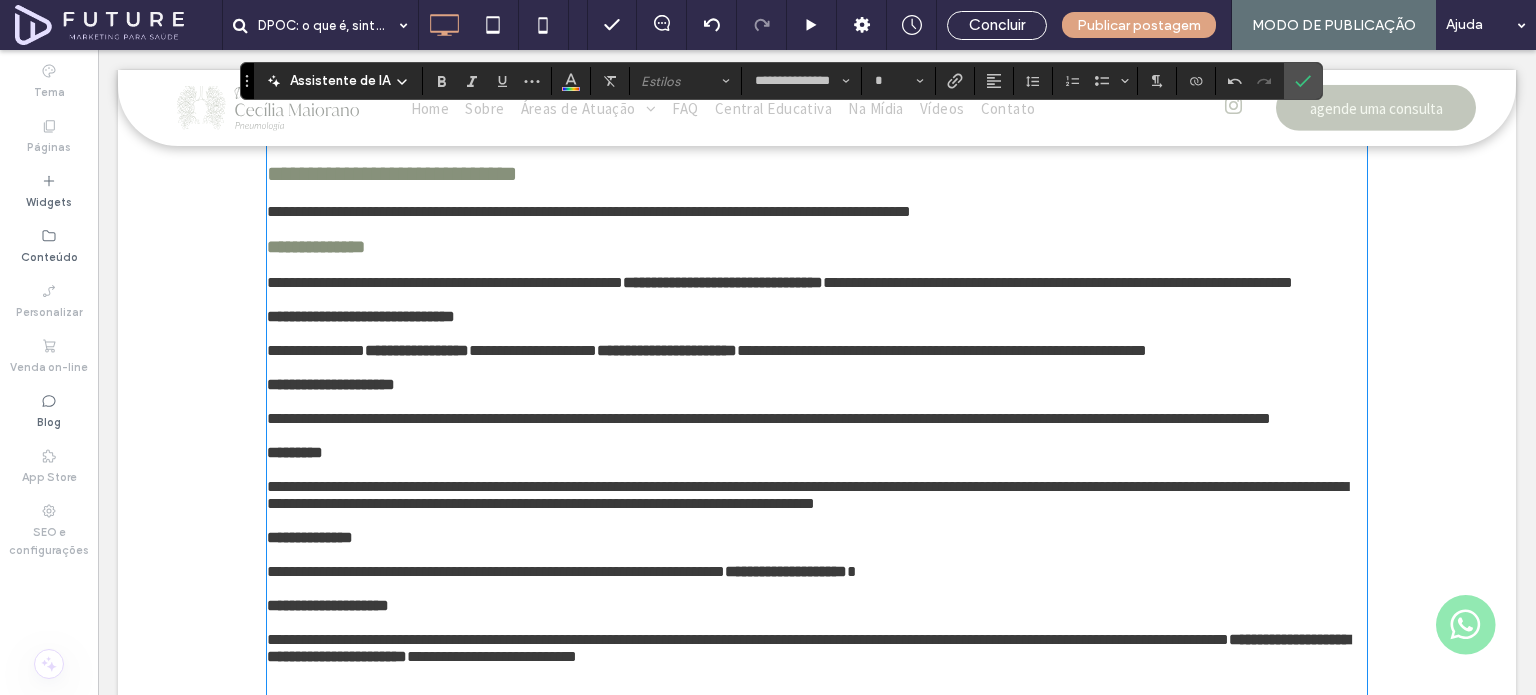 type on "**" 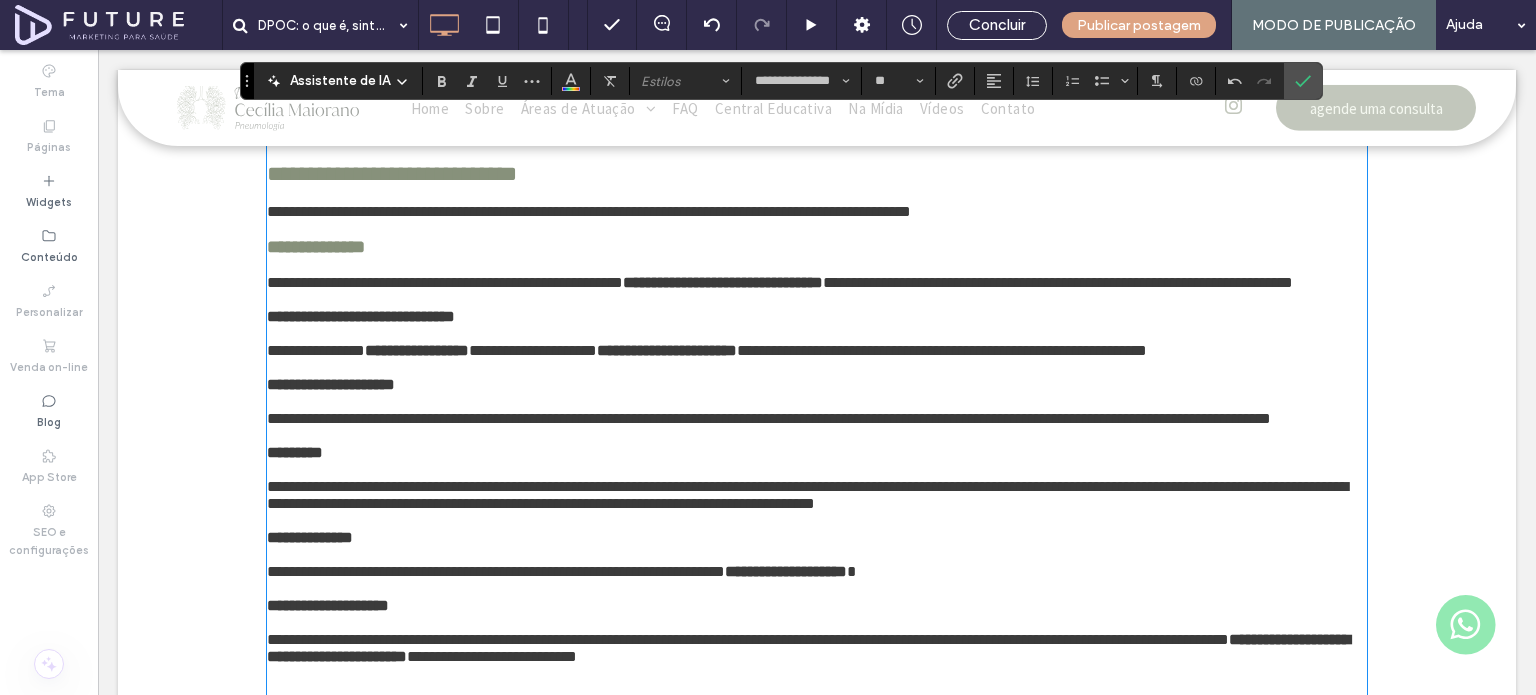 click on "**********" at bounding box center [361, 316] 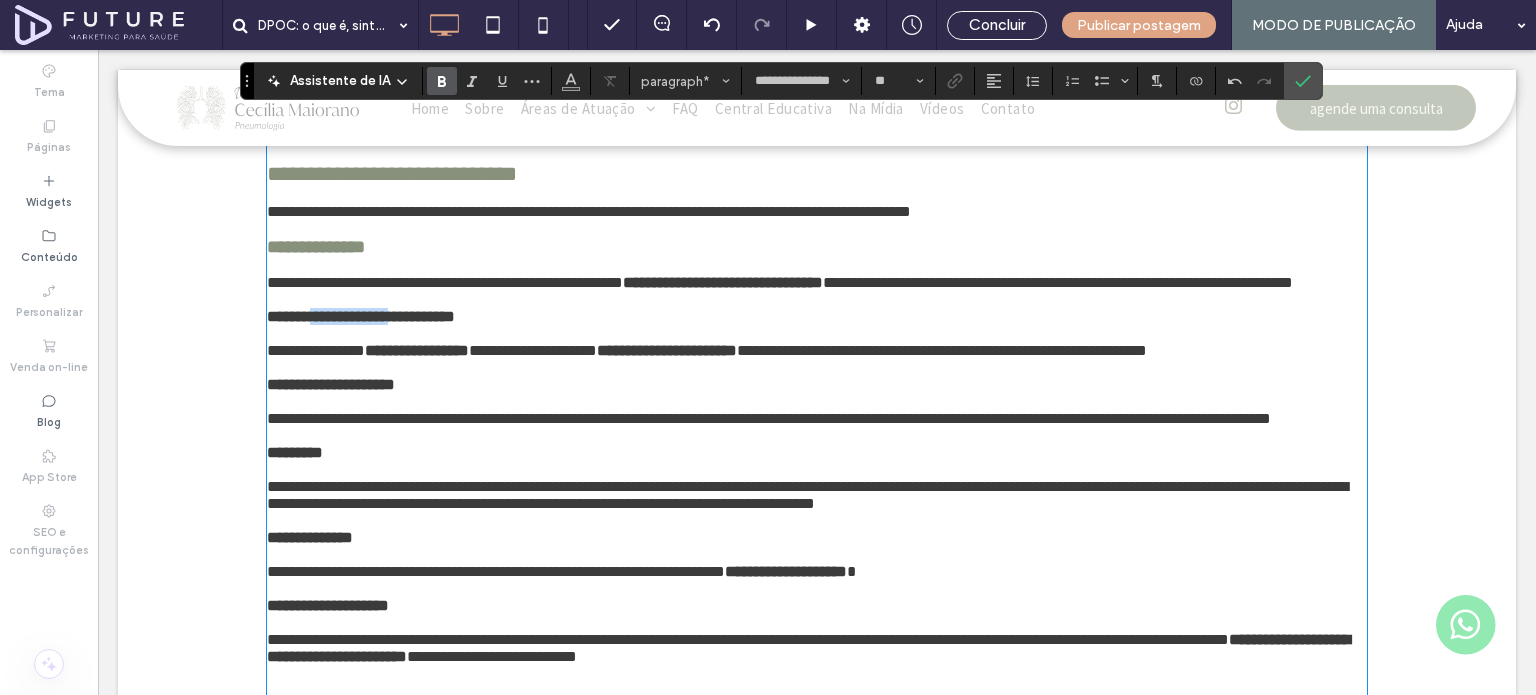 click on "**********" at bounding box center [361, 316] 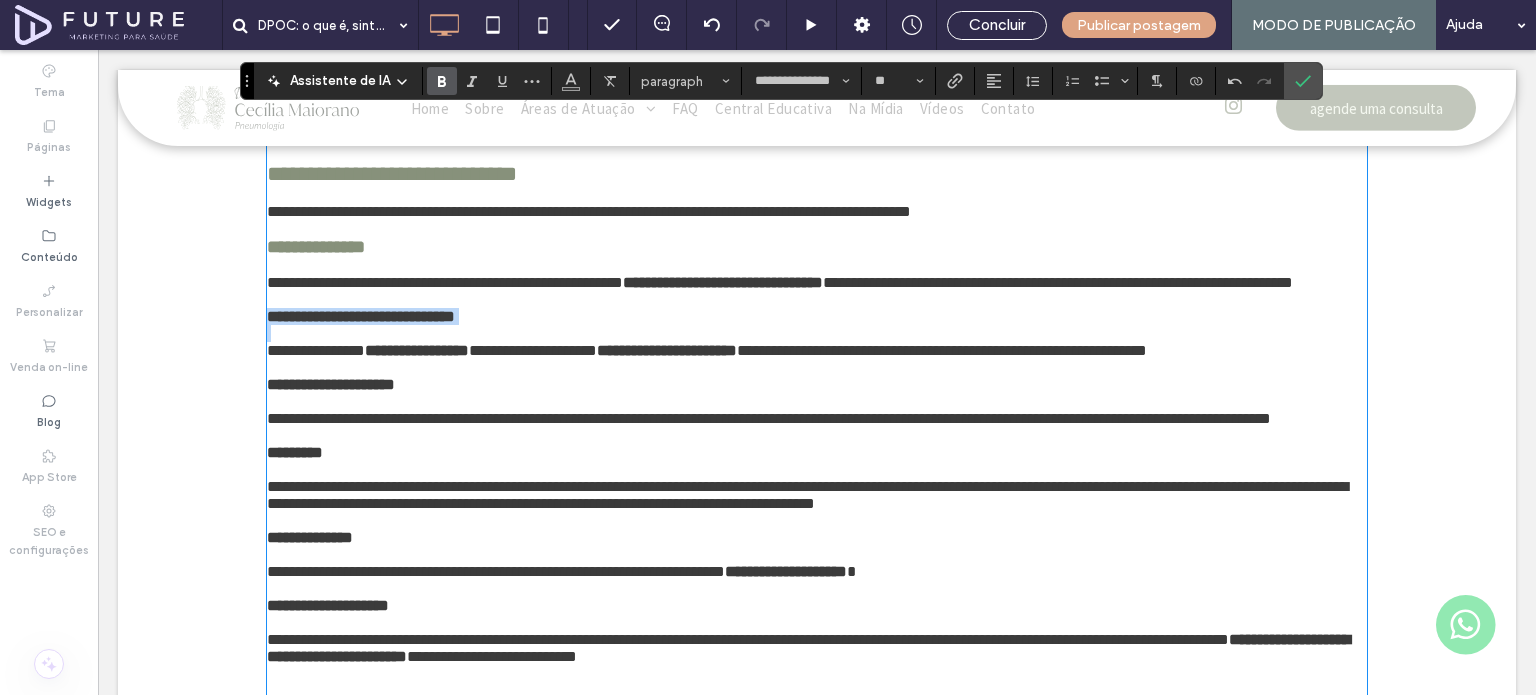 click on "**********" at bounding box center [361, 316] 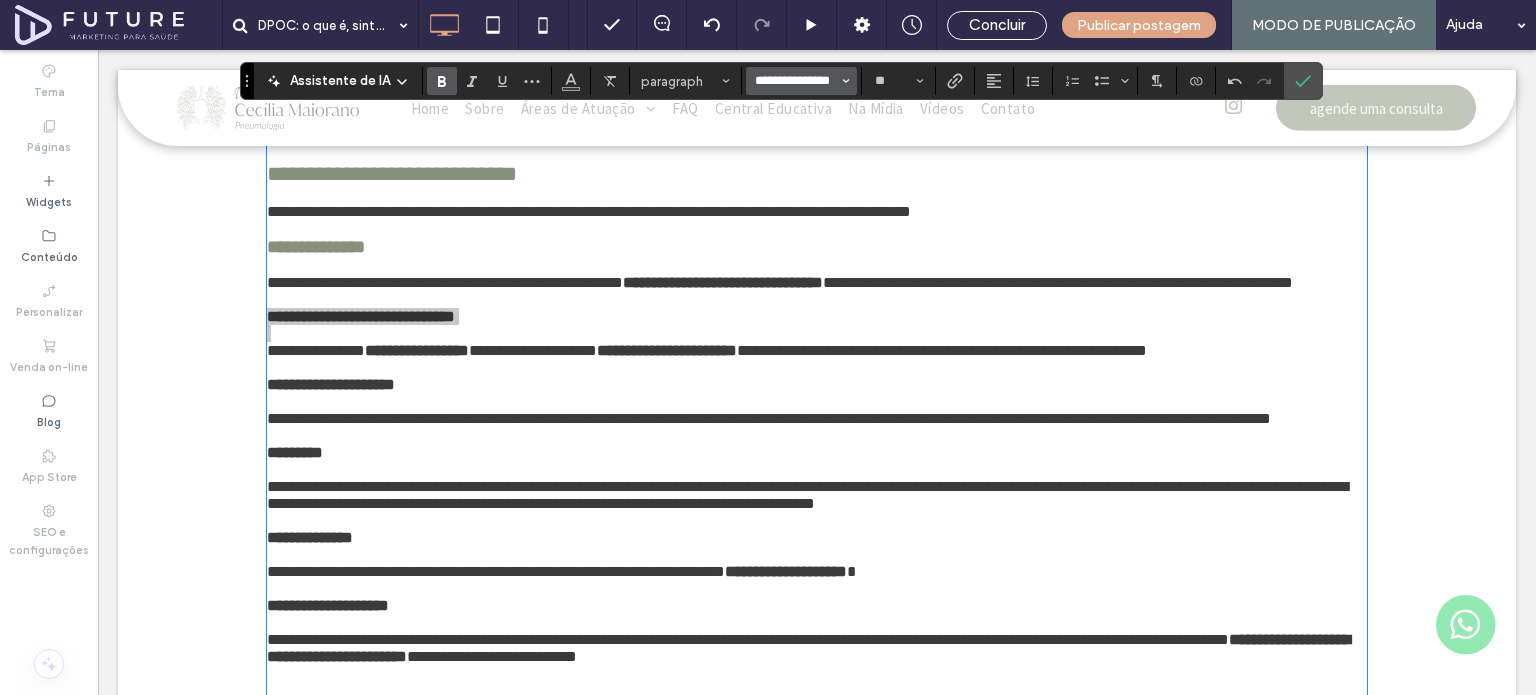click on "**********" at bounding box center (795, 81) 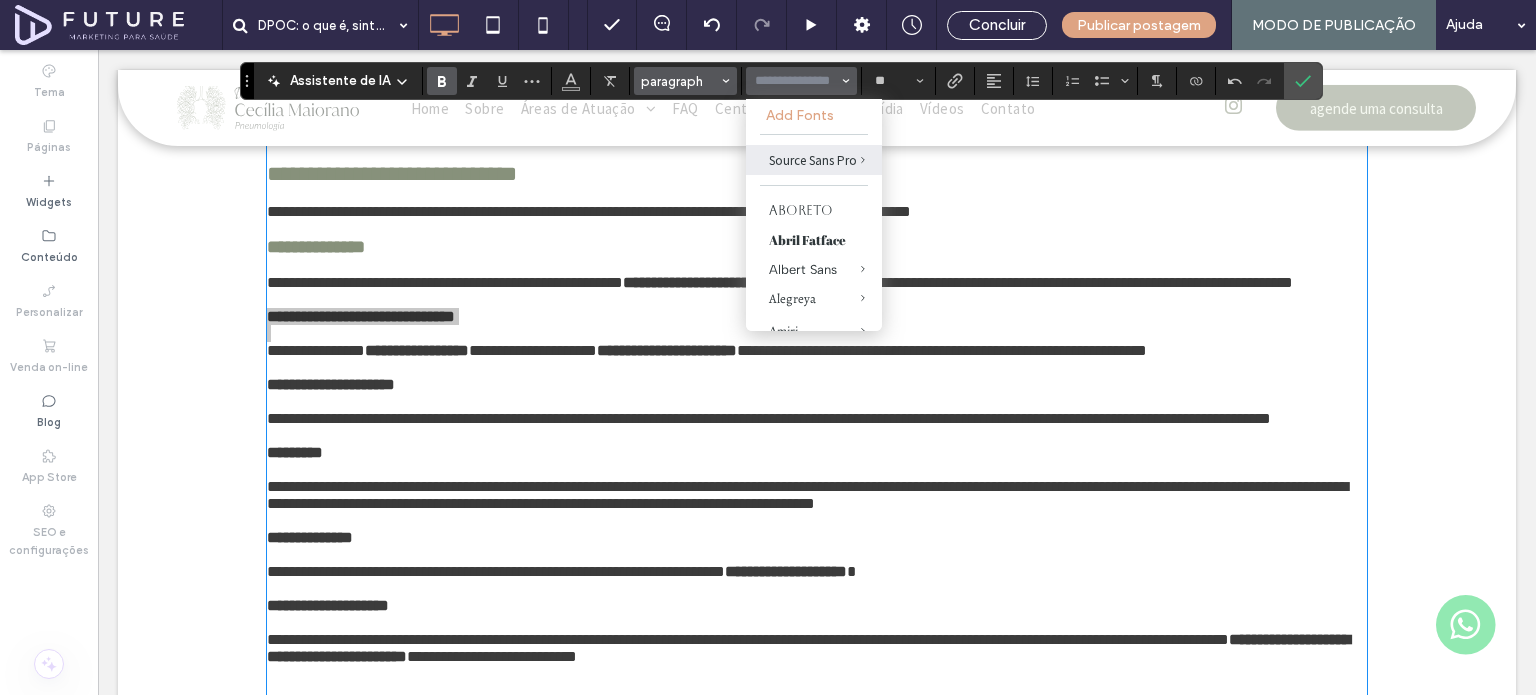 click on "paragraph" at bounding box center (680, 81) 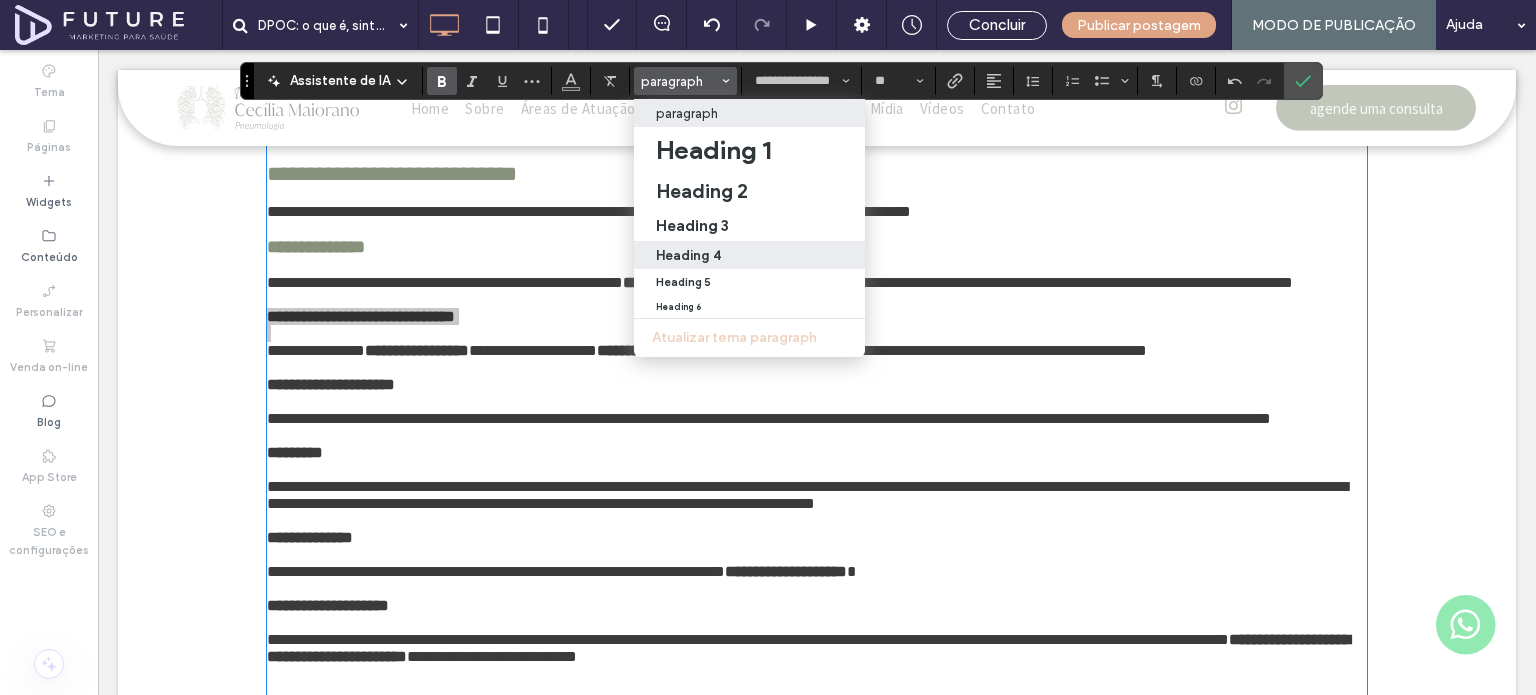 click on "Heading 4" at bounding box center (749, 255) 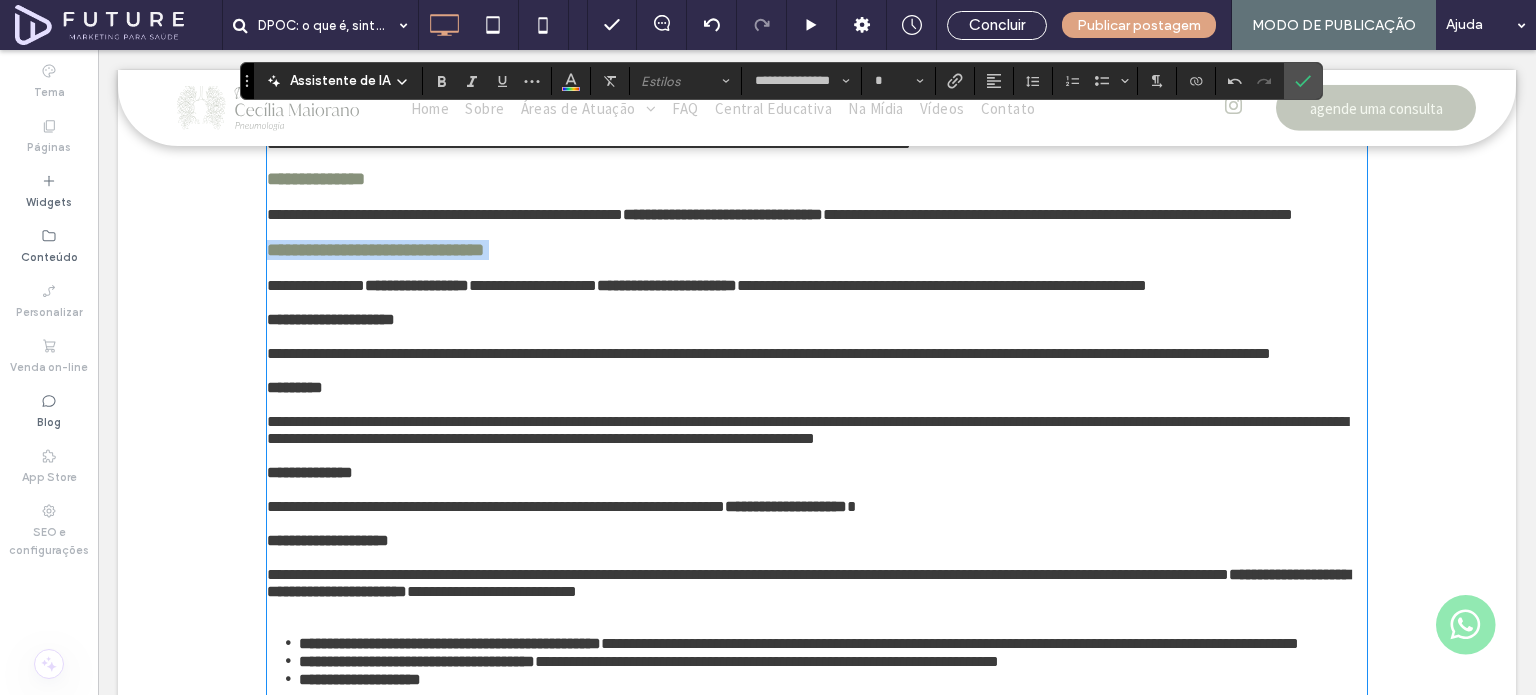 scroll, scrollTop: 1742, scrollLeft: 0, axis: vertical 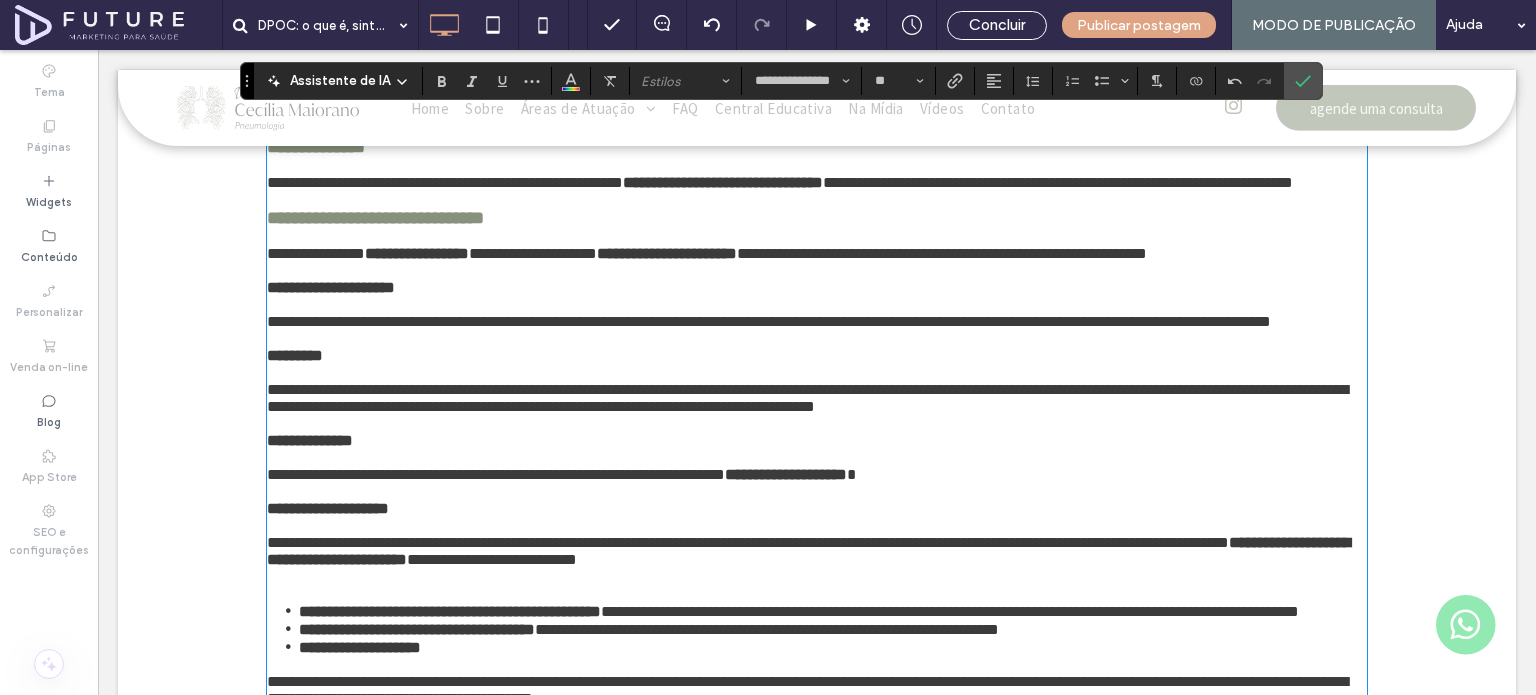 click on "**********" at bounding box center (331, 287) 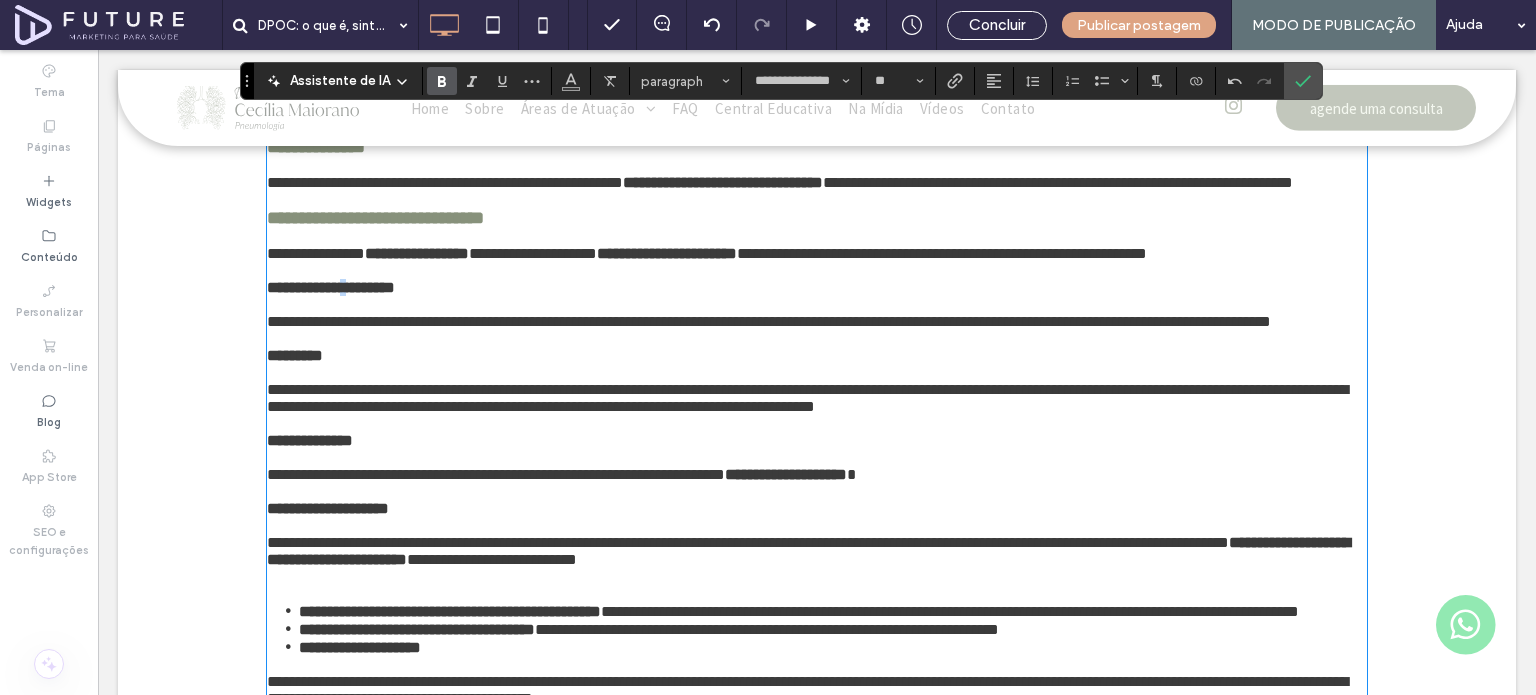 click on "**********" at bounding box center (331, 287) 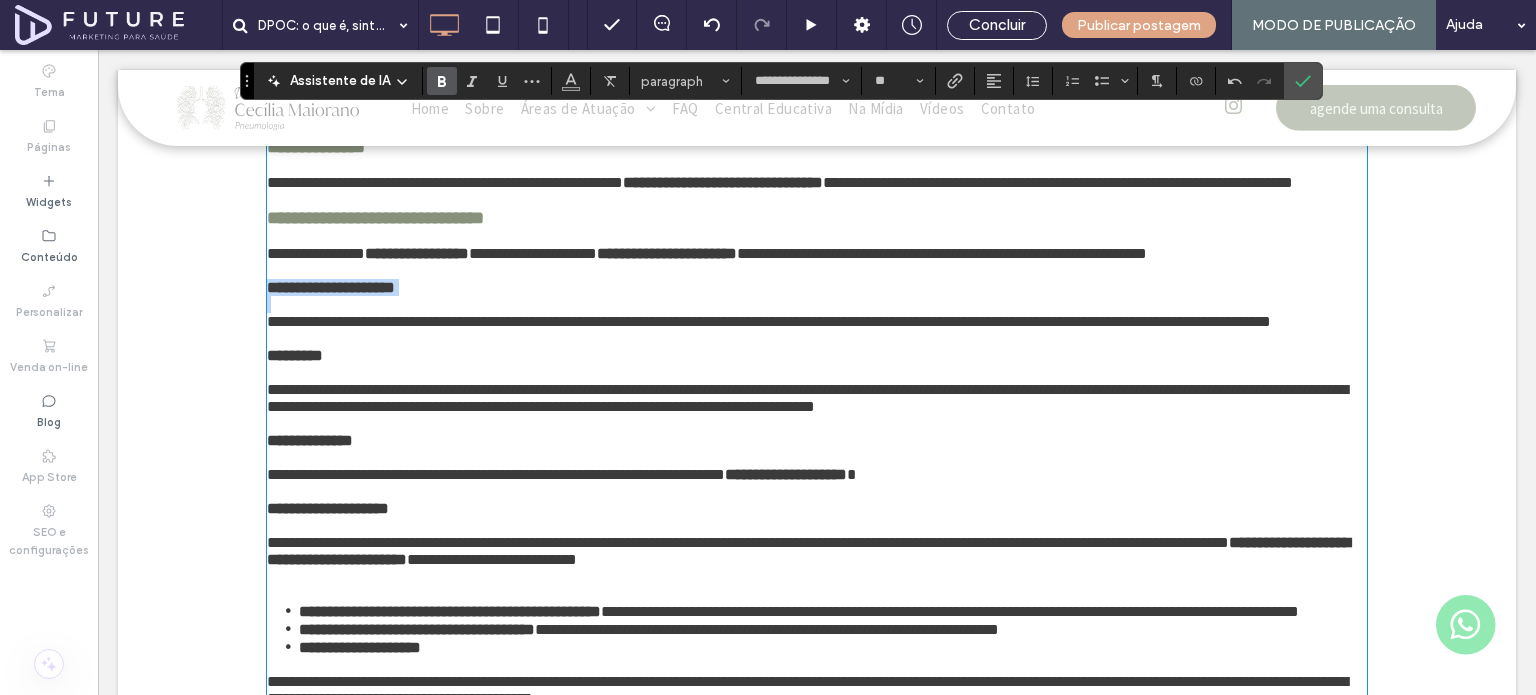 click on "**********" at bounding box center (331, 287) 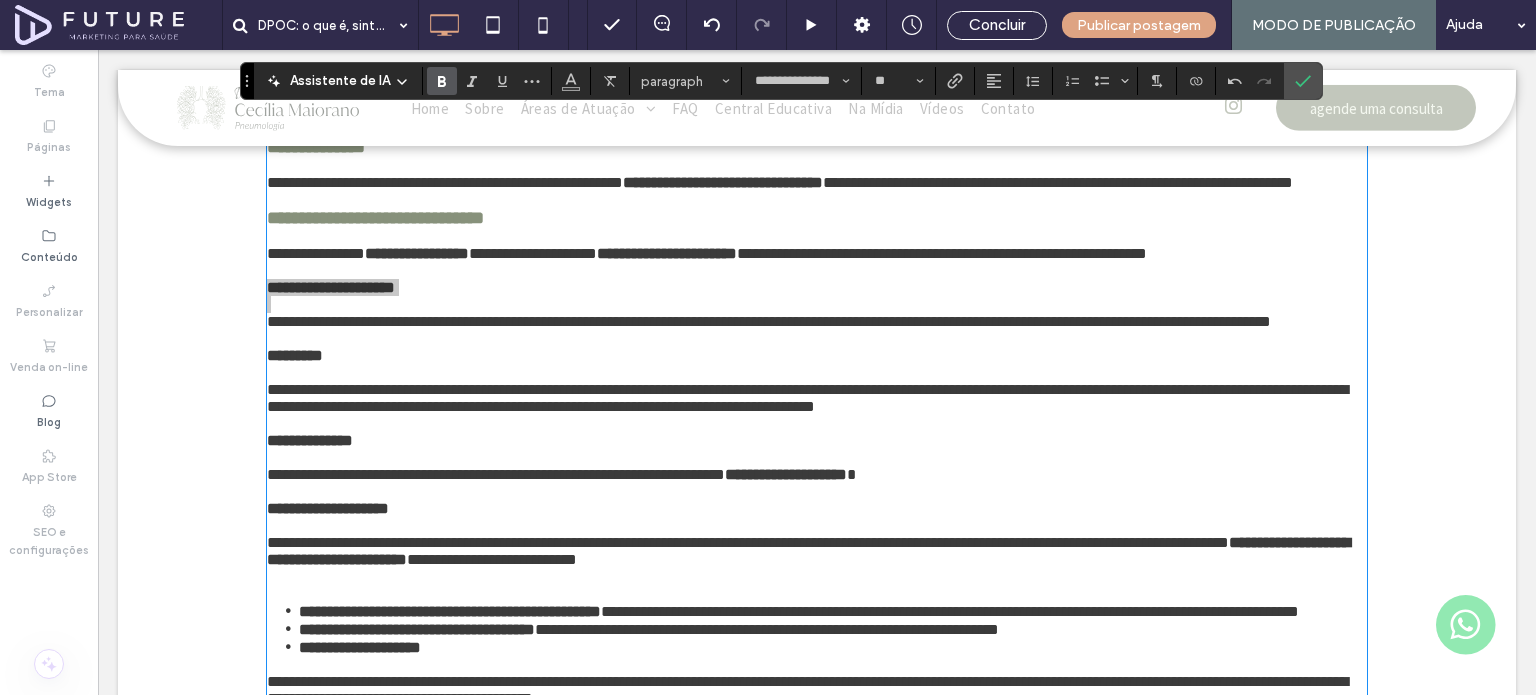 click on "**********" at bounding box center [781, 81] 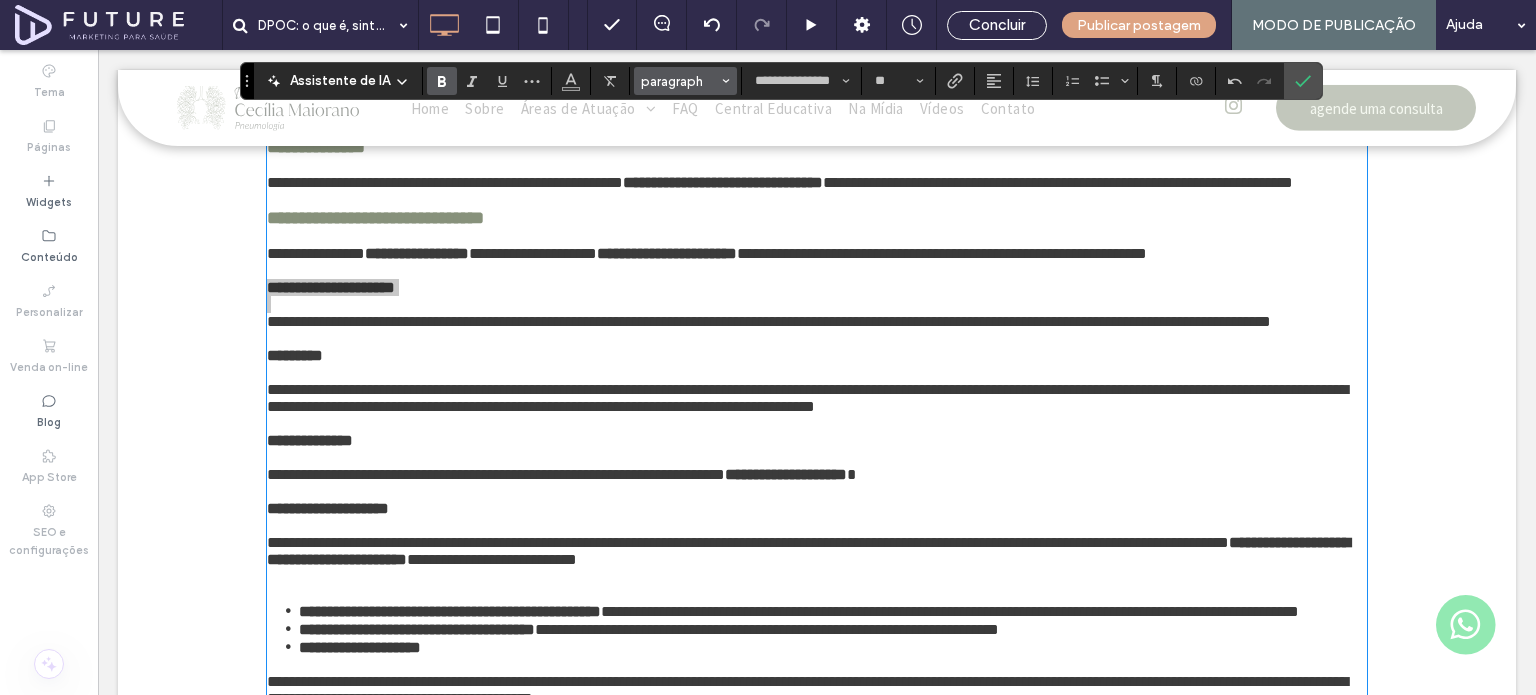 click on "paragraph" at bounding box center (680, 81) 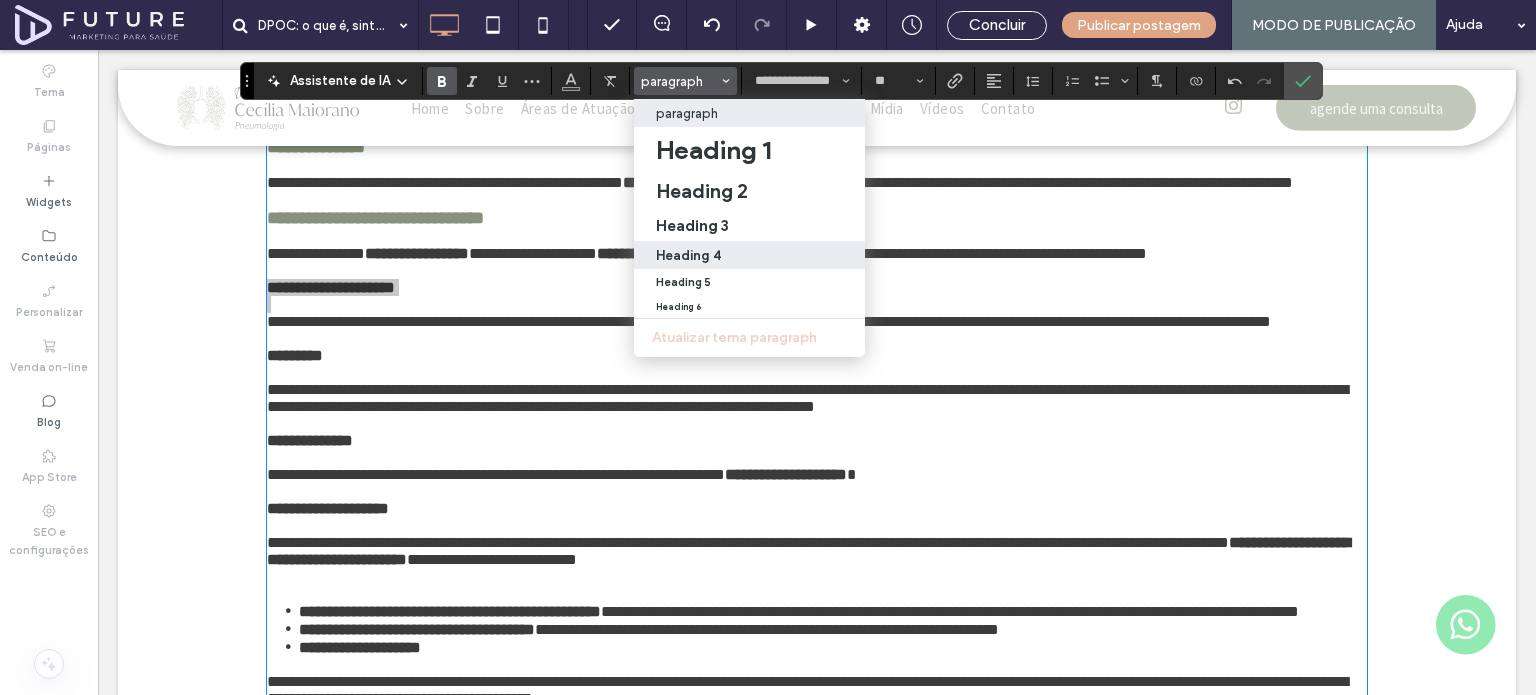 click on "Heading 4" at bounding box center [688, 255] 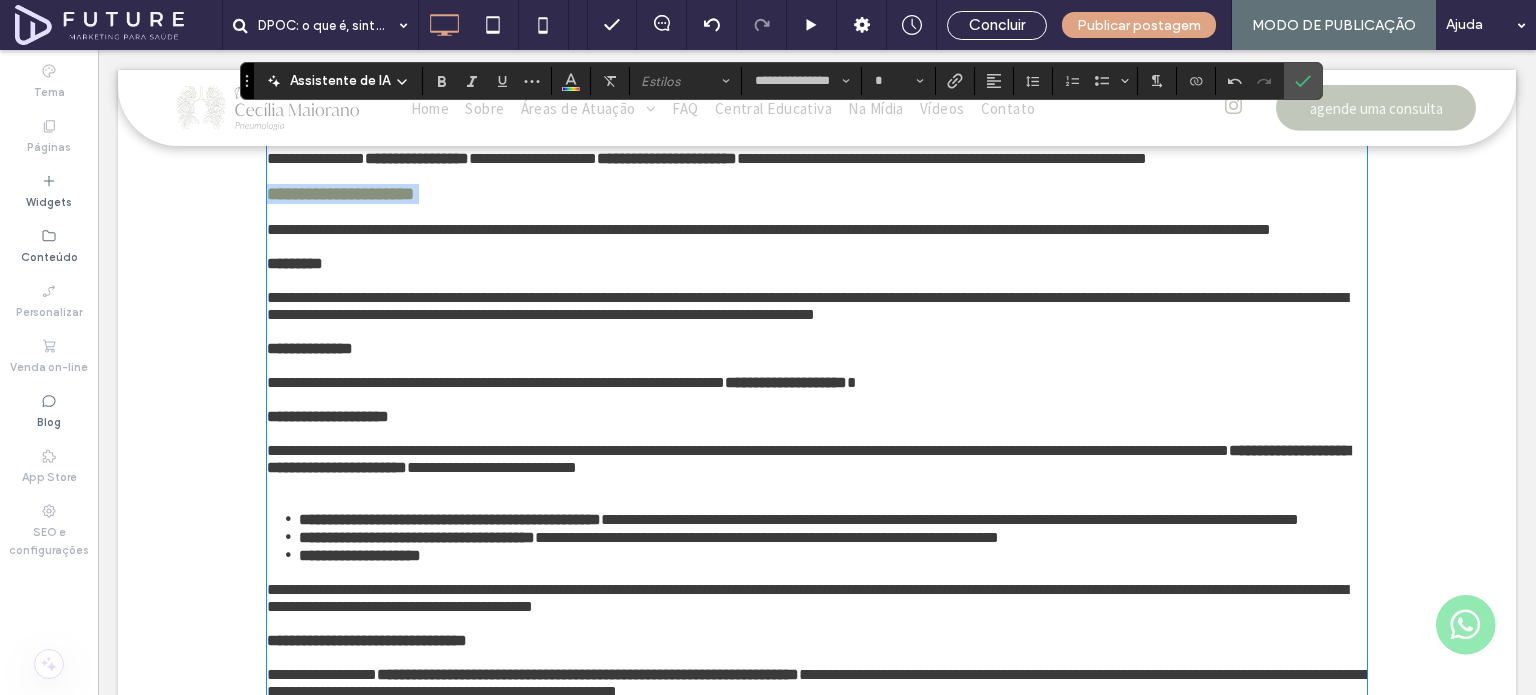 scroll, scrollTop: 1842, scrollLeft: 0, axis: vertical 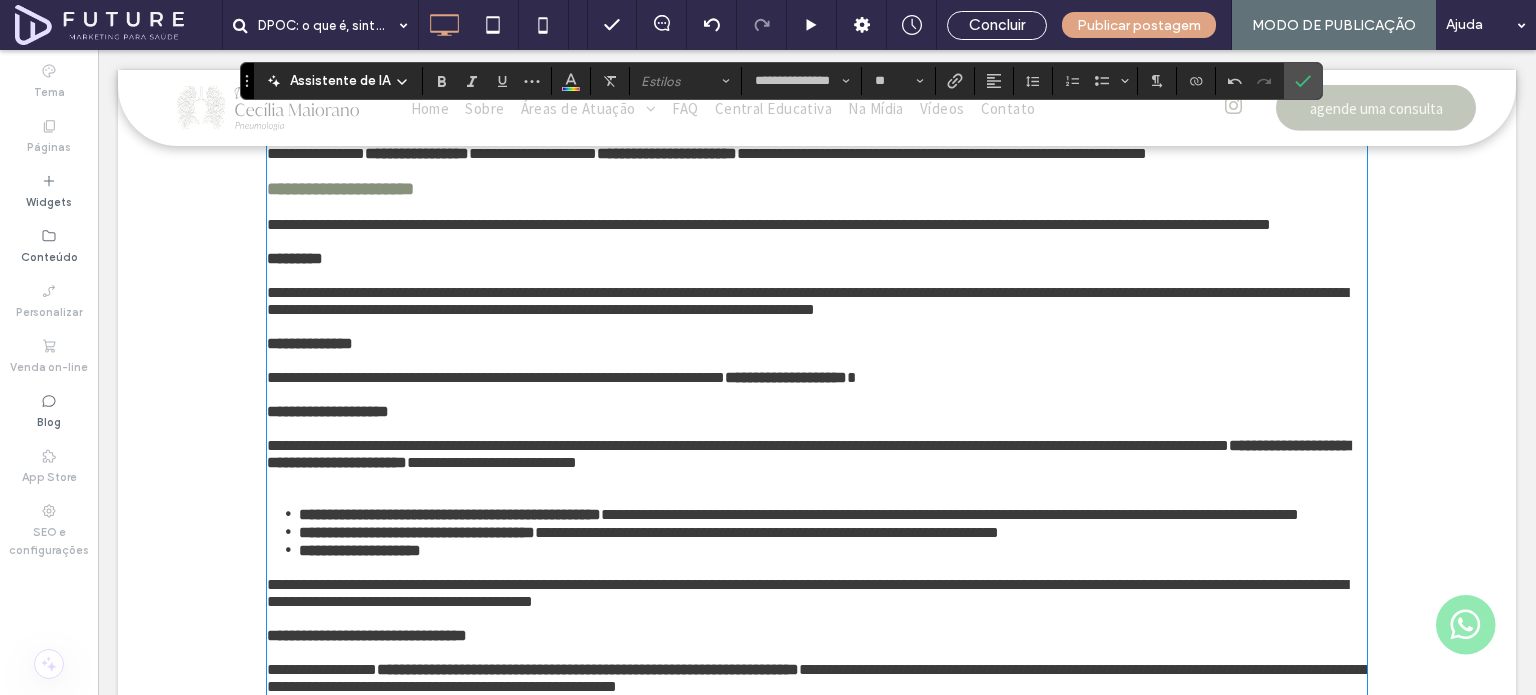 click on "*********" at bounding box center [295, 258] 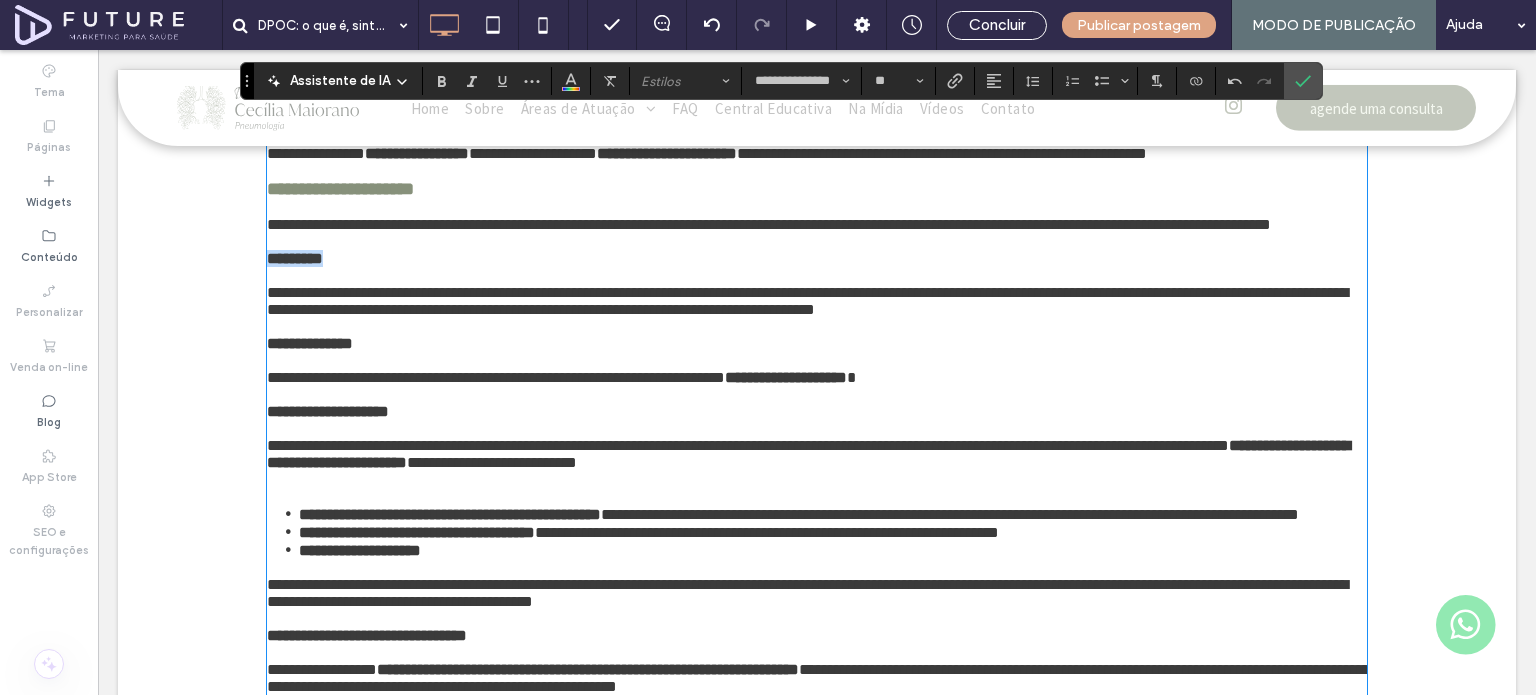 click on "*********" at bounding box center (295, 258) 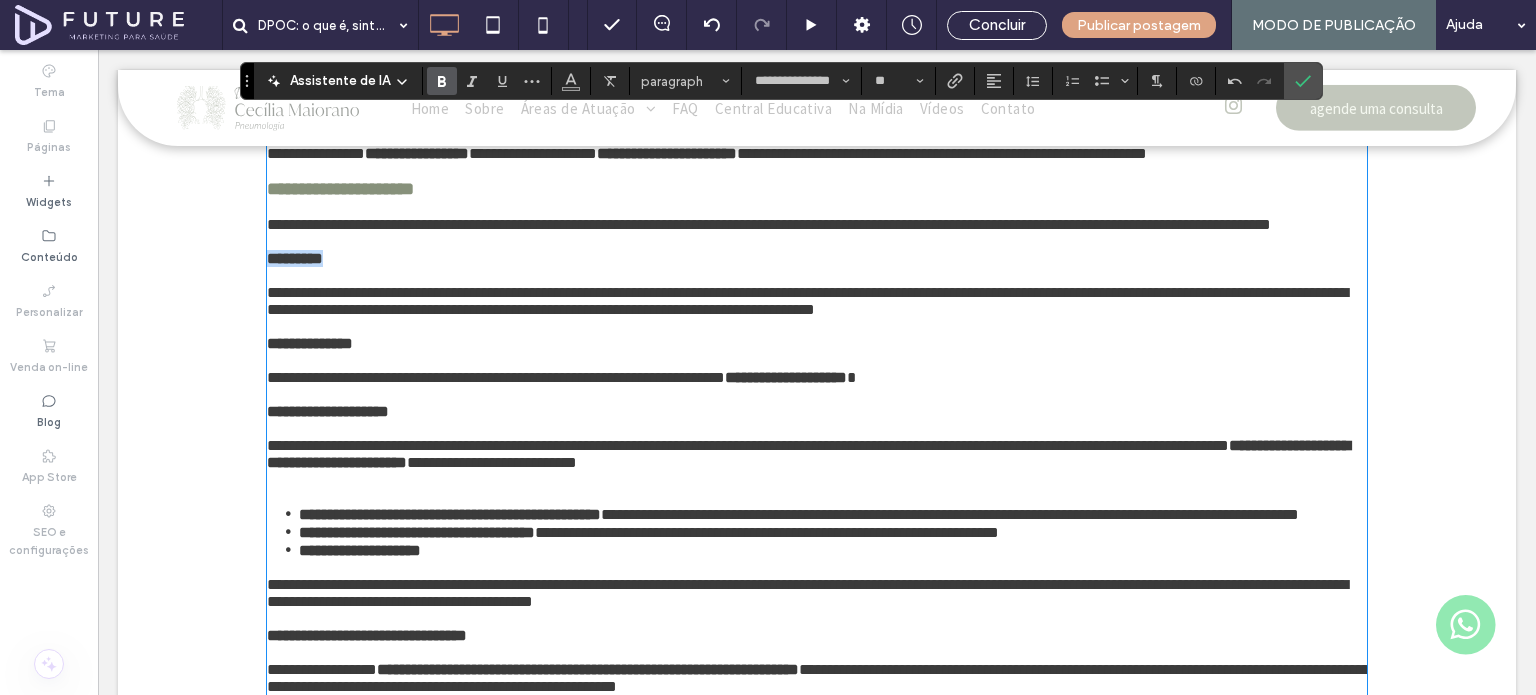 click on "*********" at bounding box center (295, 258) 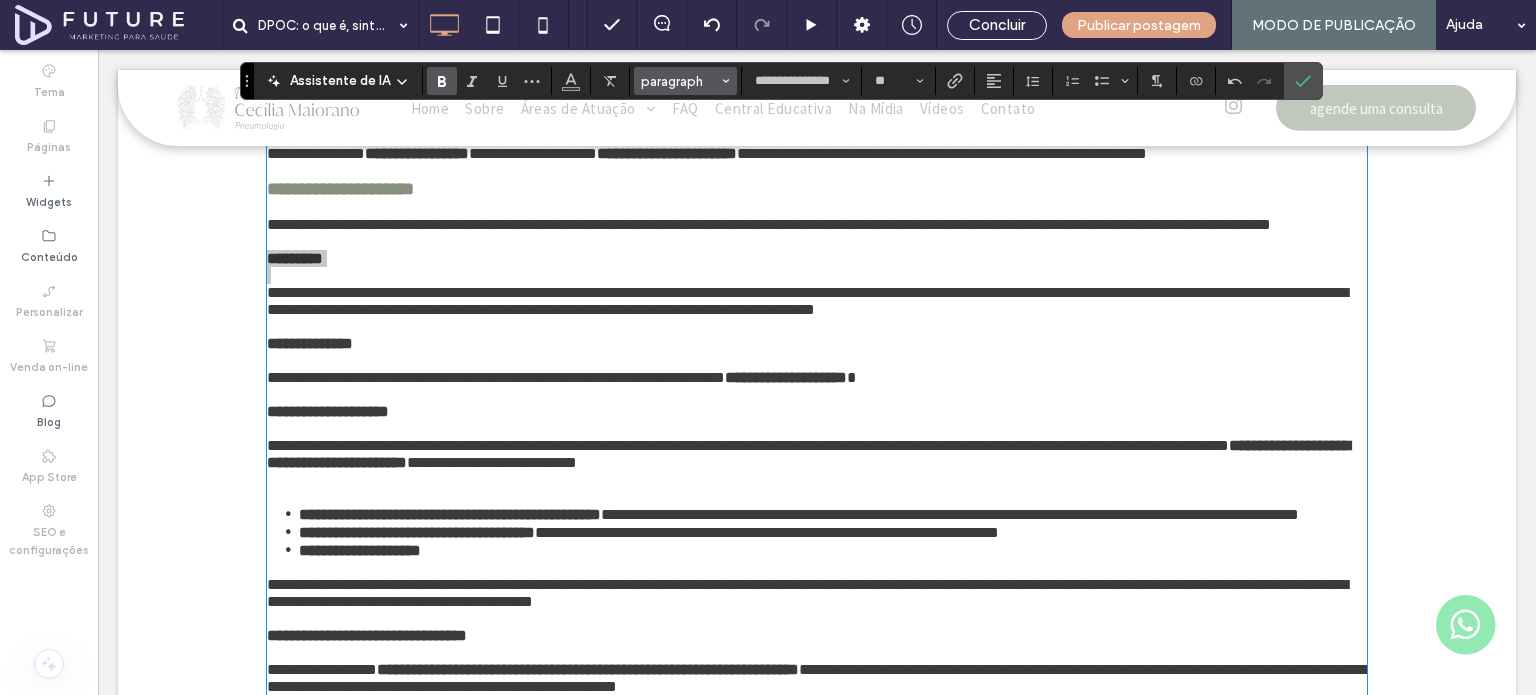 click on "paragraph" at bounding box center [680, 81] 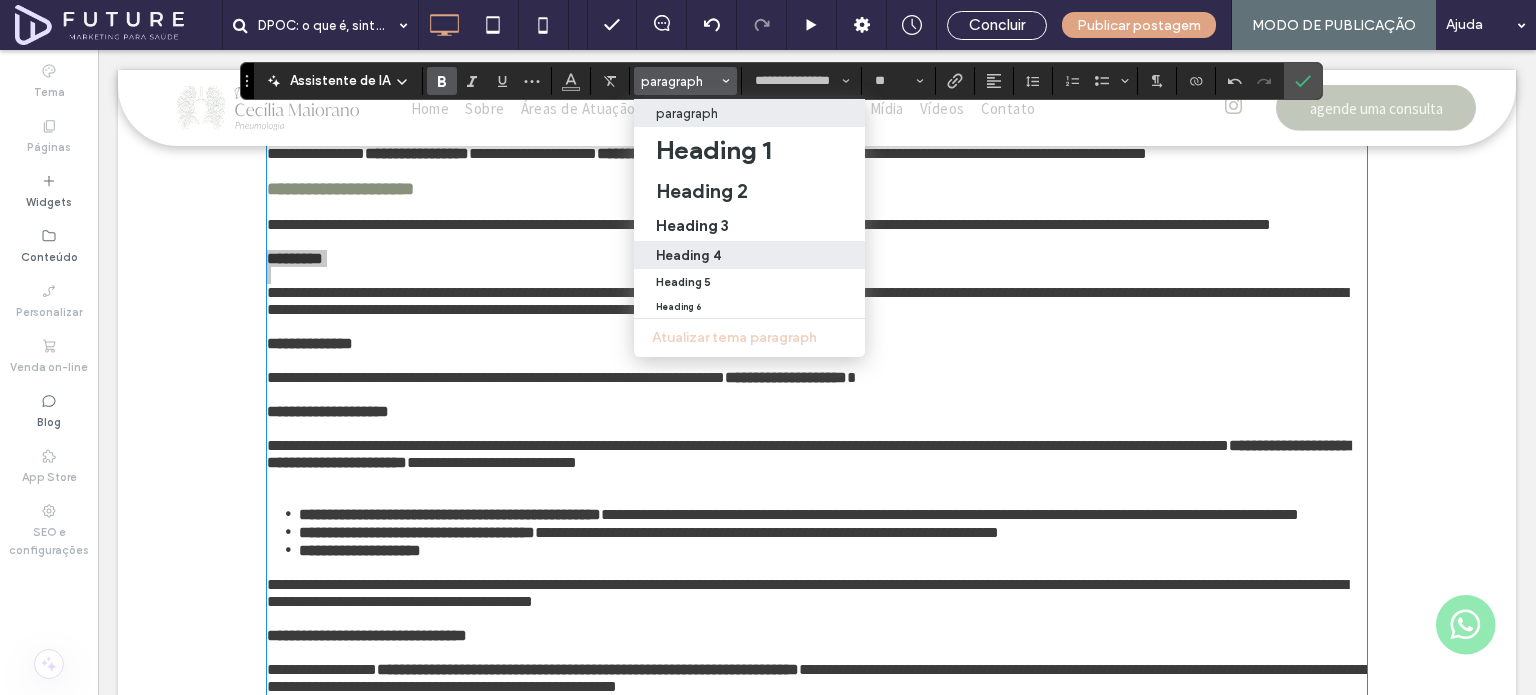 click on "Heading 4" at bounding box center [688, 255] 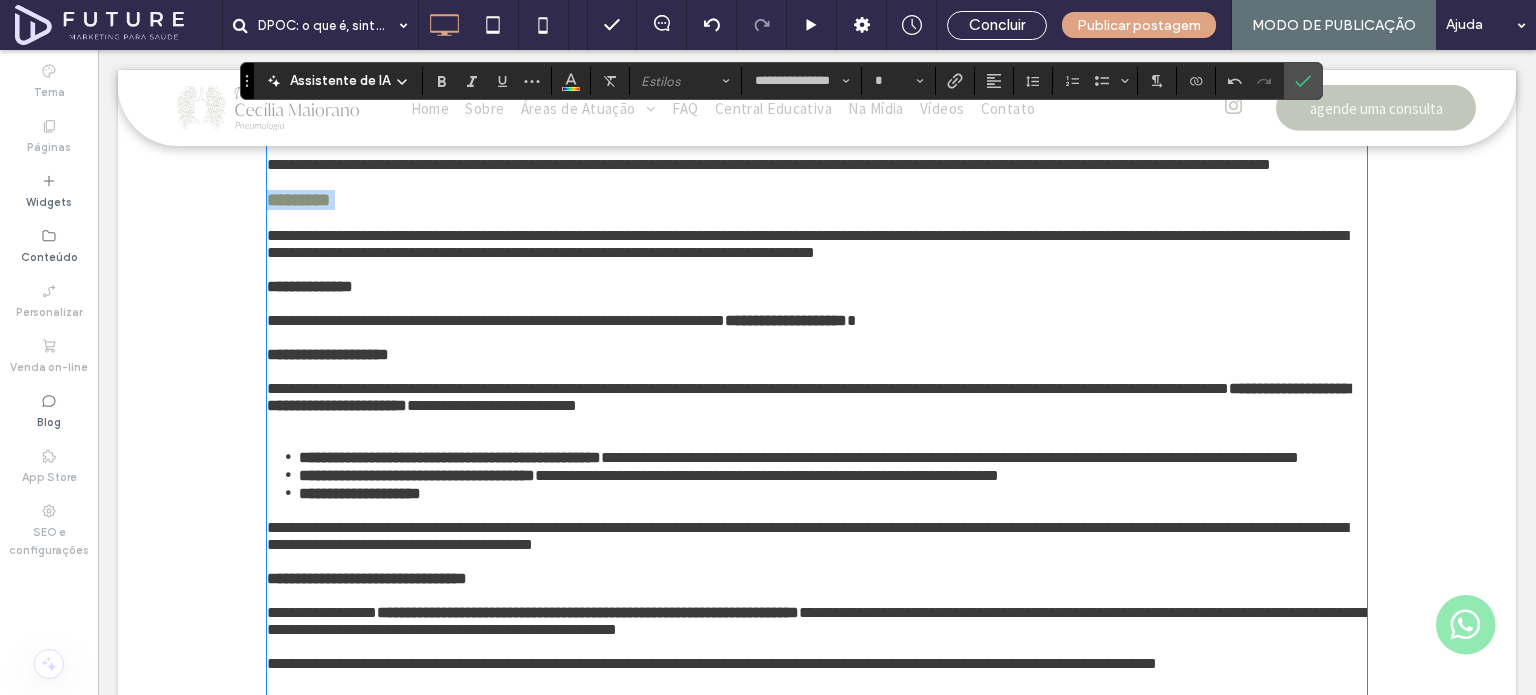 scroll, scrollTop: 1942, scrollLeft: 0, axis: vertical 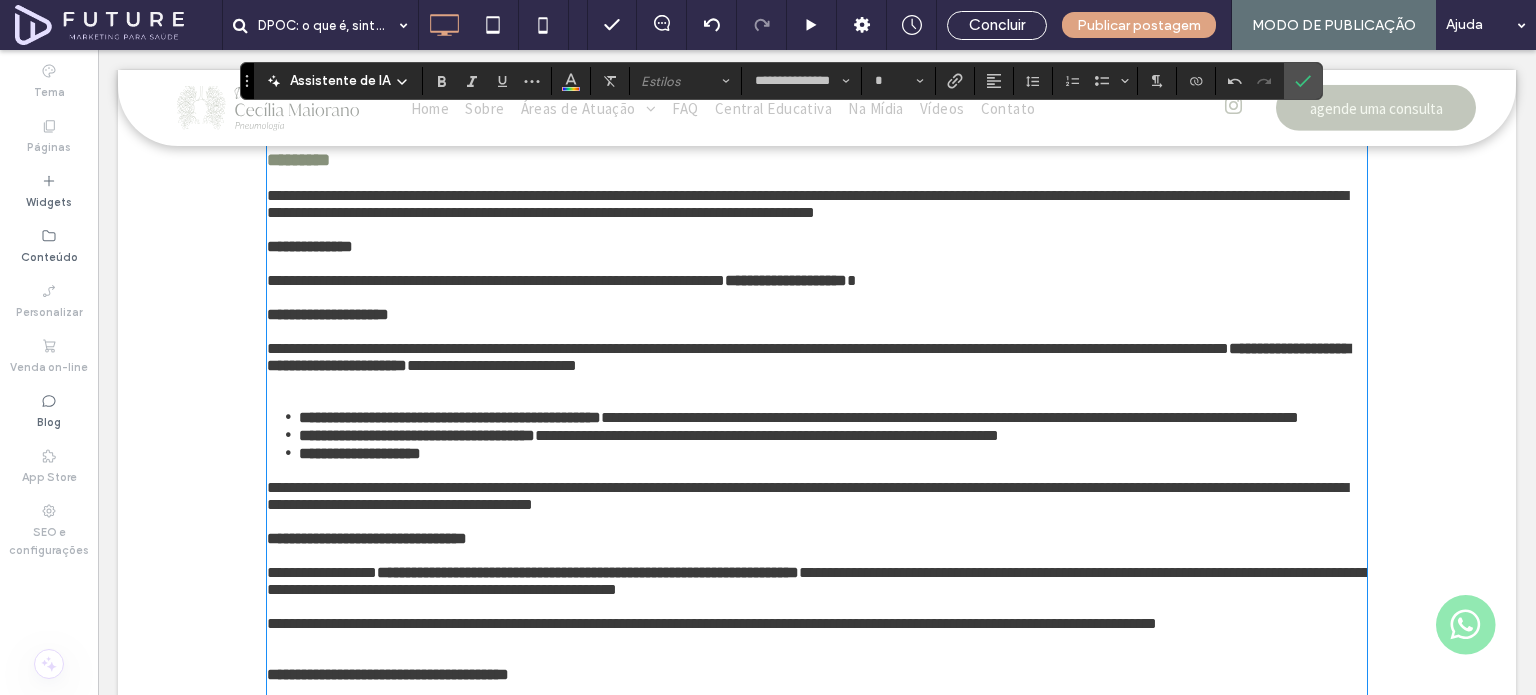click at bounding box center (817, 263) 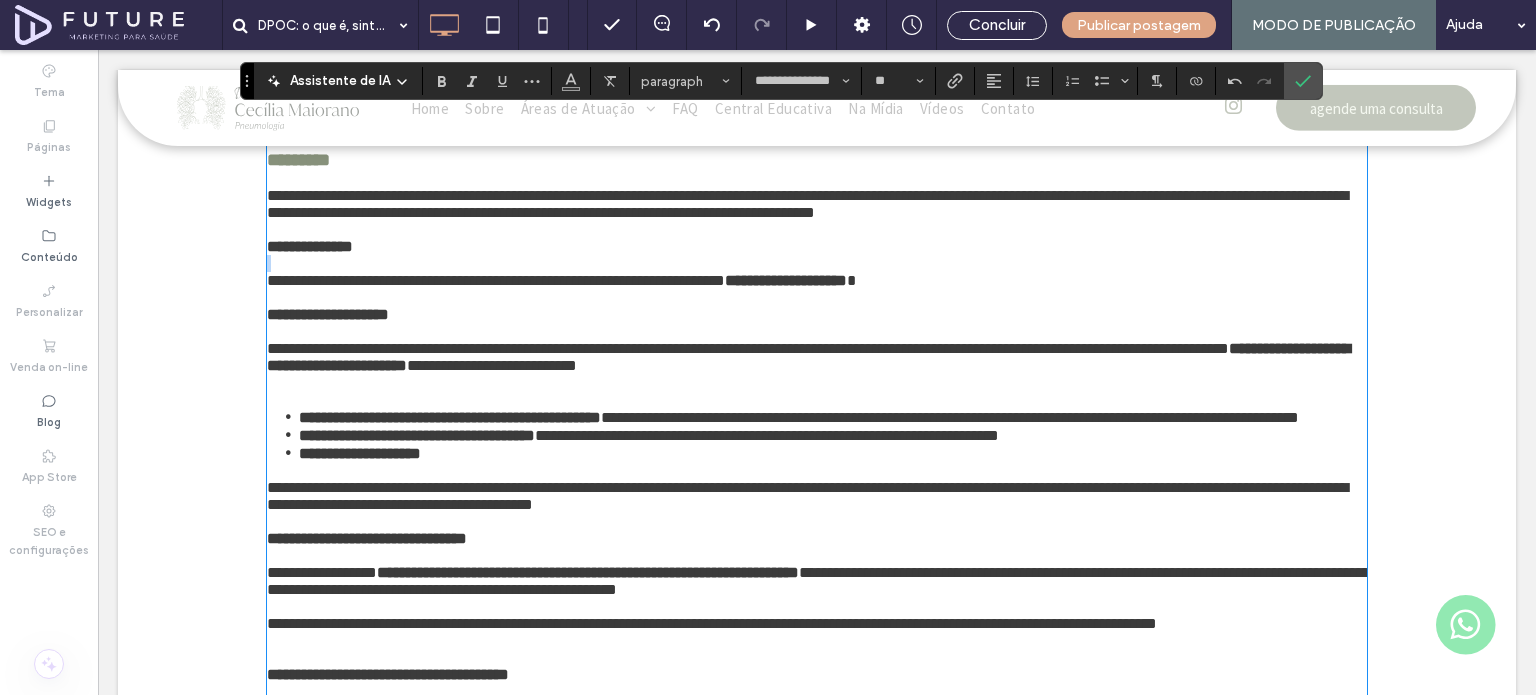 click at bounding box center (817, 263) 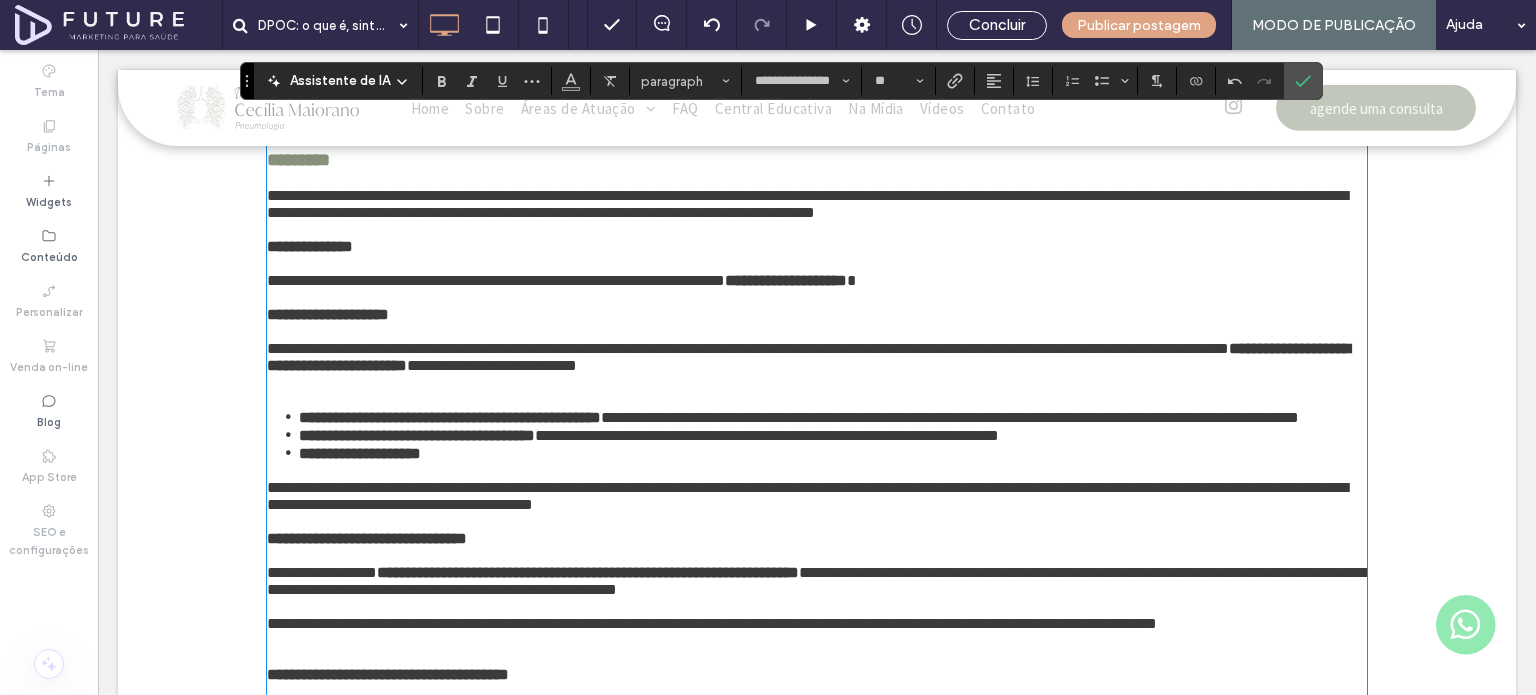 click on "**********" at bounding box center [310, 246] 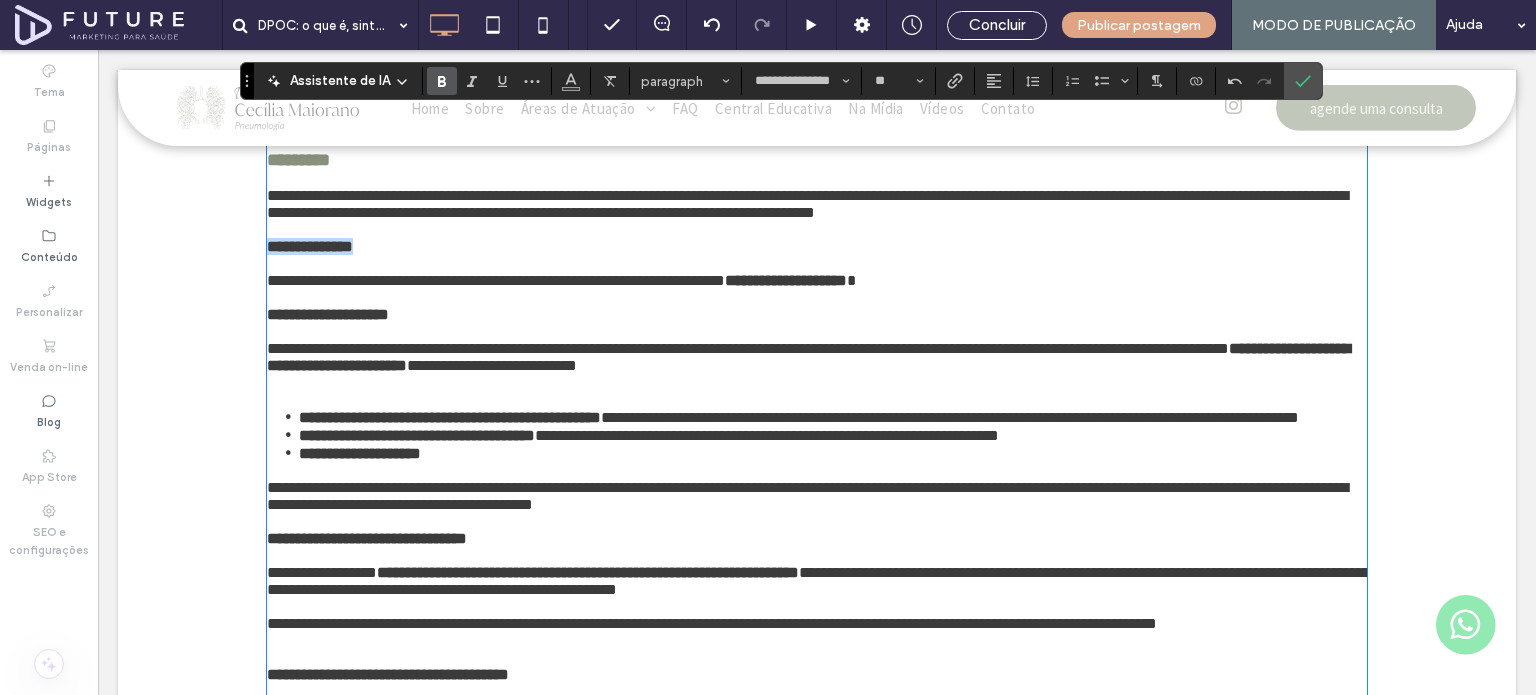 click on "**********" at bounding box center [310, 246] 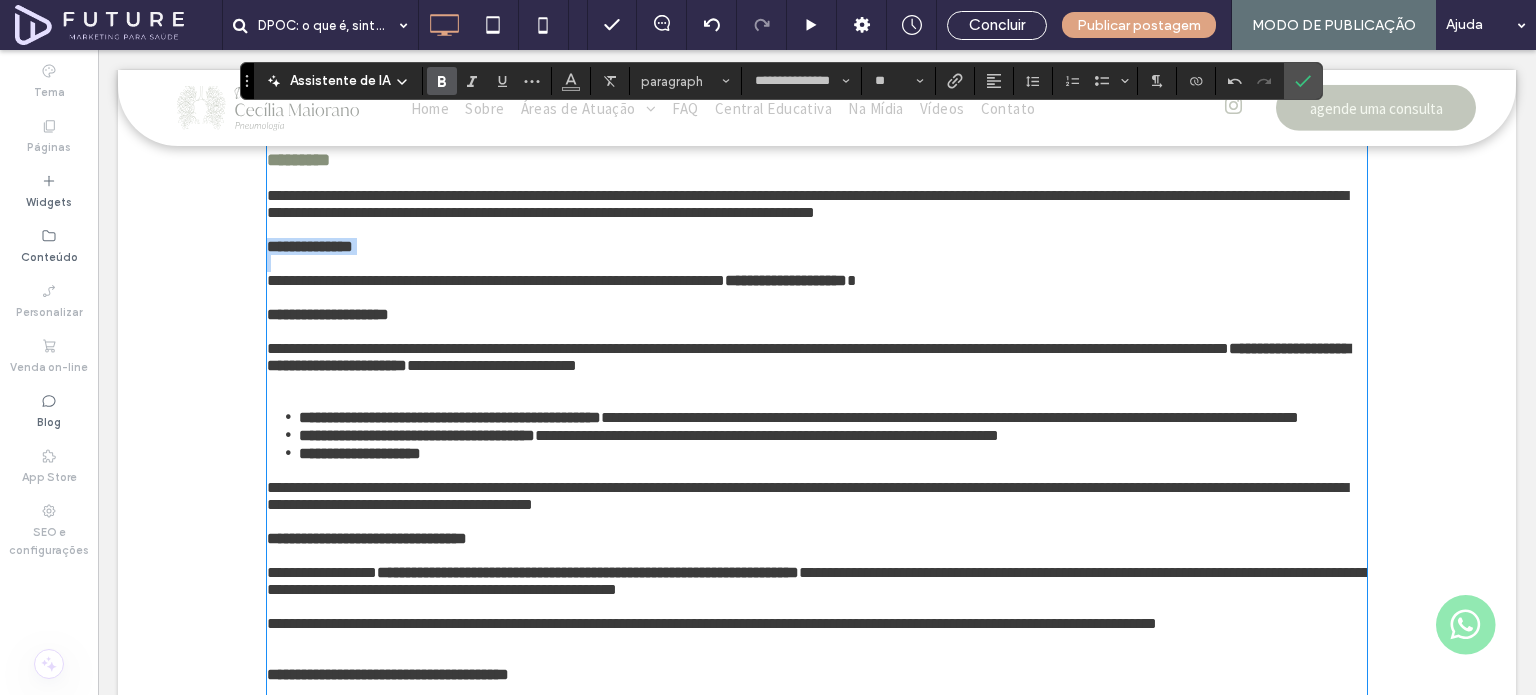 click on "**********" at bounding box center (310, 246) 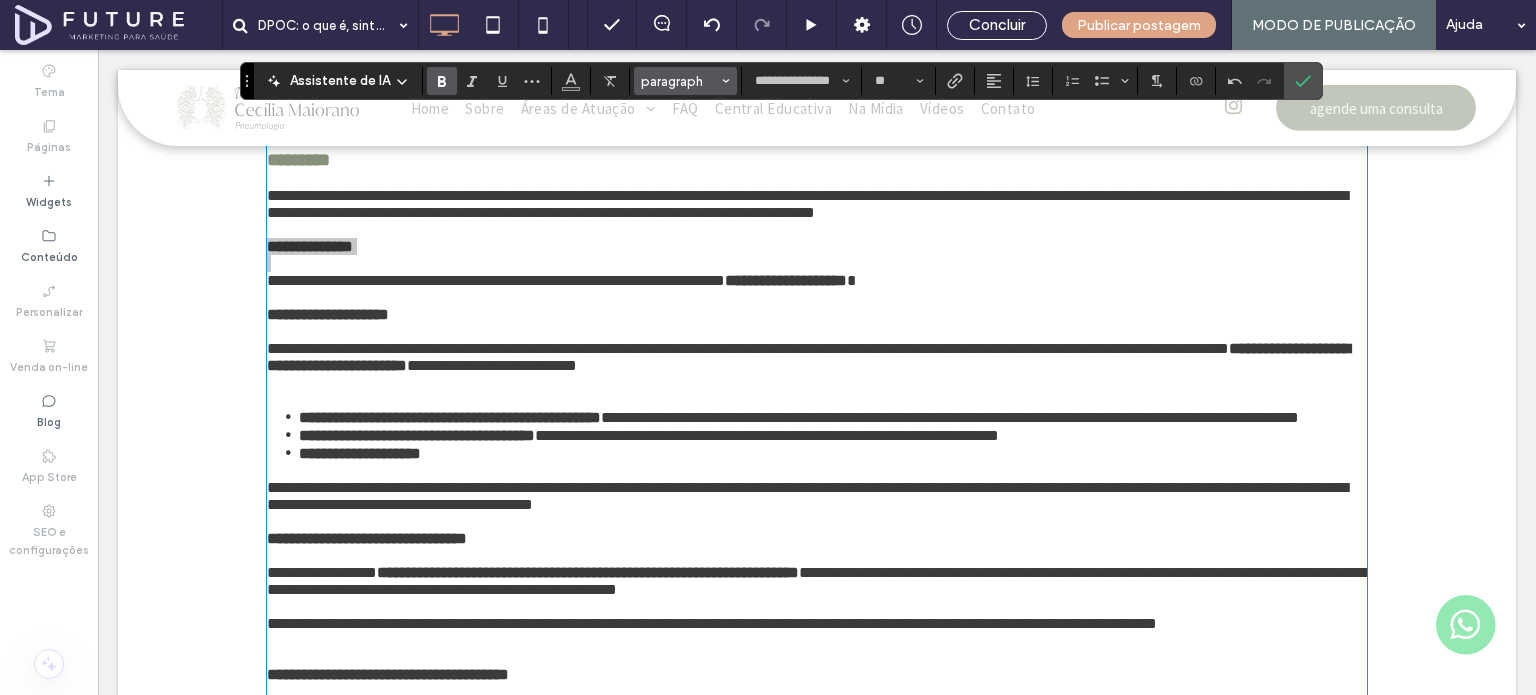 click on "paragraph" at bounding box center [680, 81] 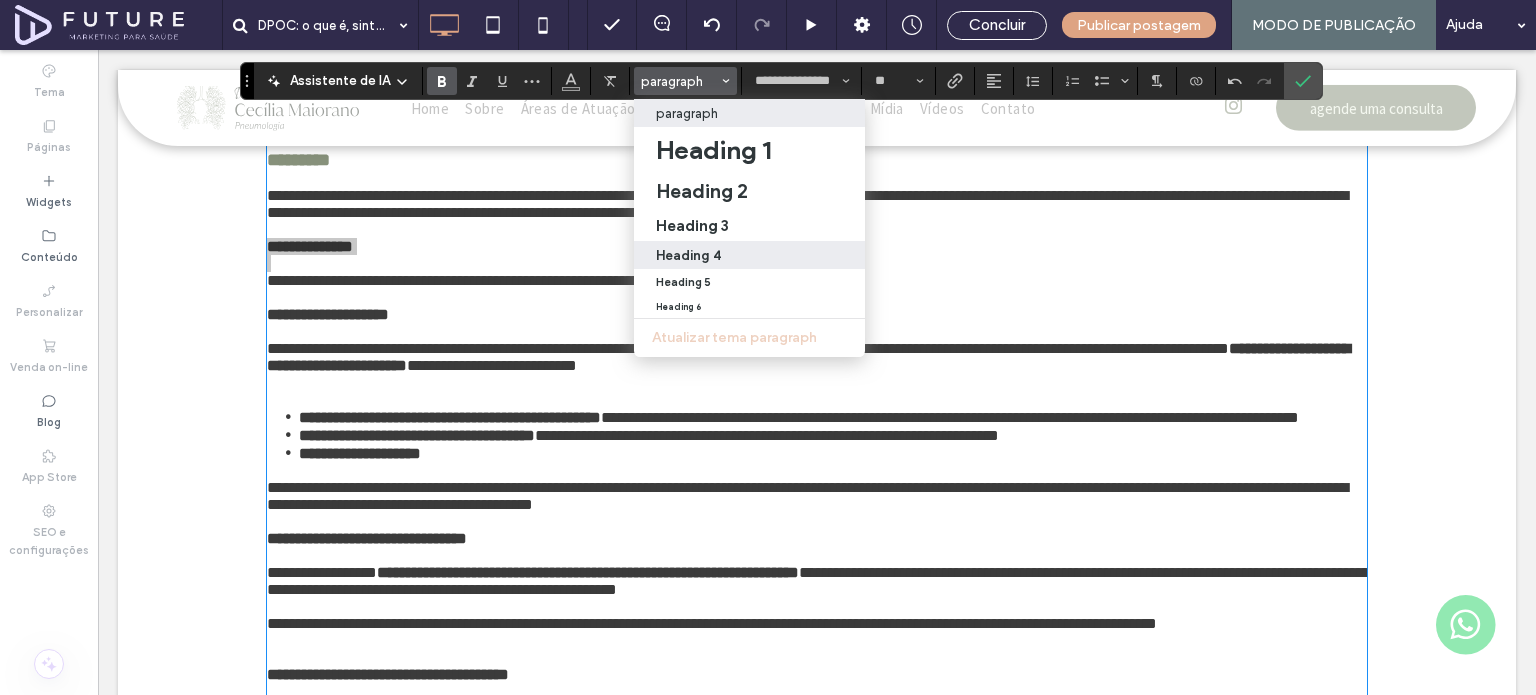 click on "Heading 4" at bounding box center [749, 255] 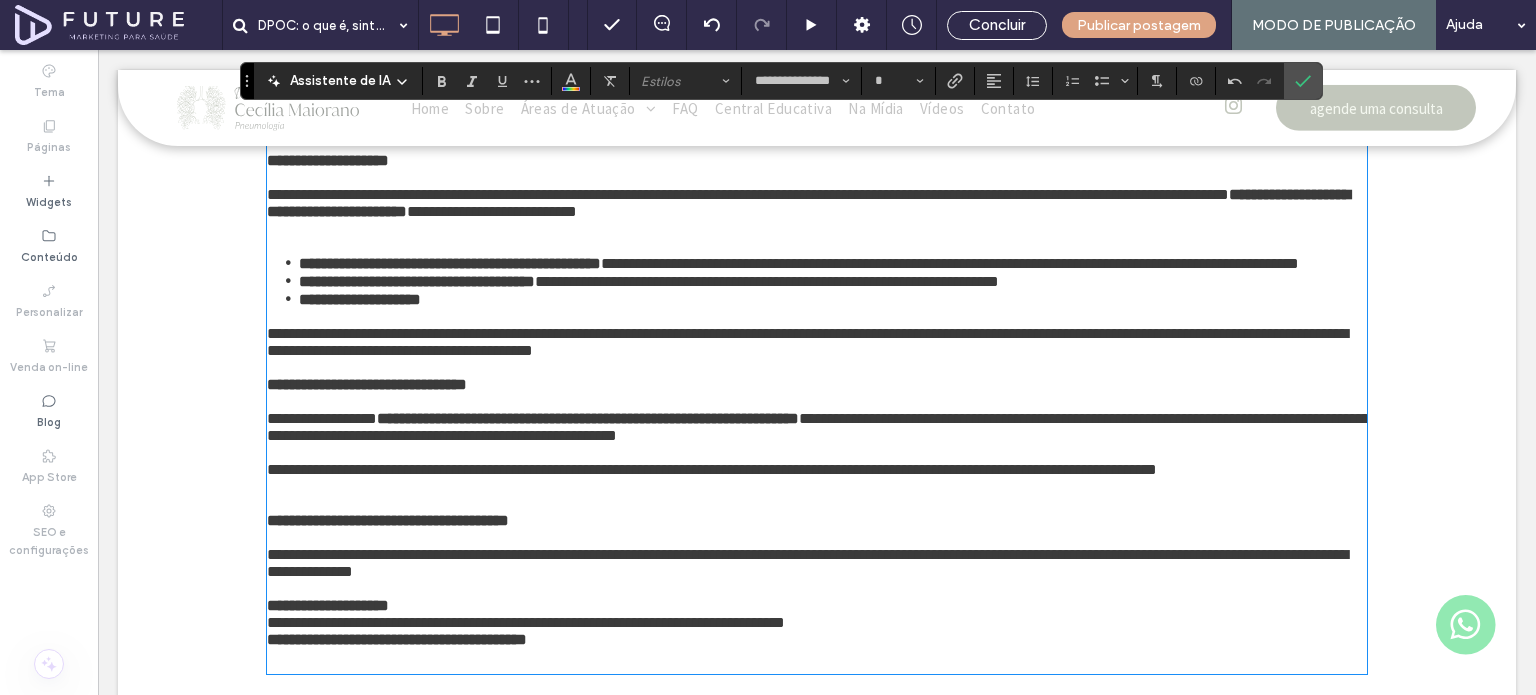 scroll, scrollTop: 2142, scrollLeft: 0, axis: vertical 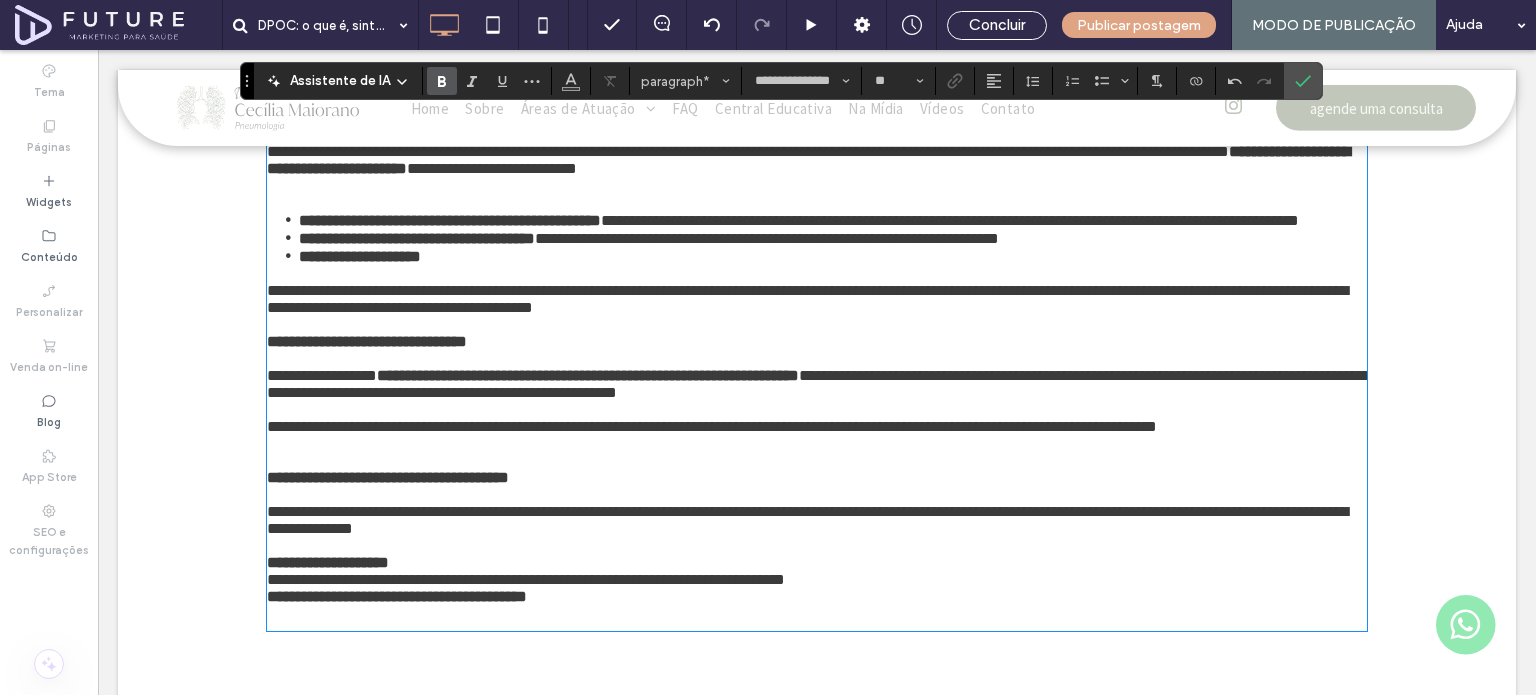 click on "**********" at bounding box center (328, 117) 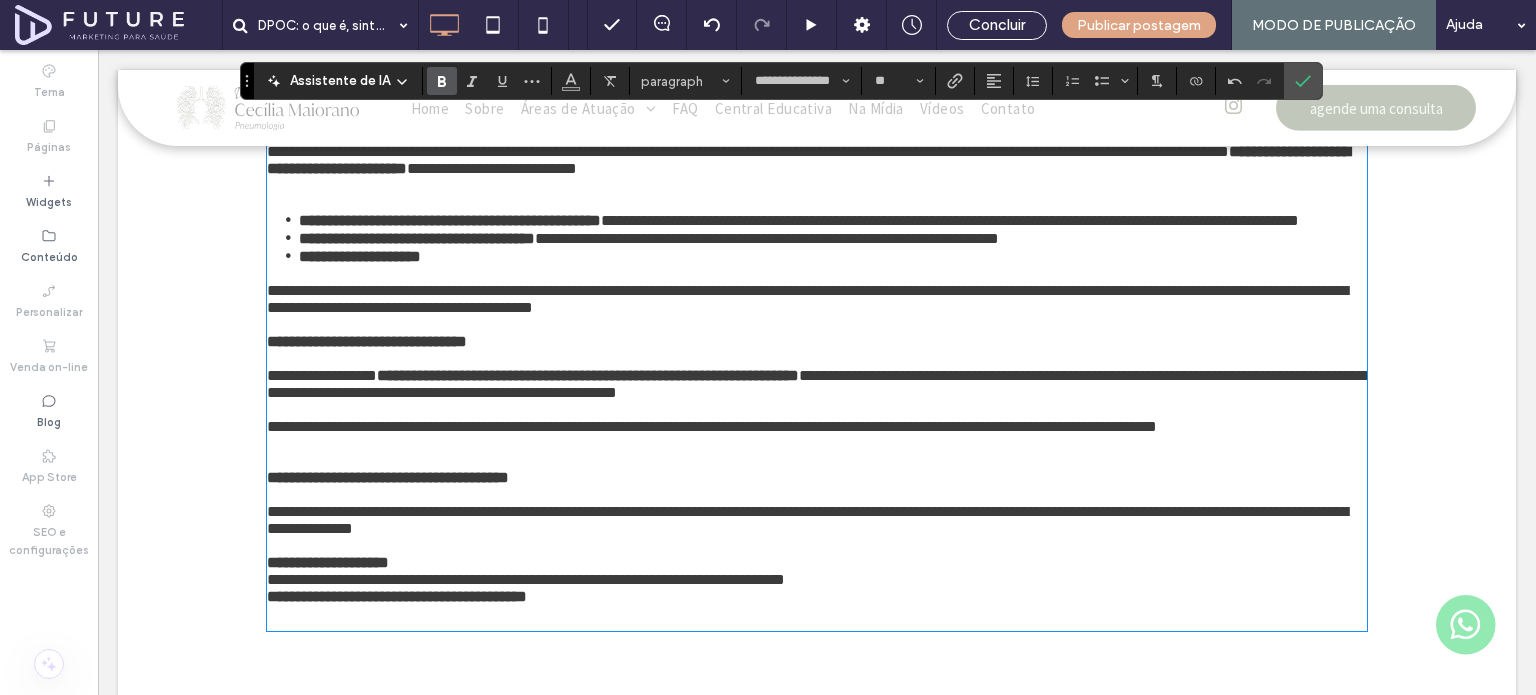 click on "**********" at bounding box center [328, 117] 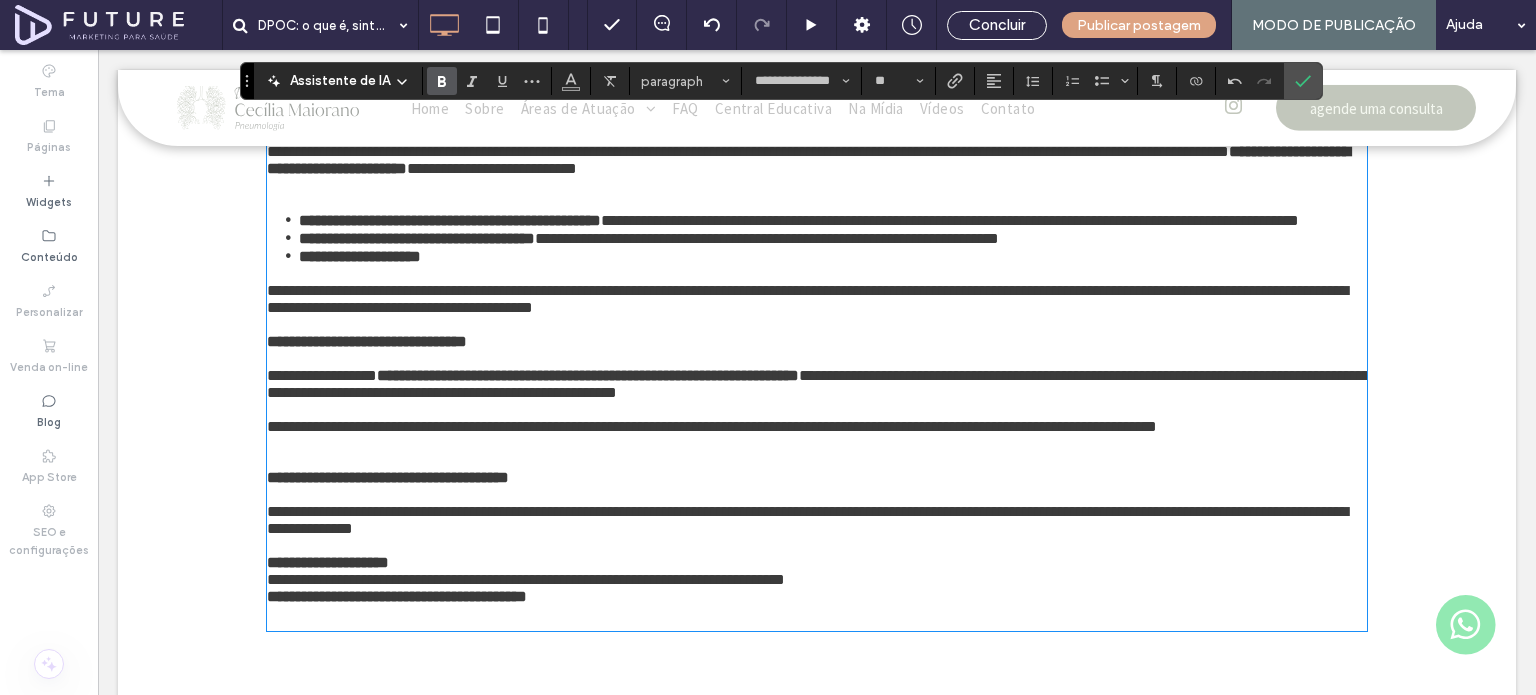 click on "**********" at bounding box center (781, 81) 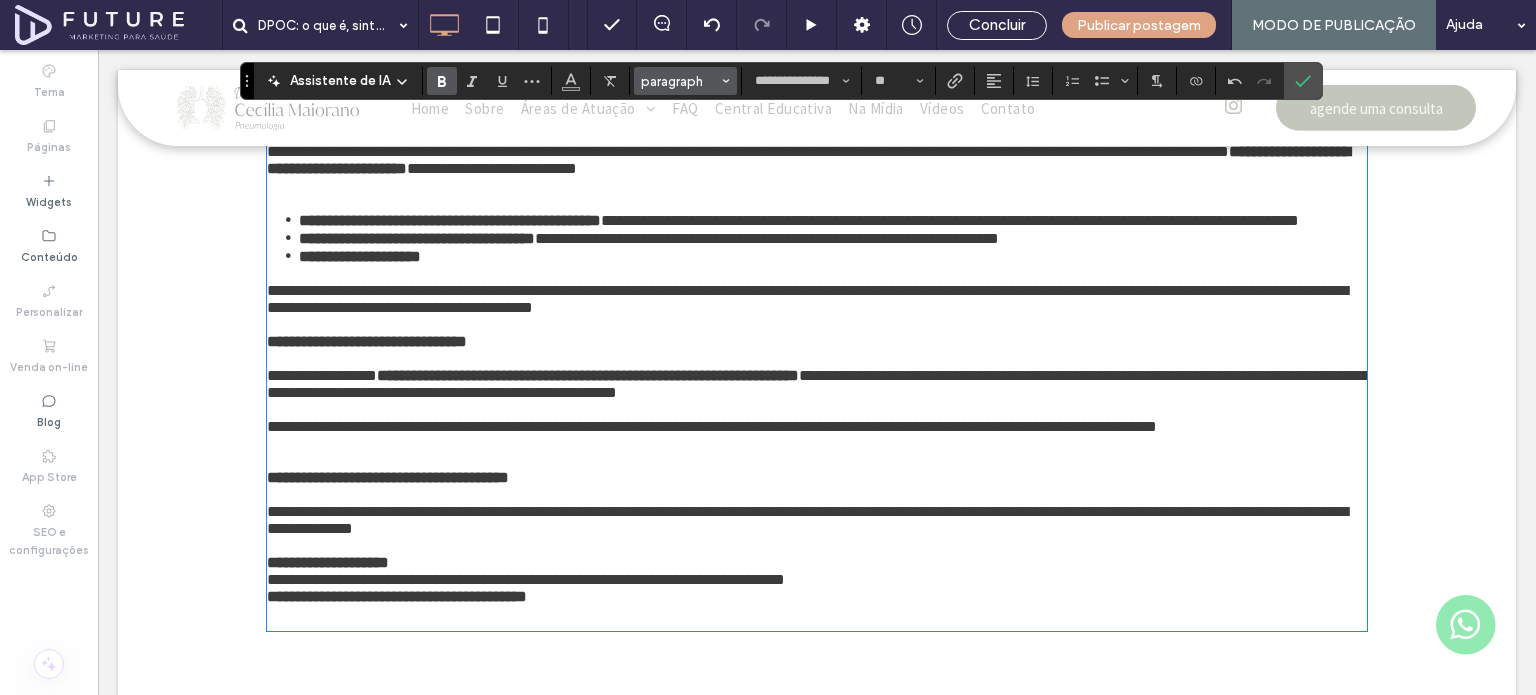 click on "paragraph" at bounding box center [686, 81] 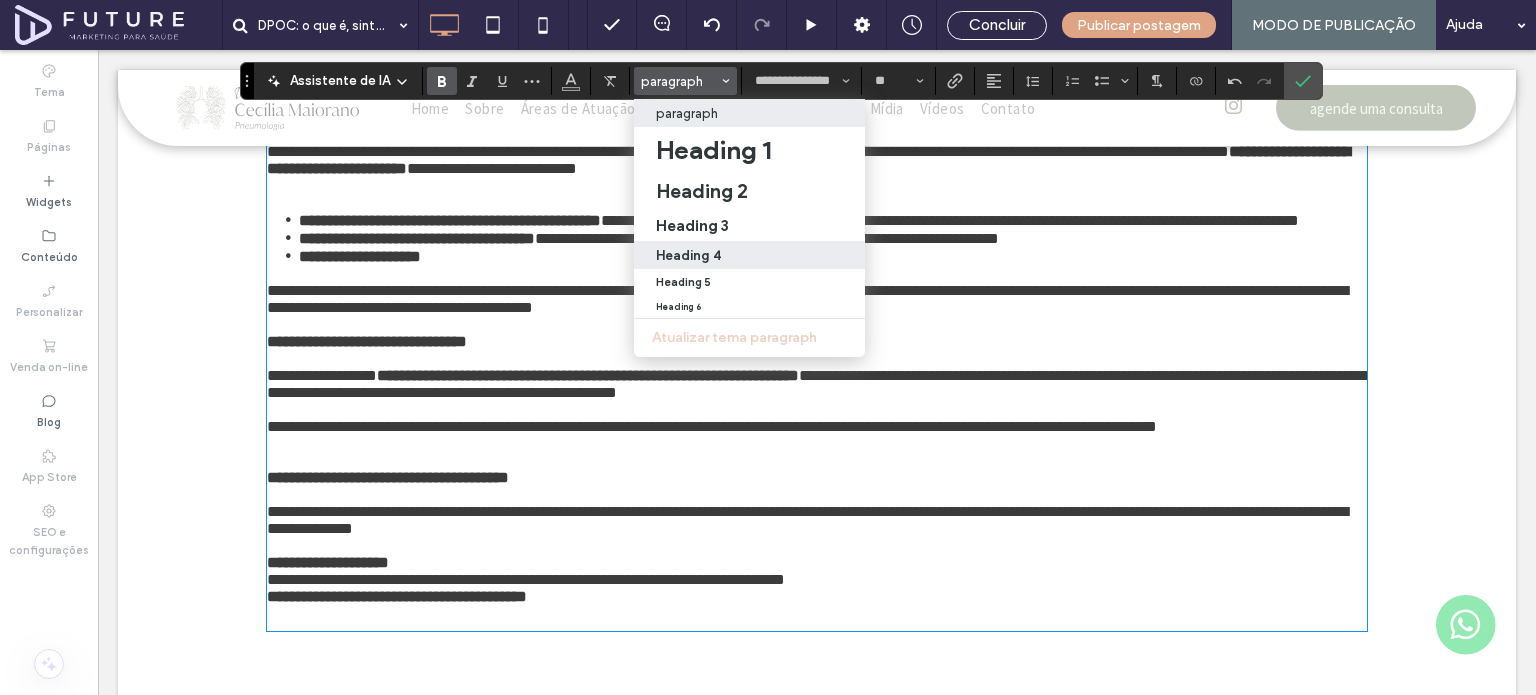 drag, startPoint x: 675, startPoint y: 248, endPoint x: 450, endPoint y: 380, distance: 260.86203 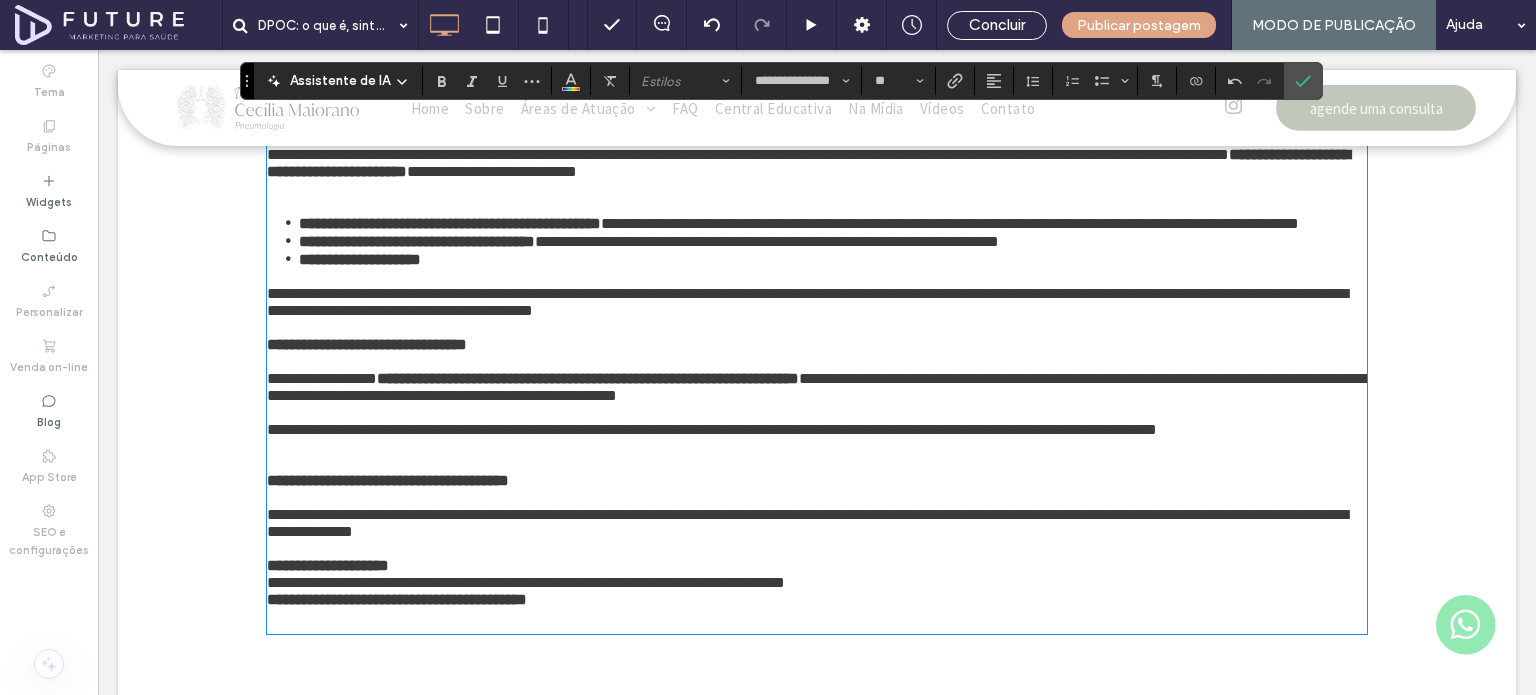 click at bounding box center [817, 188] 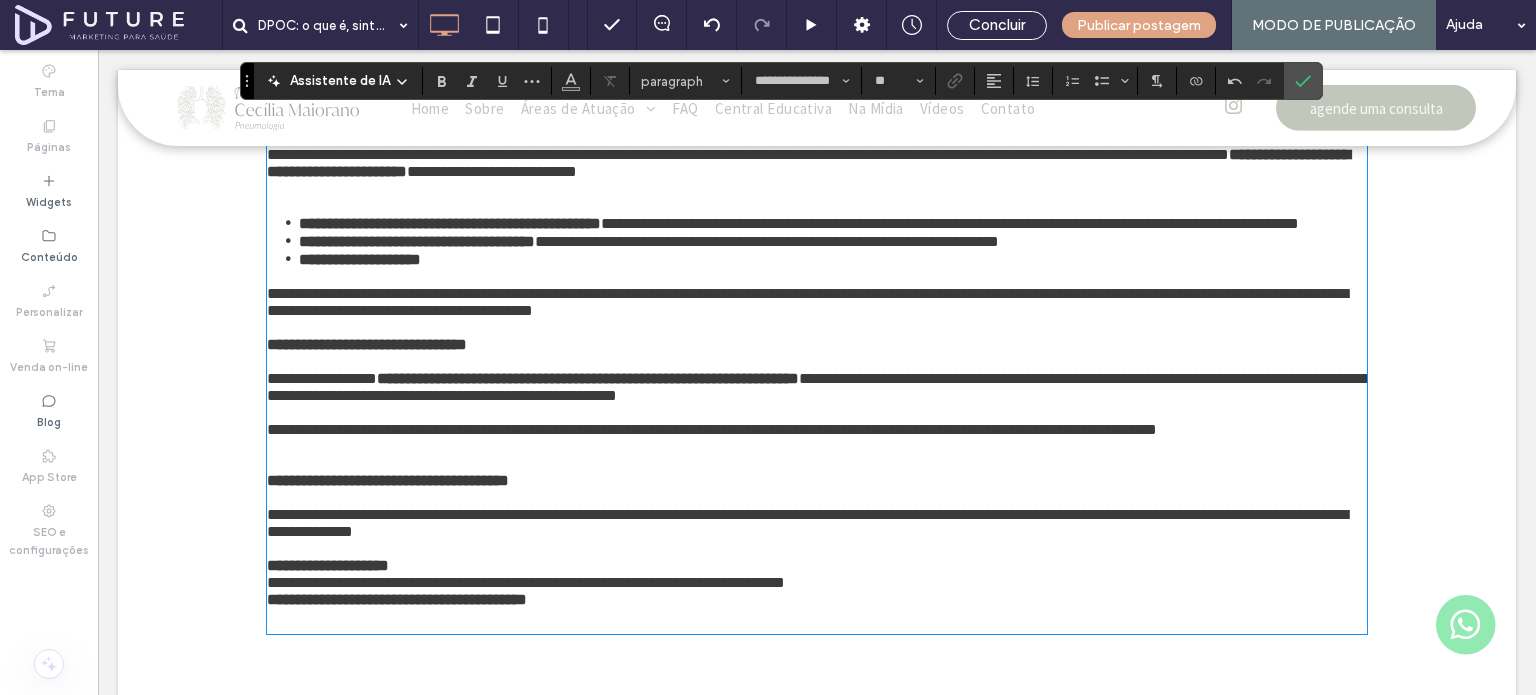click at bounding box center [817, 137] 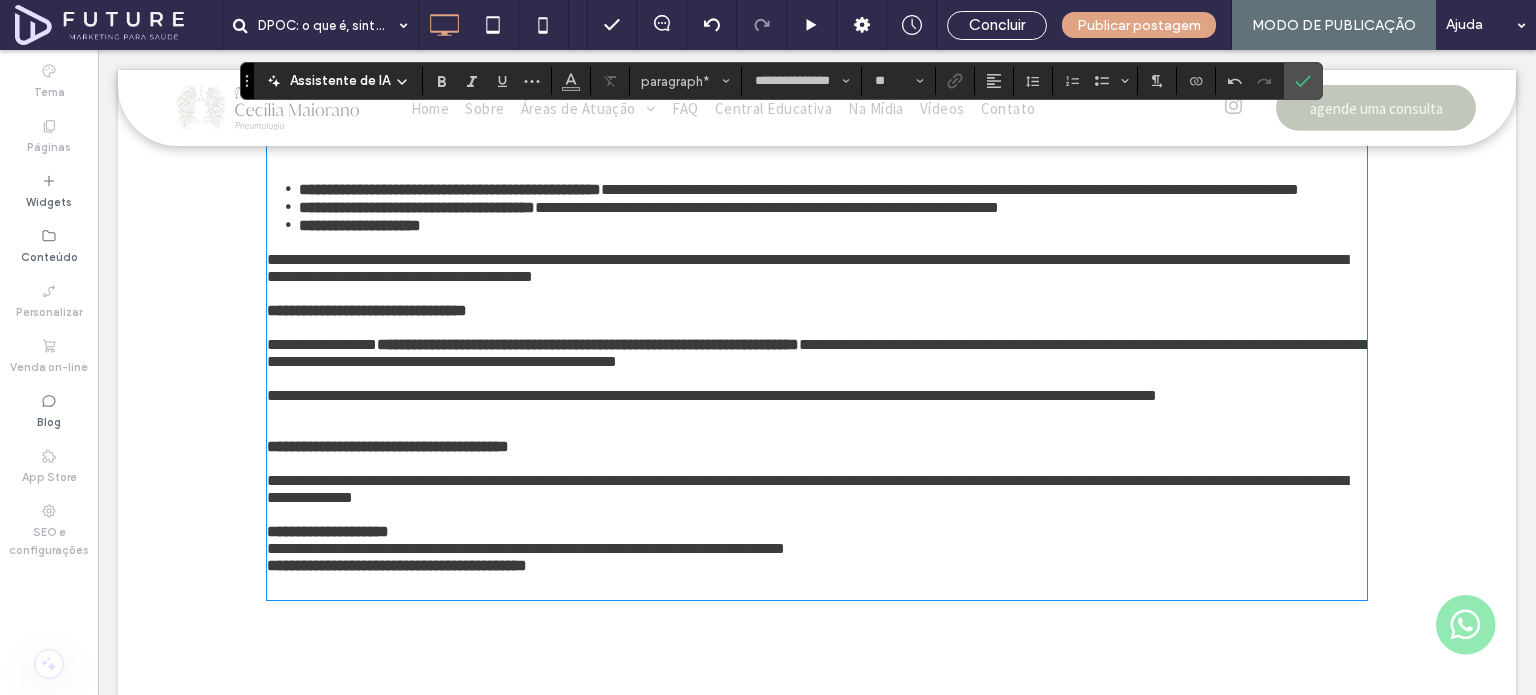 click at bounding box center [817, -22] 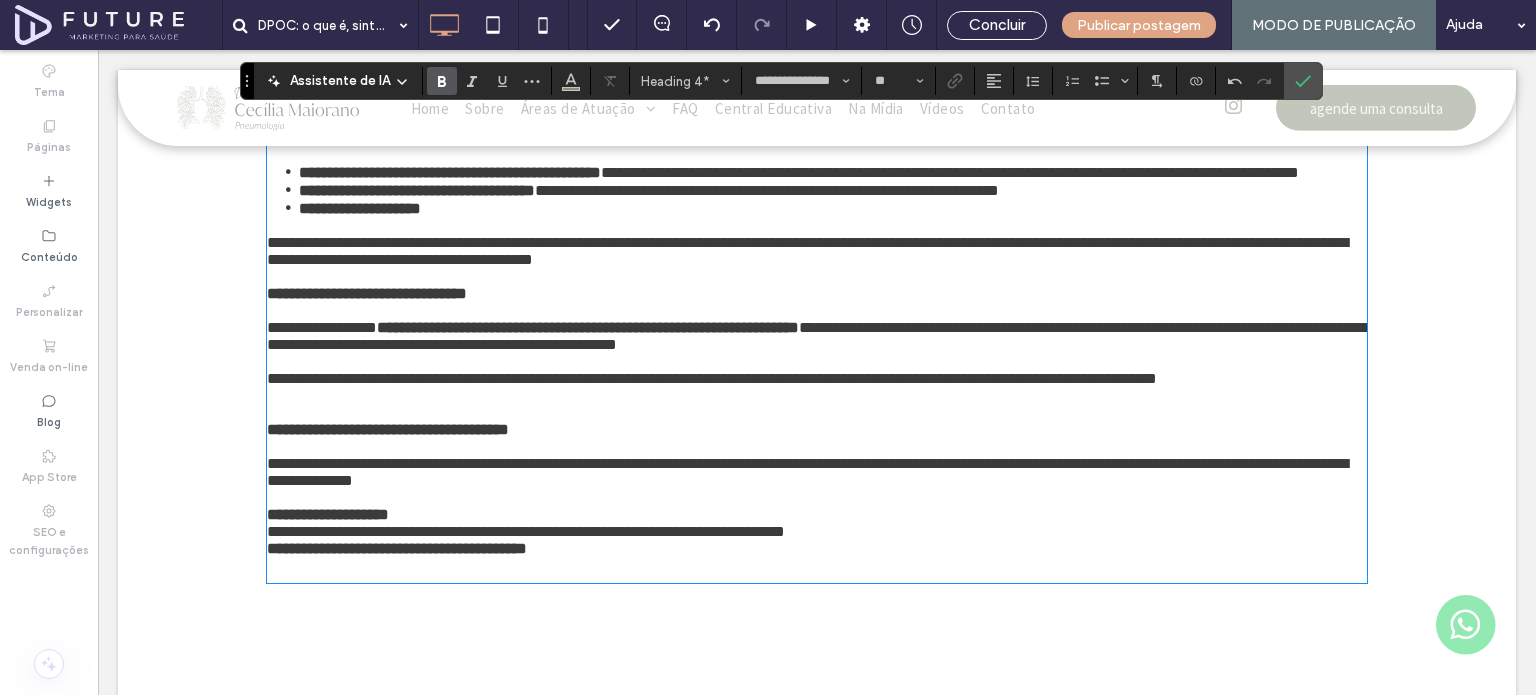 scroll, scrollTop: 2042, scrollLeft: 0, axis: vertical 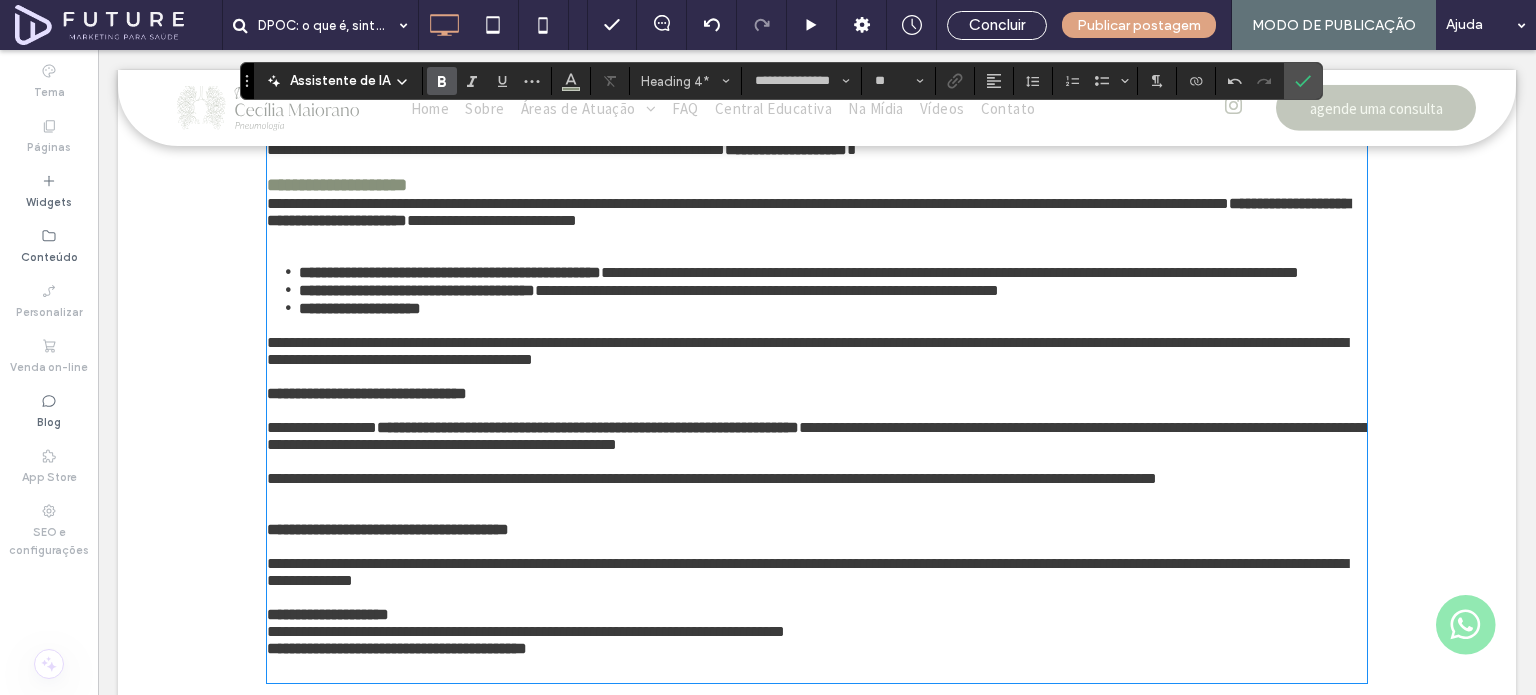 click on "**********" at bounding box center (769, 24) 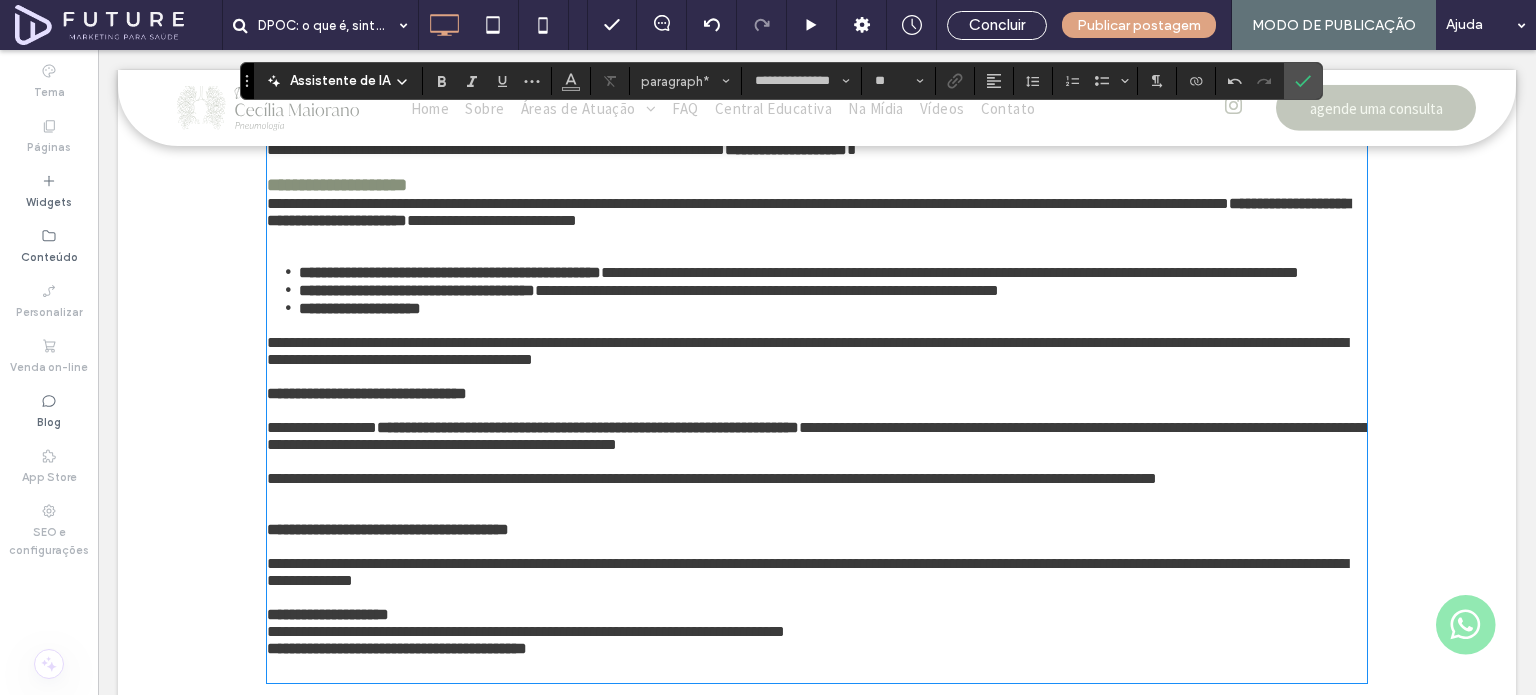 click at bounding box center [817, 7] 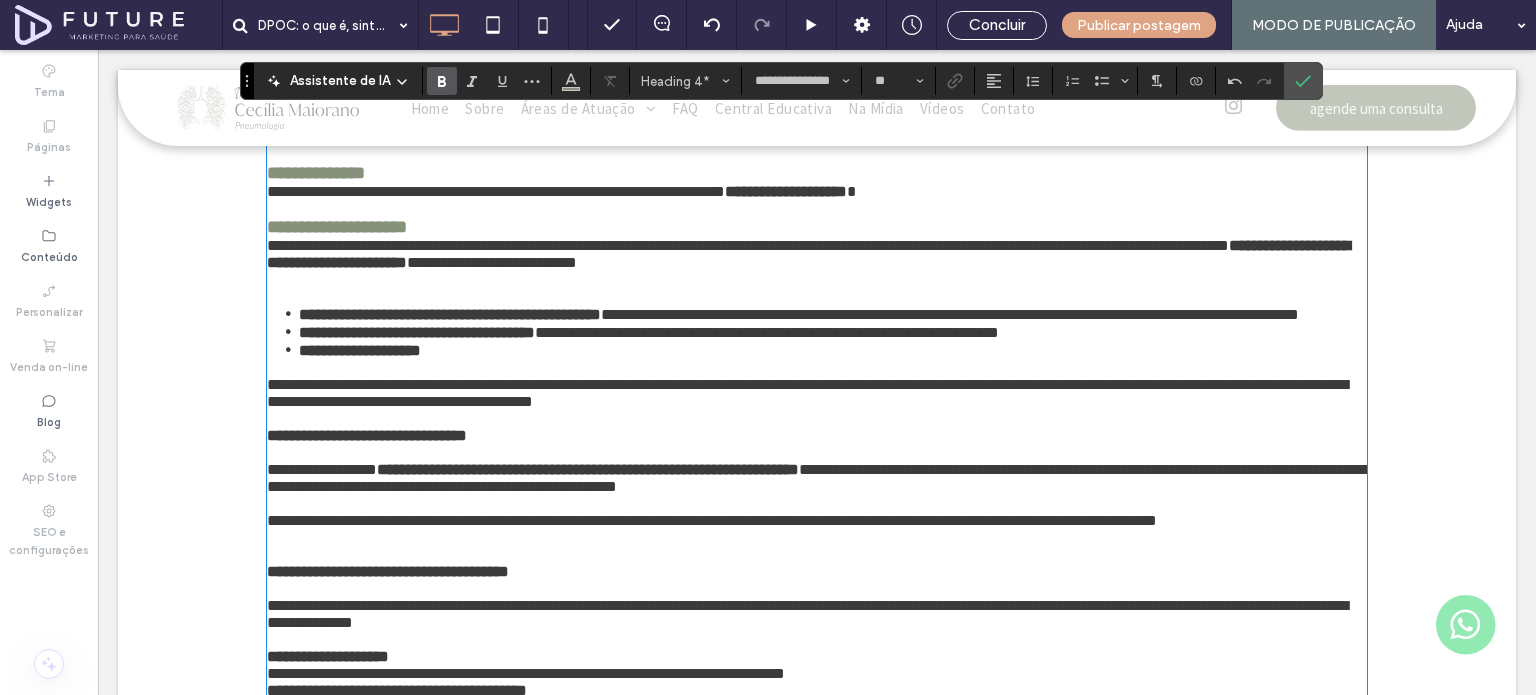 scroll, scrollTop: 1942, scrollLeft: 0, axis: vertical 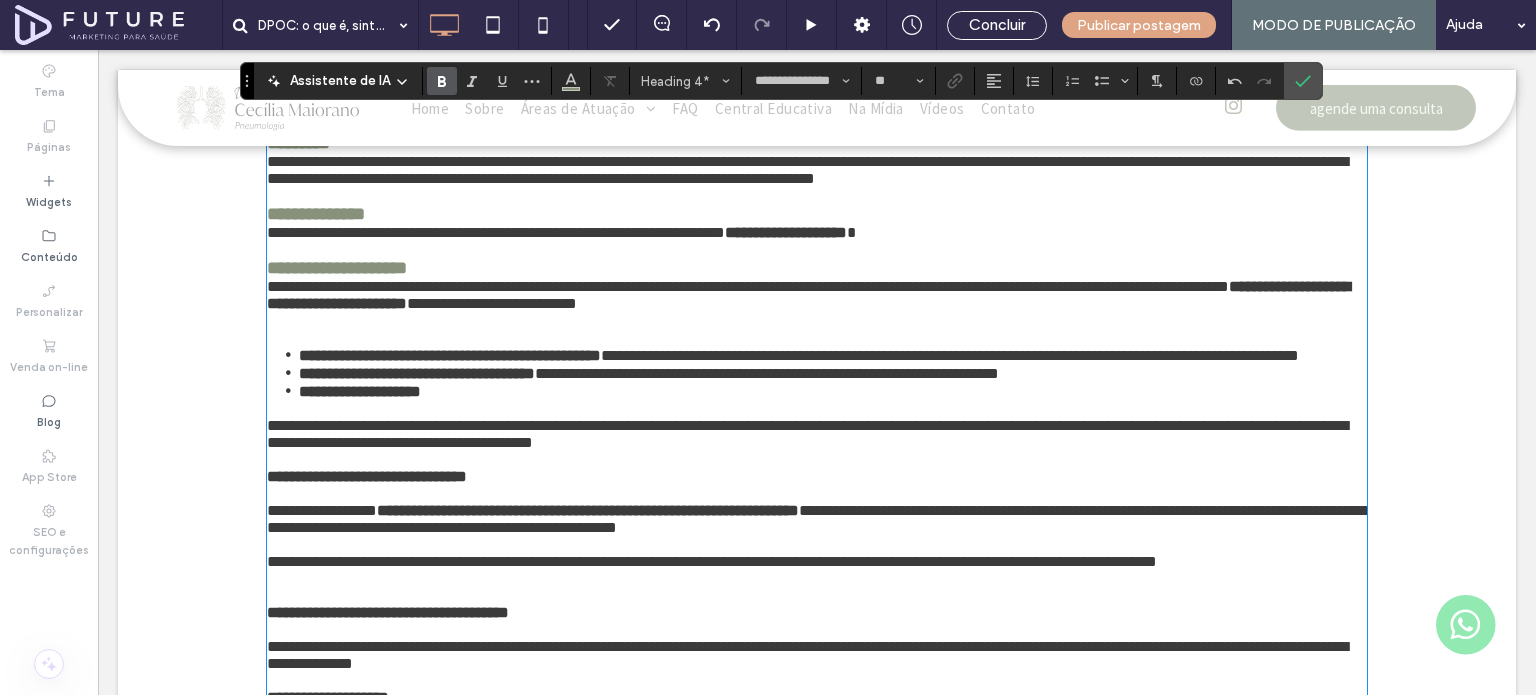 click at bounding box center [817, 36] 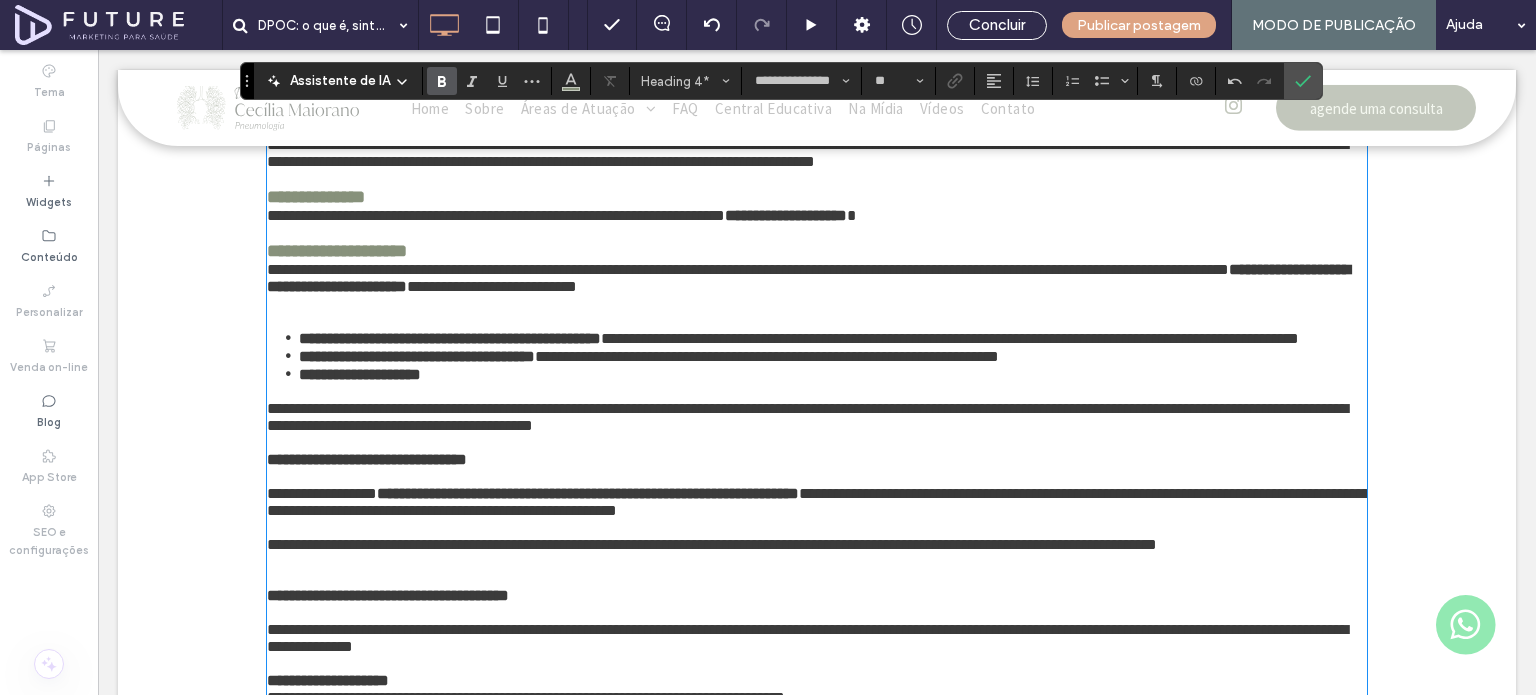 scroll, scrollTop: 1842, scrollLeft: 0, axis: vertical 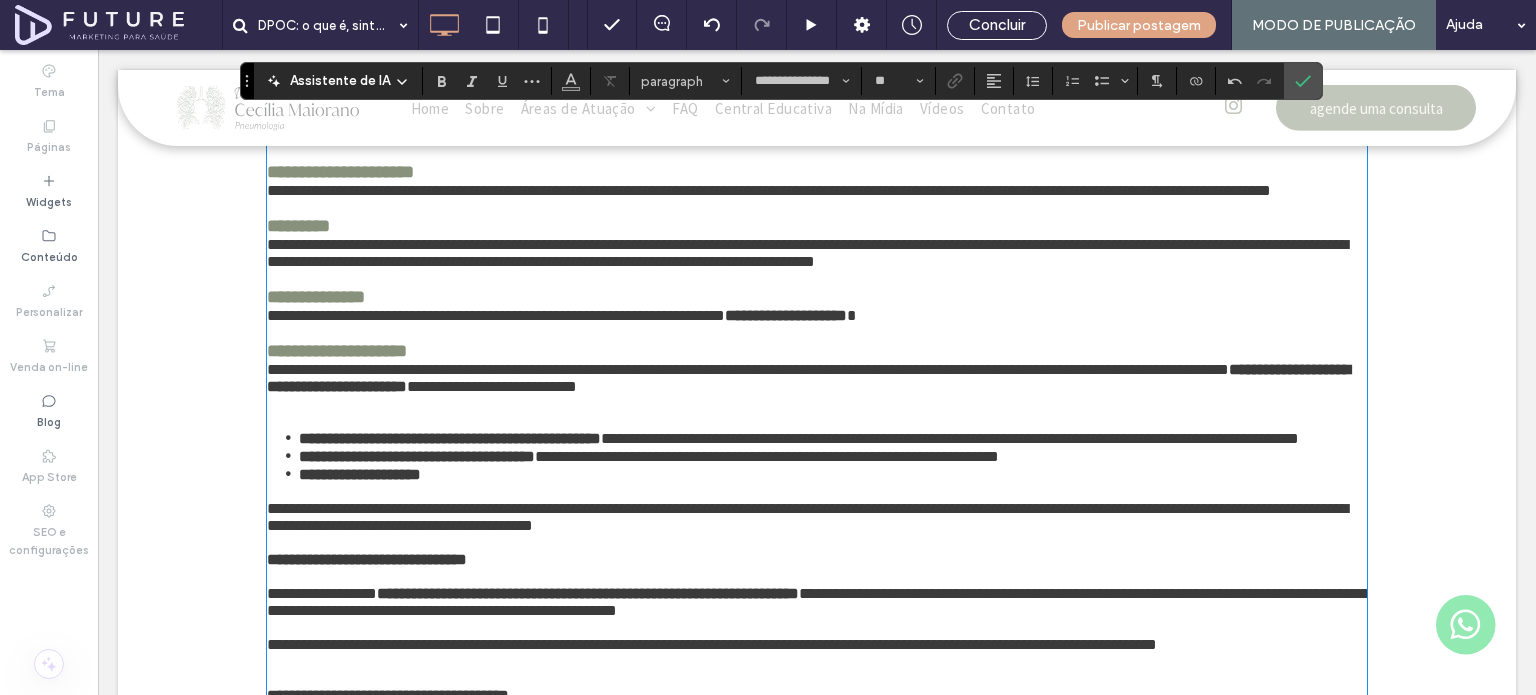 click at bounding box center [817, 65] 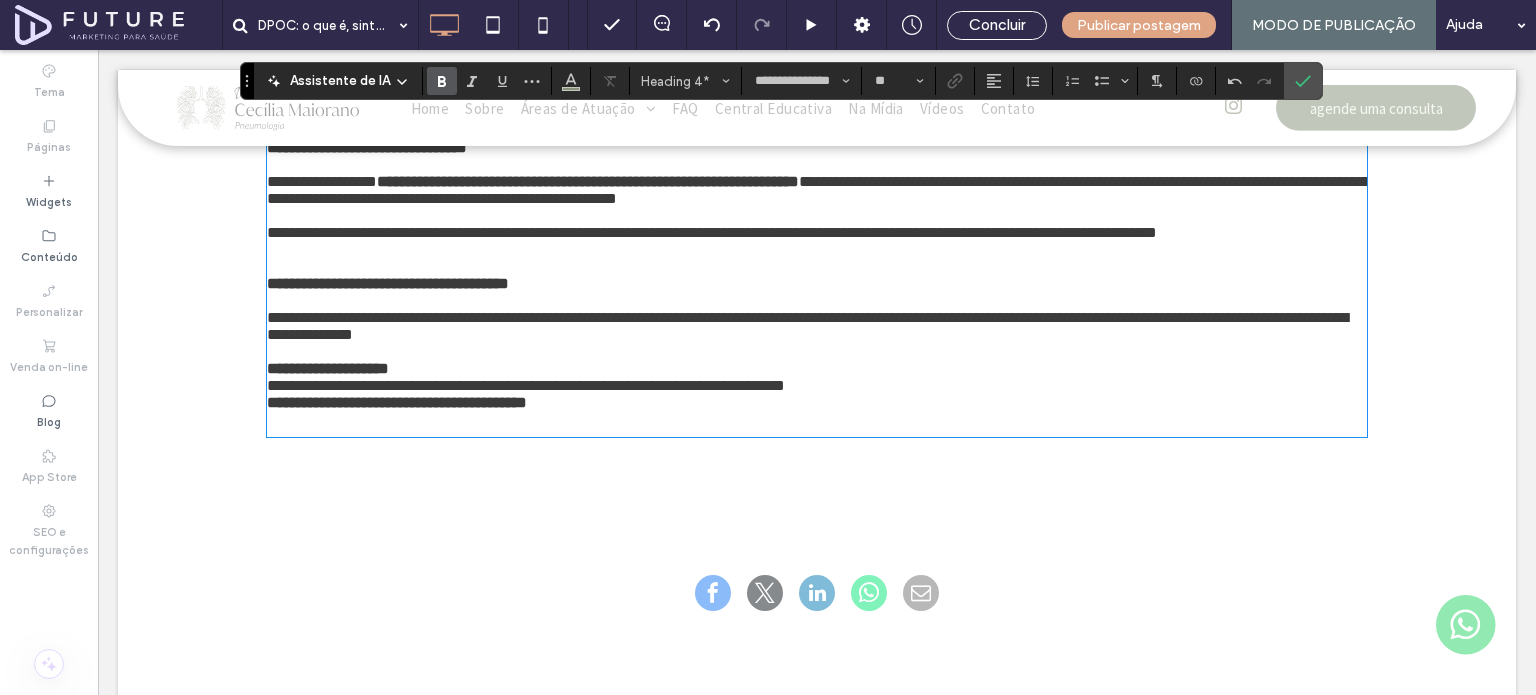 scroll, scrollTop: 2242, scrollLeft: 0, axis: vertical 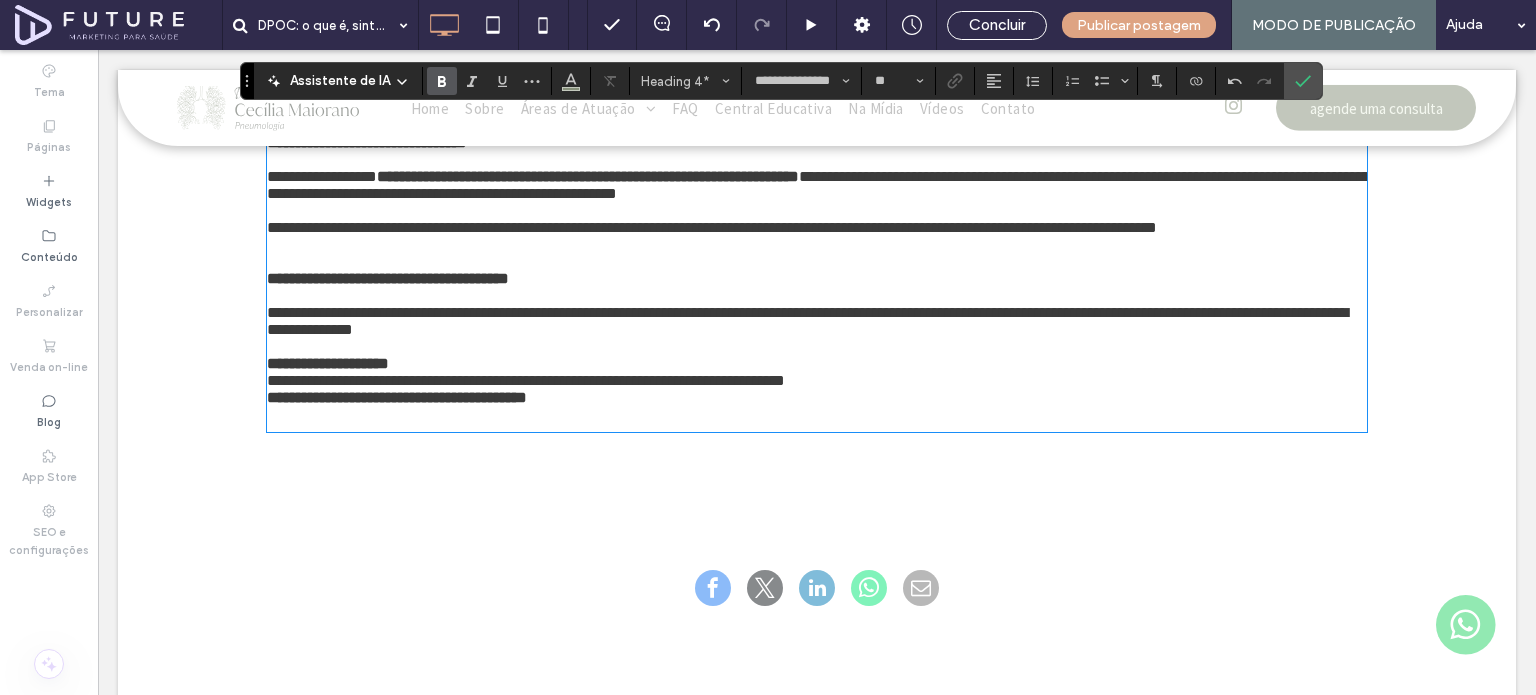 type on "**" 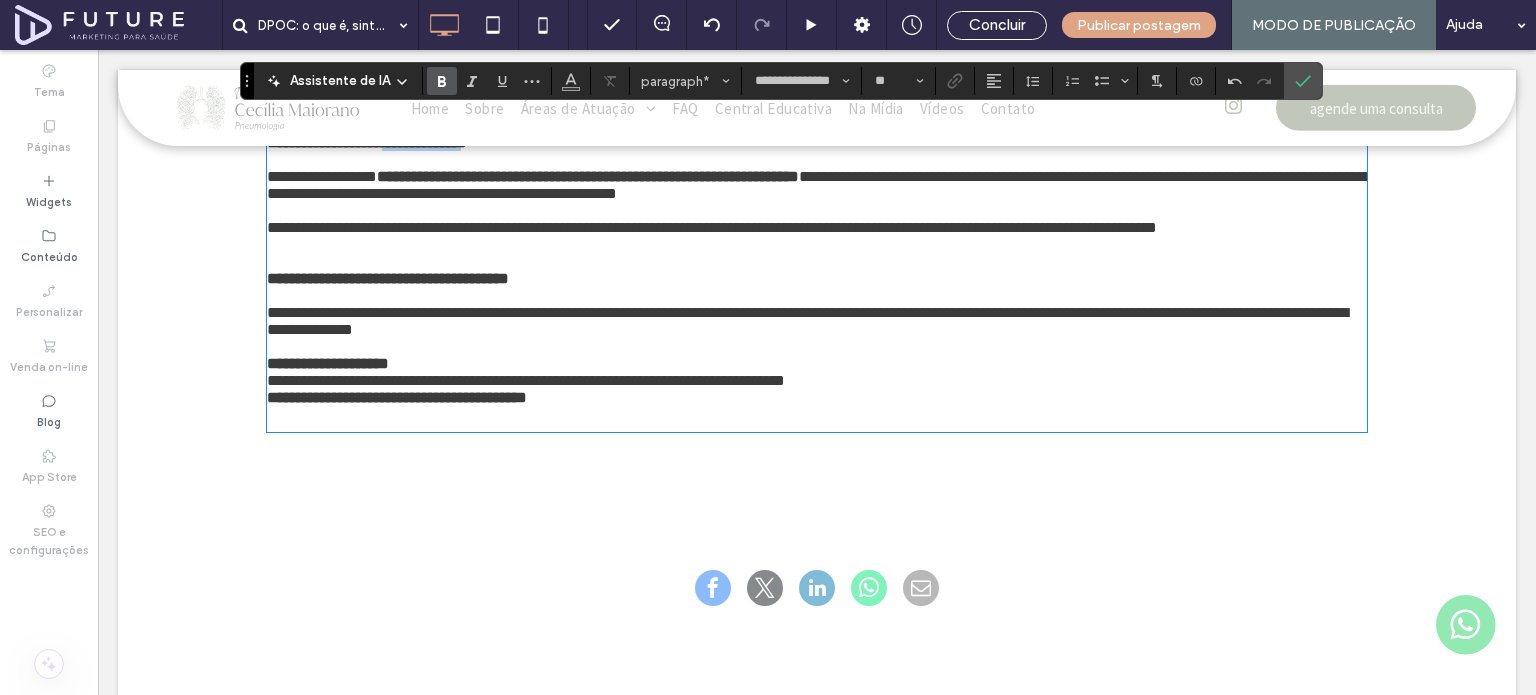 click on "**********" at bounding box center (367, 142) 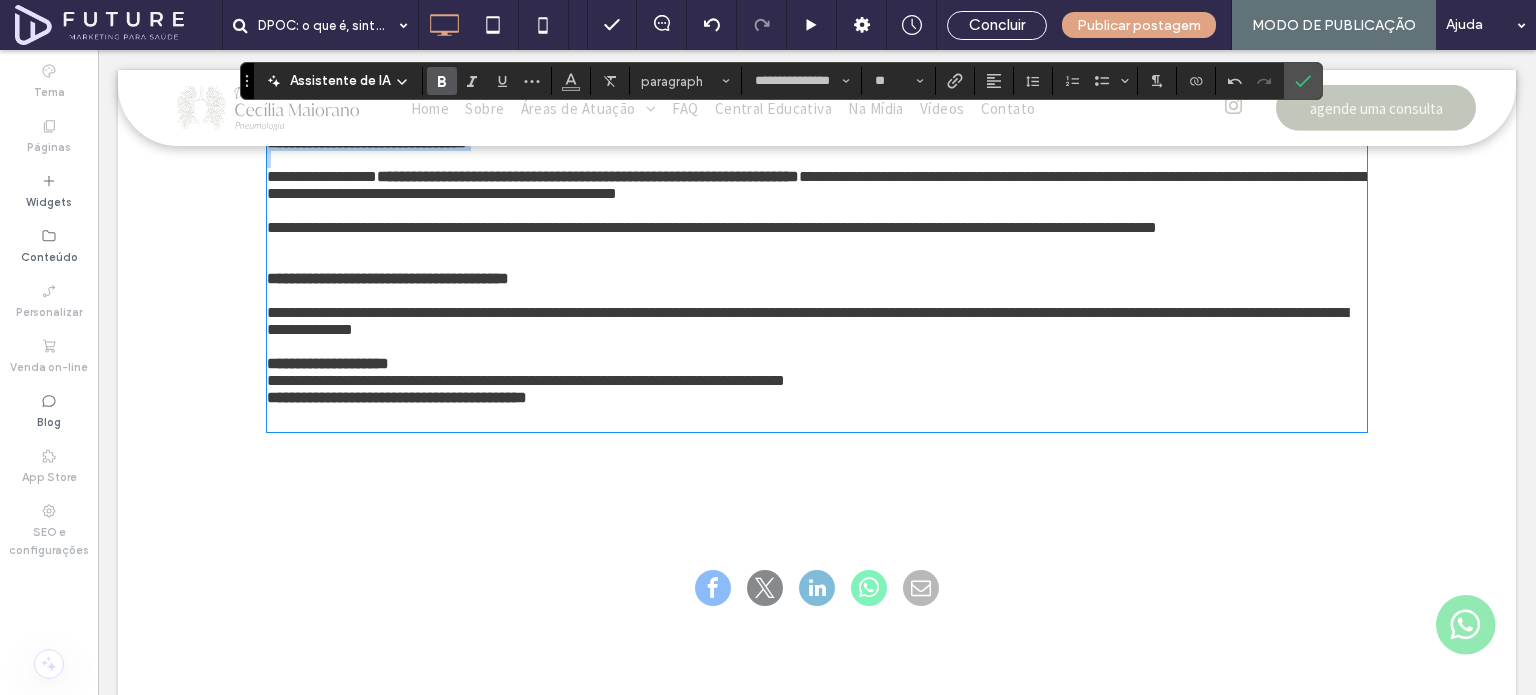 click on "**********" at bounding box center (367, 142) 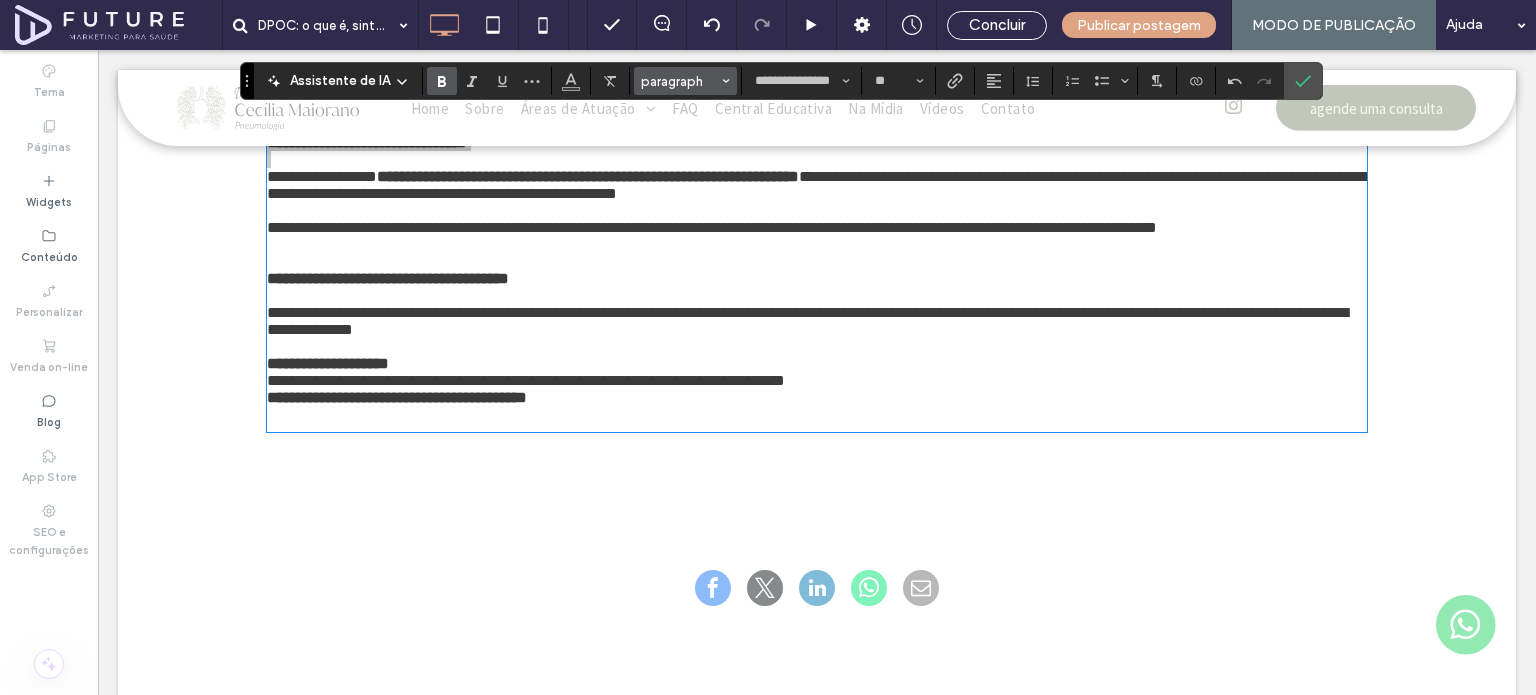 click on "paragraph" at bounding box center (680, 81) 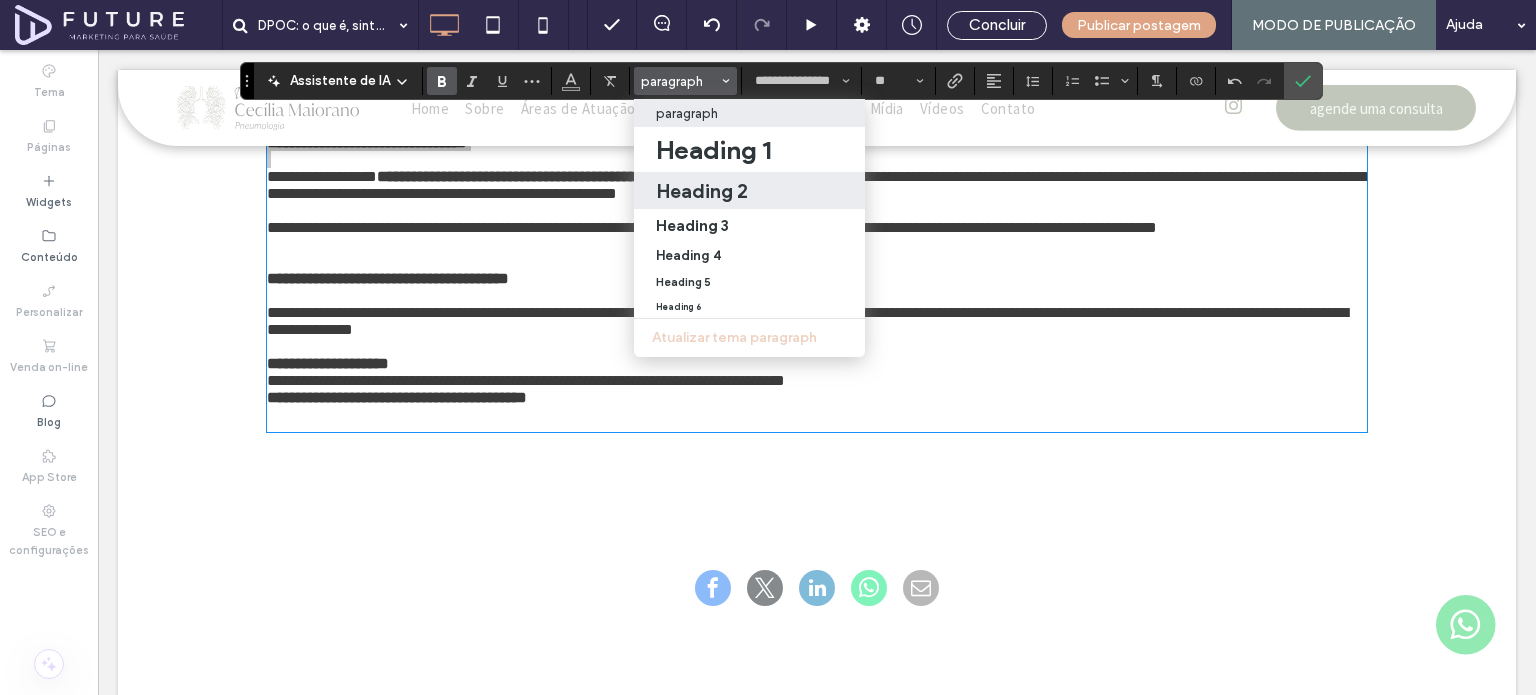 click on "Heading 2" at bounding box center (749, 190) 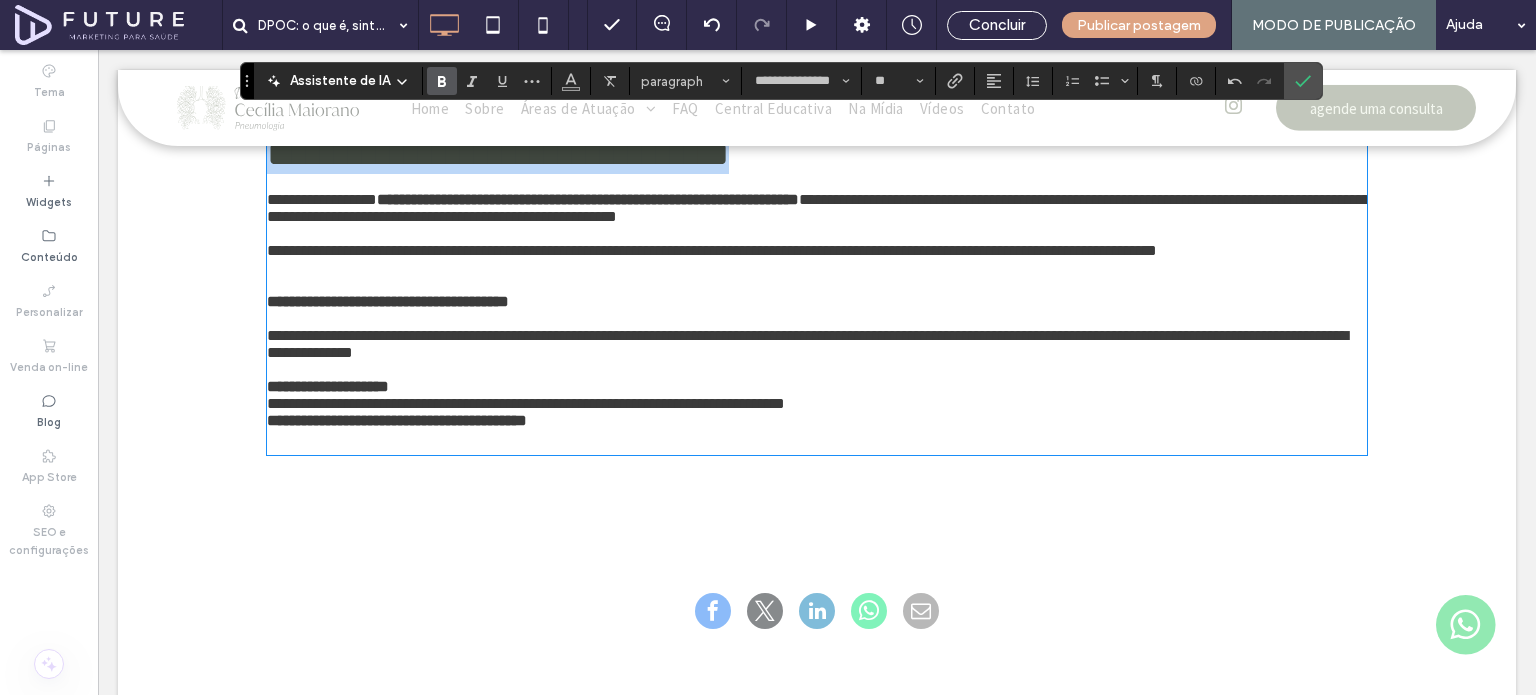 type 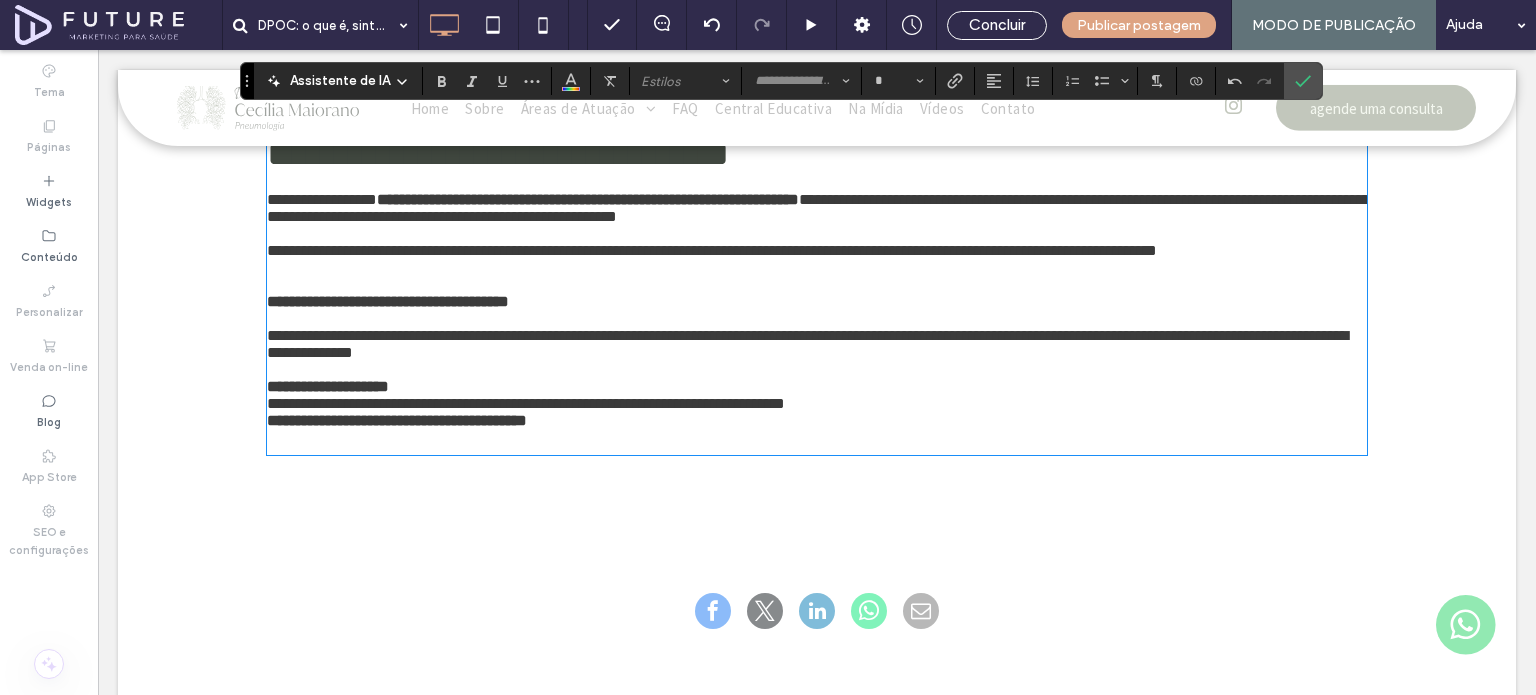 click at bounding box center [817, 125] 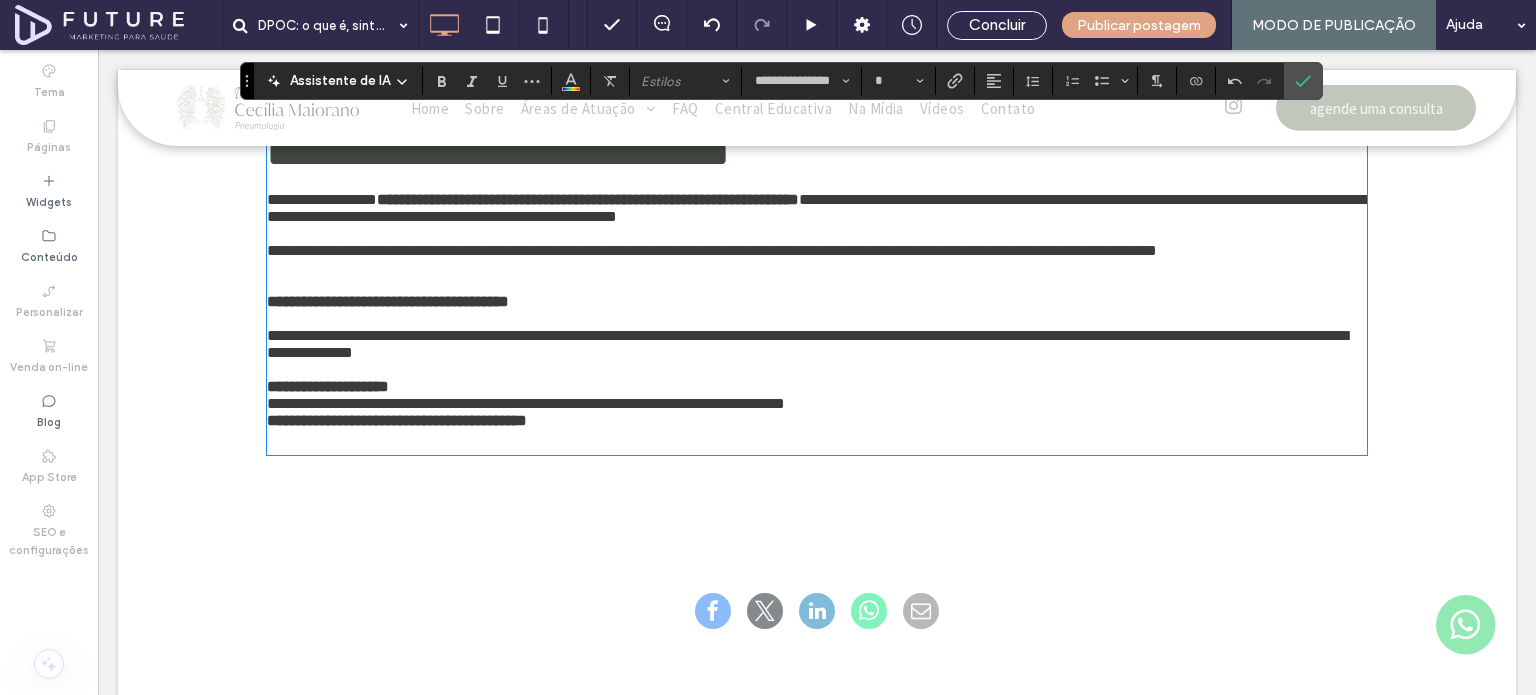 type on "**" 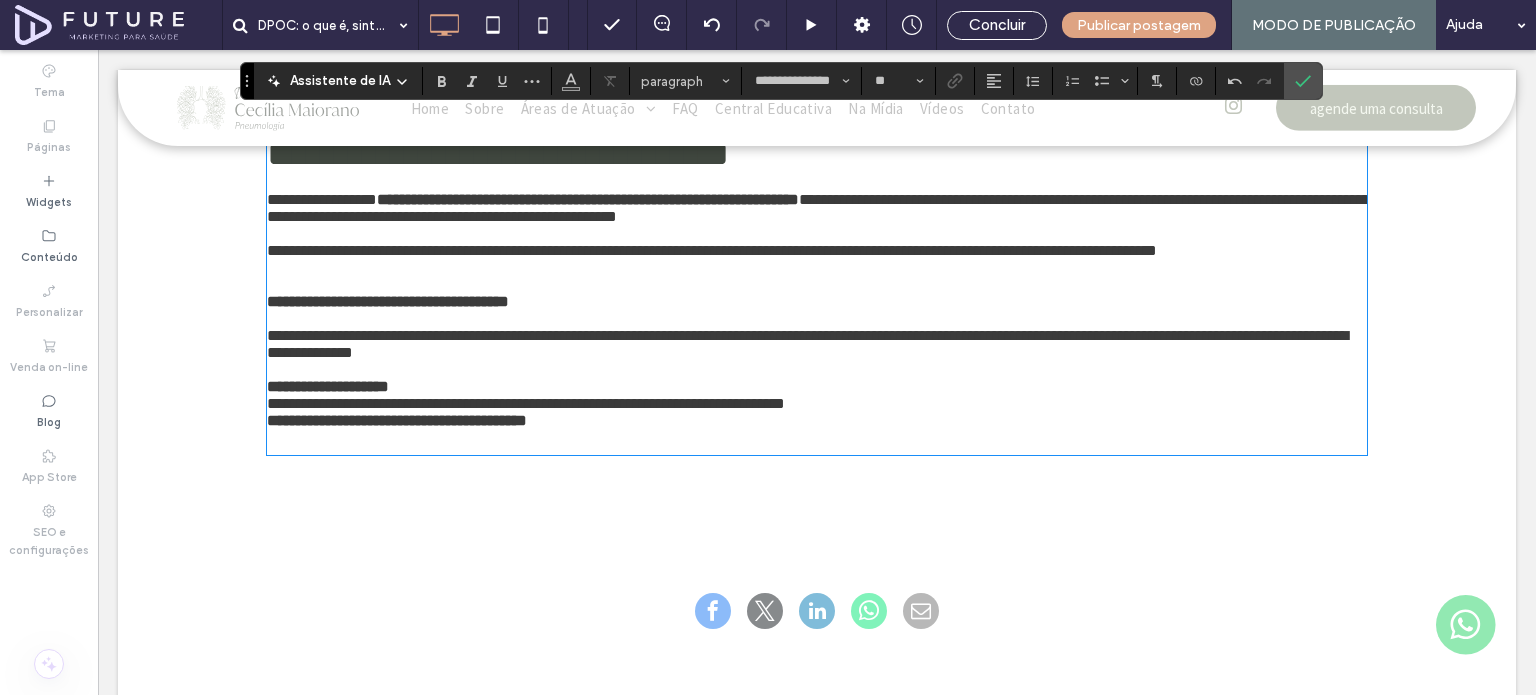 scroll, scrollTop: 2342, scrollLeft: 0, axis: vertical 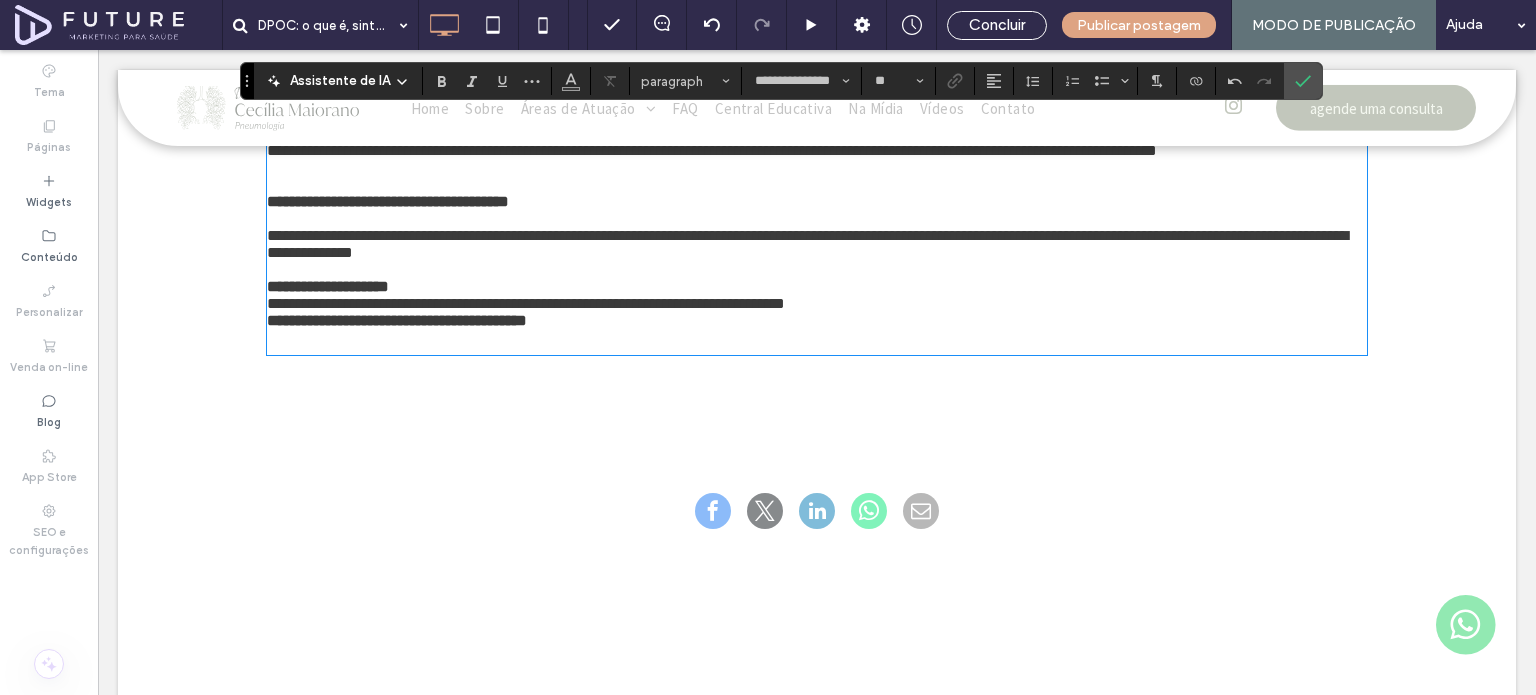 type on "**********" 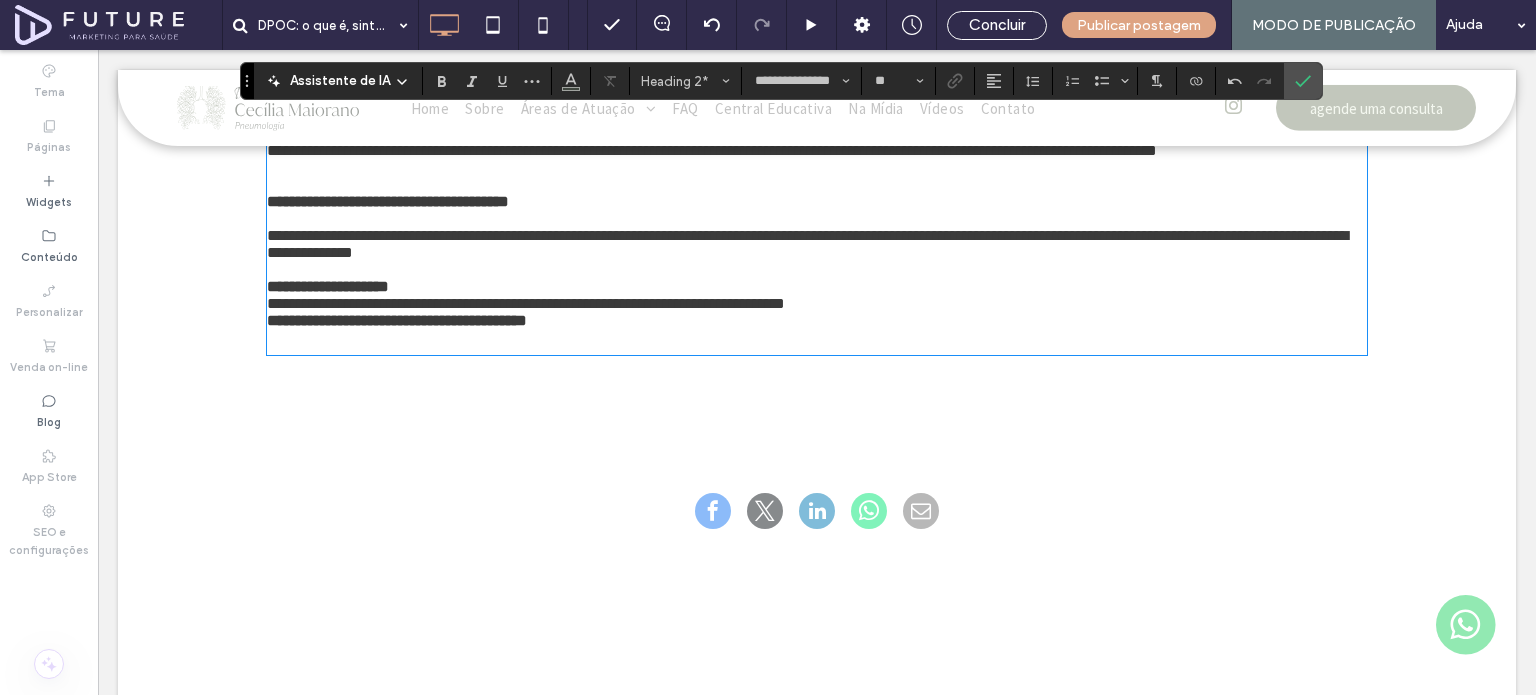 click on "**********" at bounding box center [498, 54] 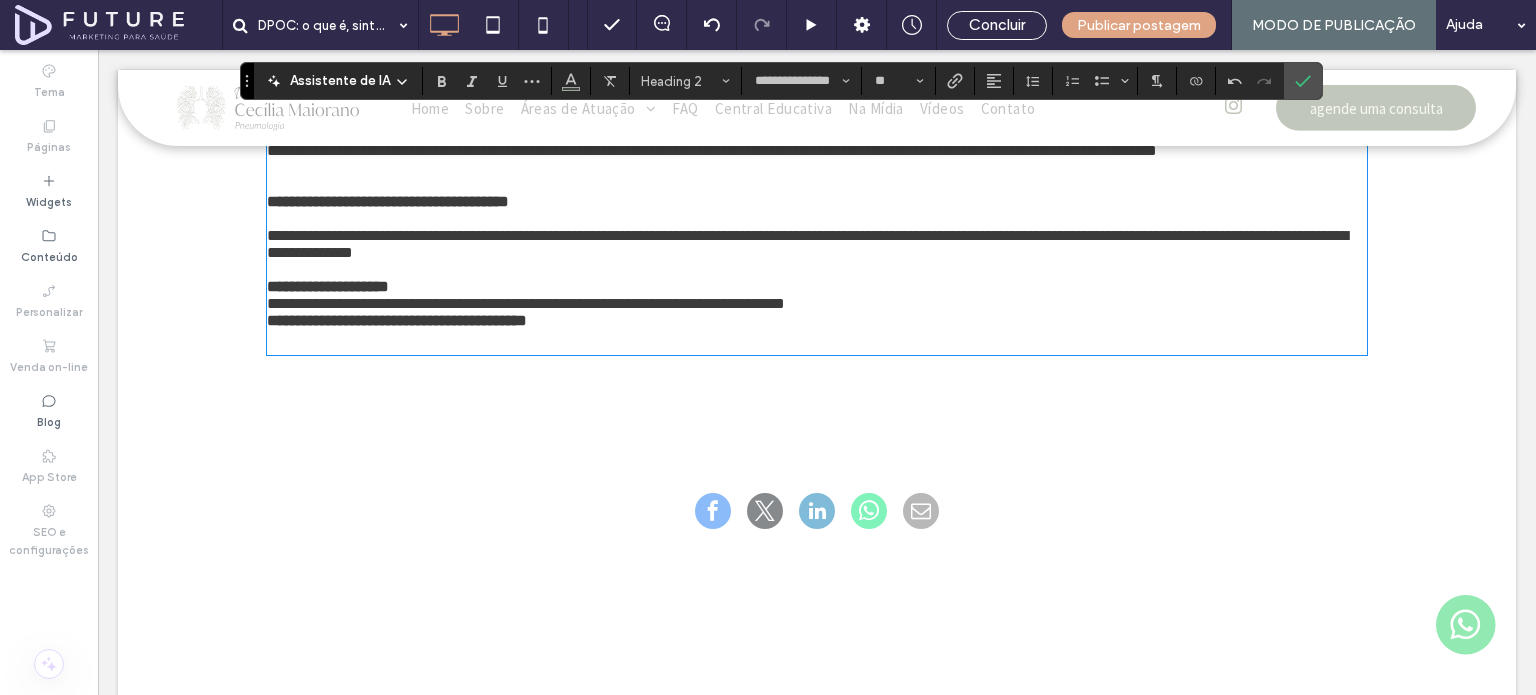click on "**********" at bounding box center (498, 54) 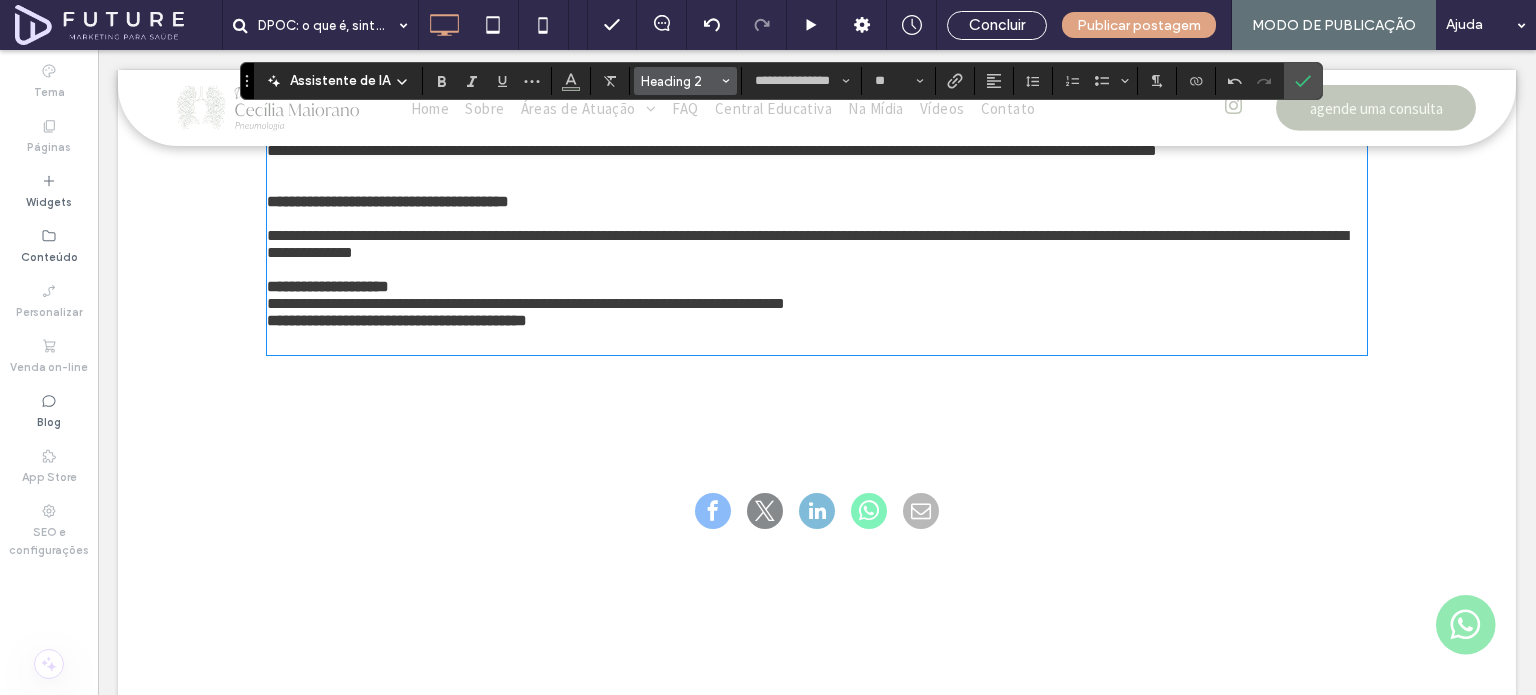 click on "Heading 2" at bounding box center [686, 81] 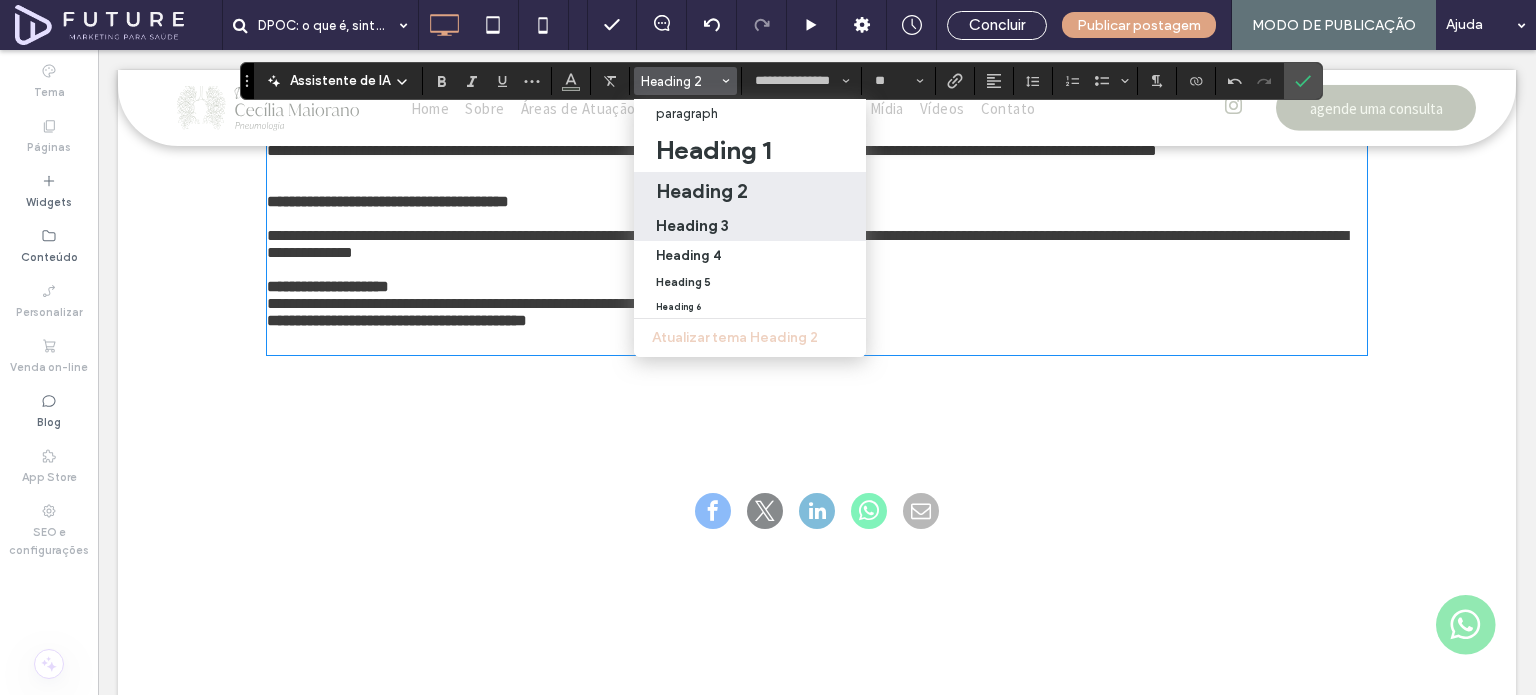 click on "Heading 3" at bounding box center [750, 225] 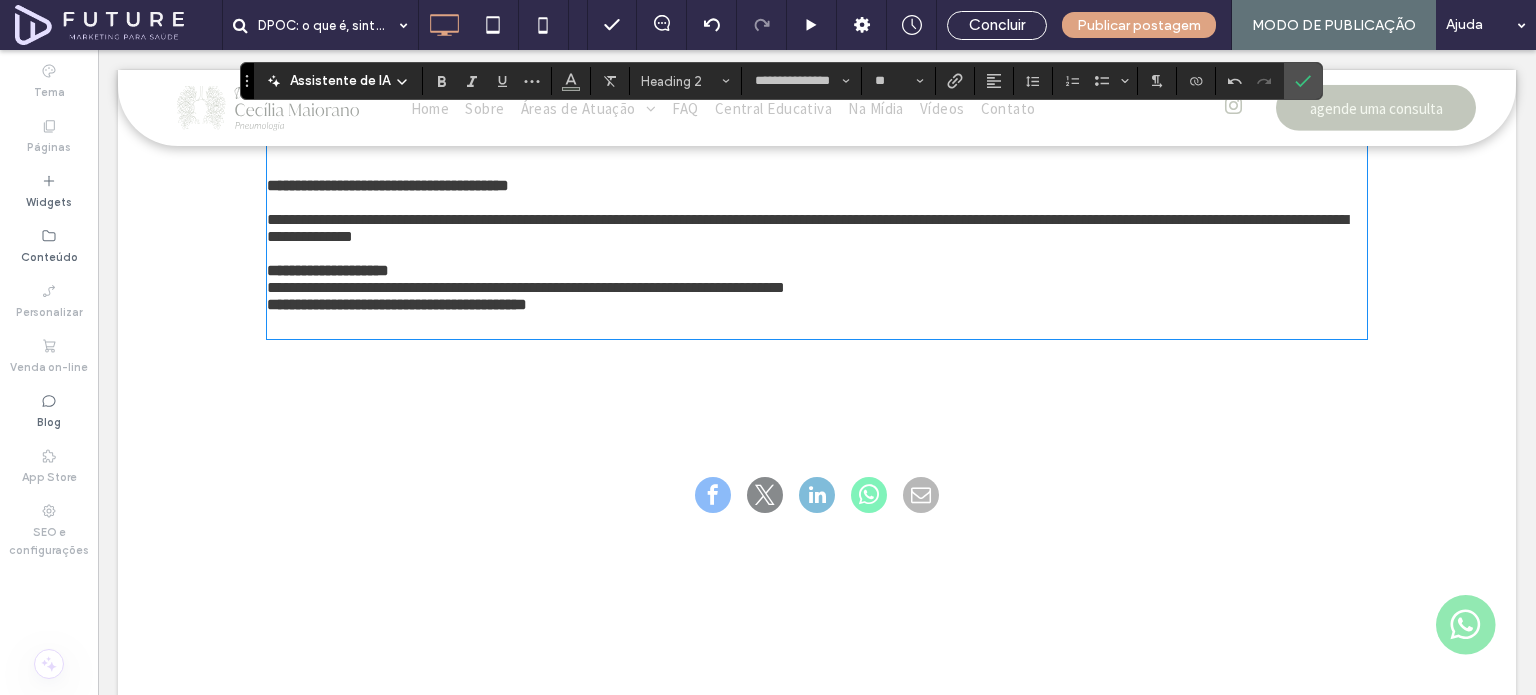 type on "**********" 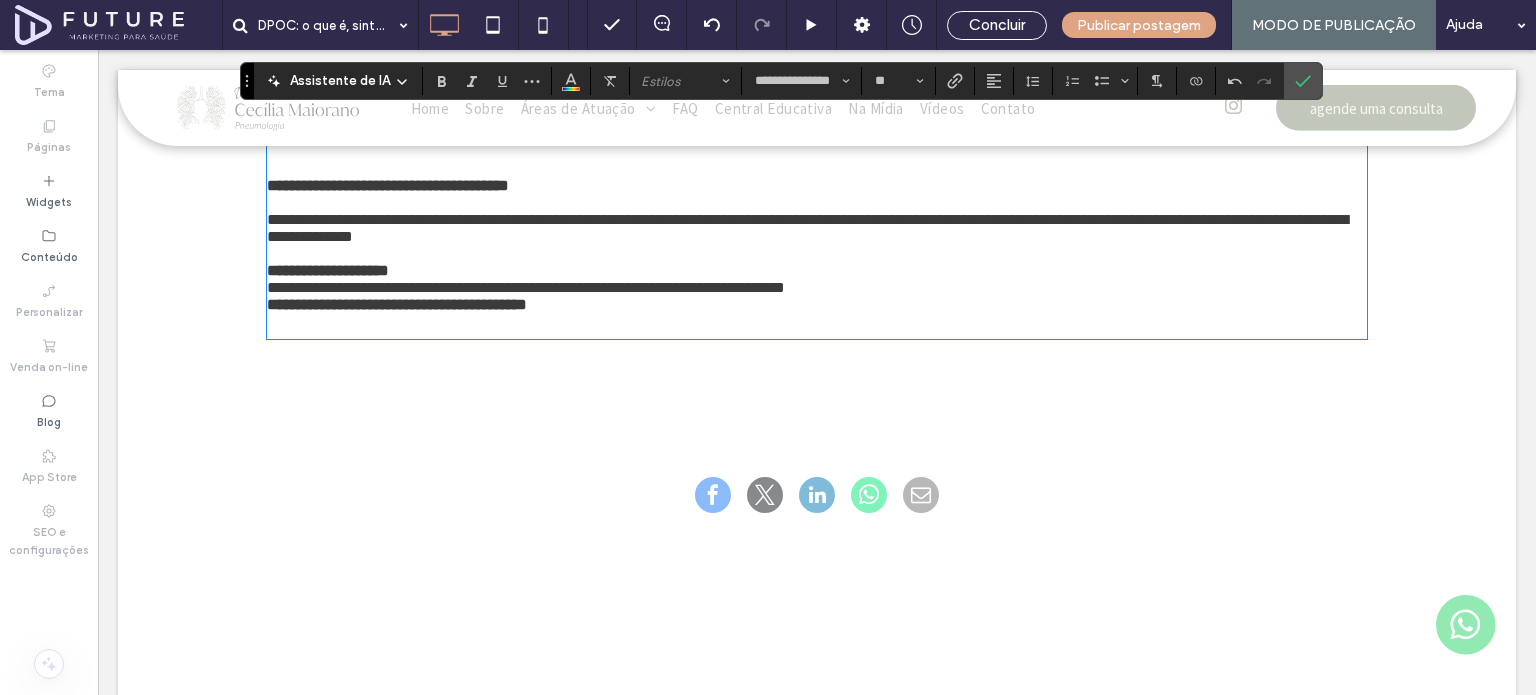 click on "**********" at bounding box center [818, 92] 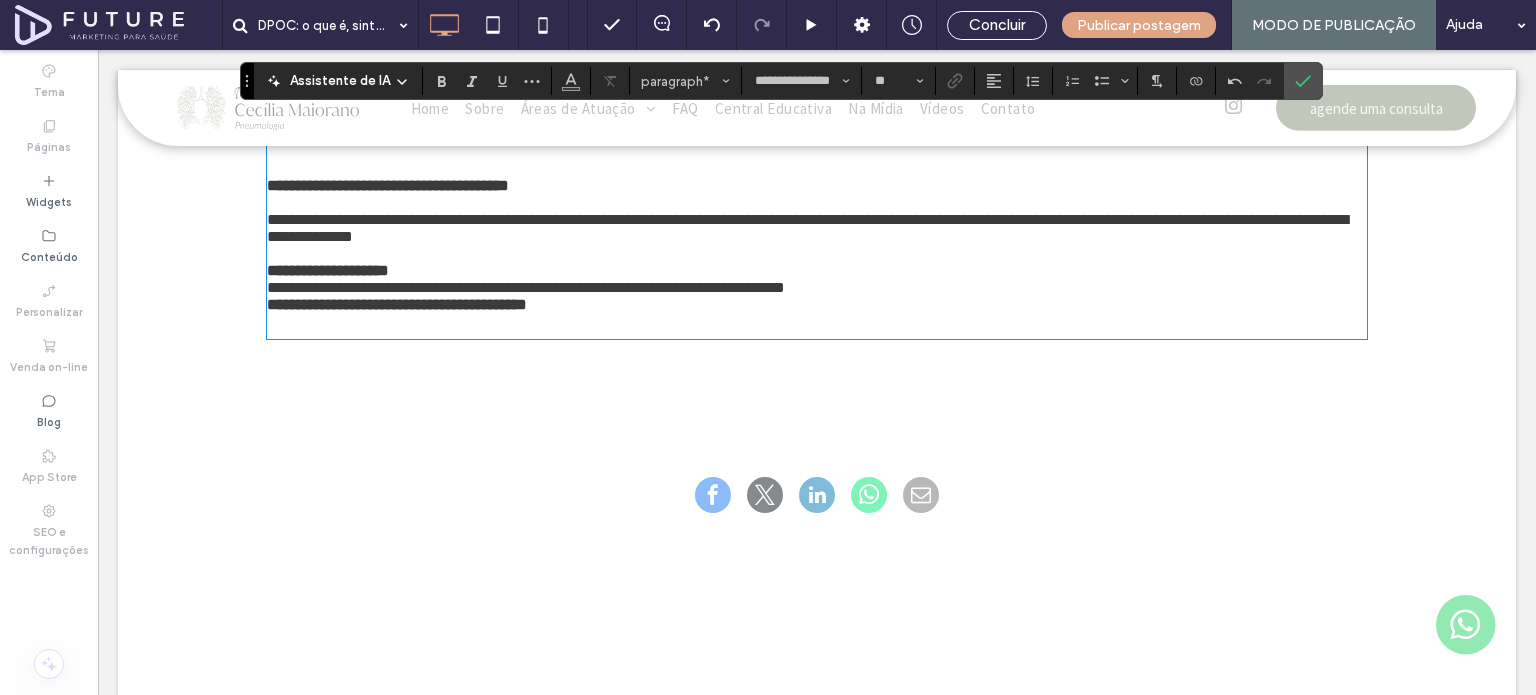 type on "**" 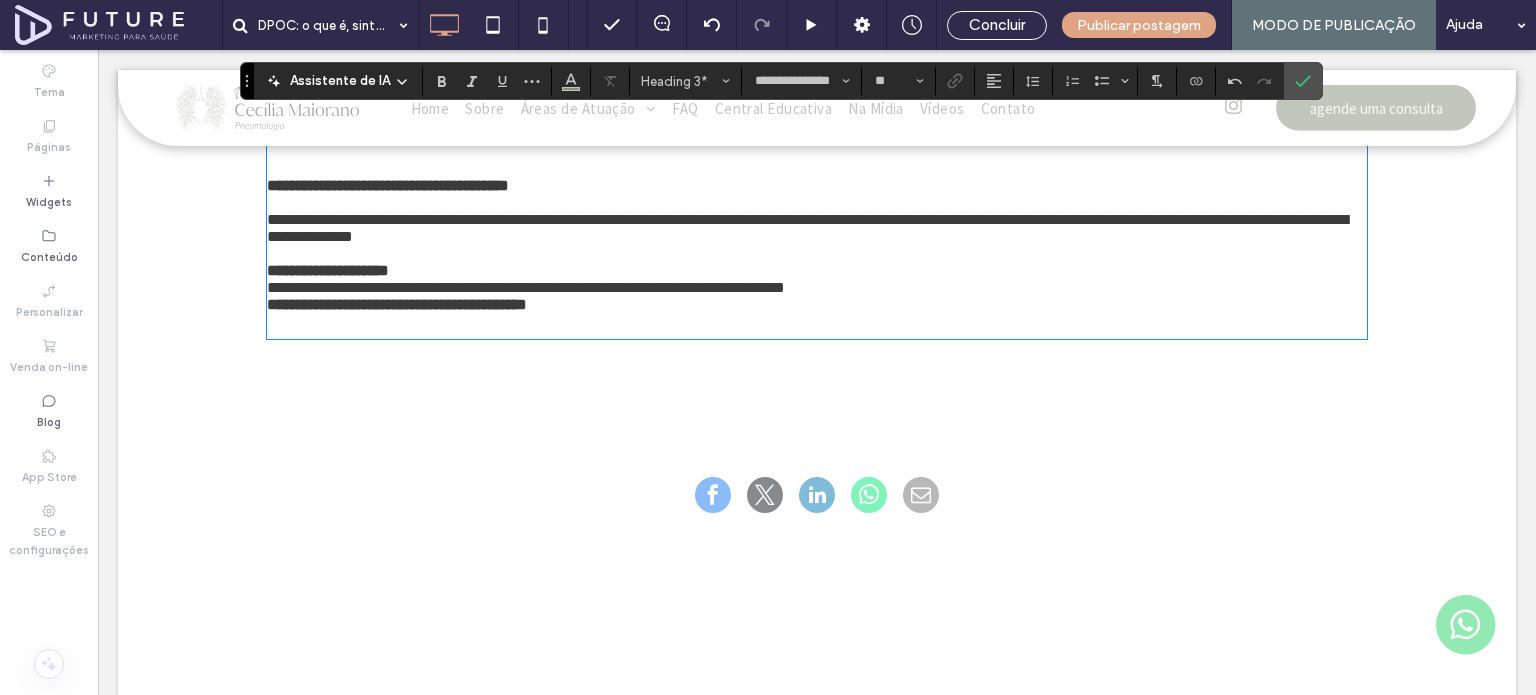 click on "**********" at bounding box center [414, 46] 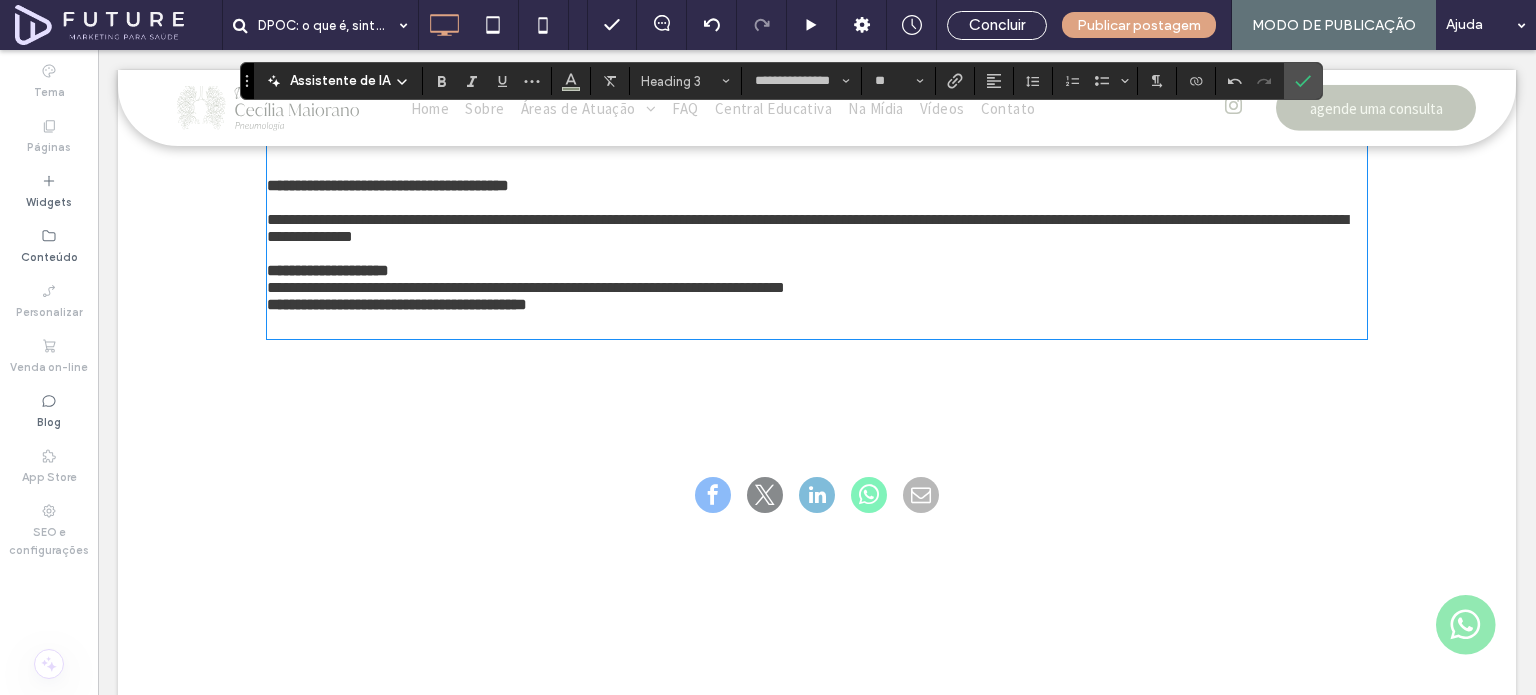 click on "**********" at bounding box center [414, 46] 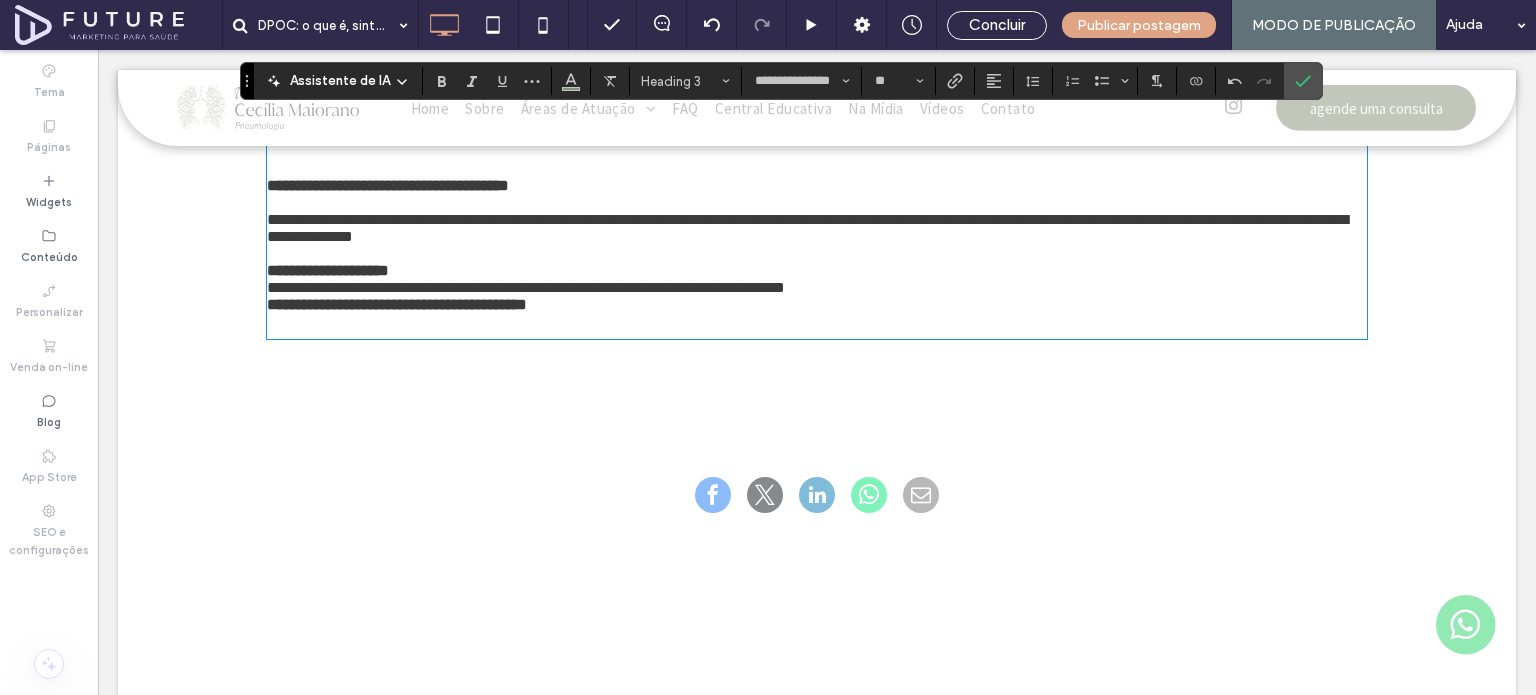 click on "Heading 3" at bounding box center [686, 81] 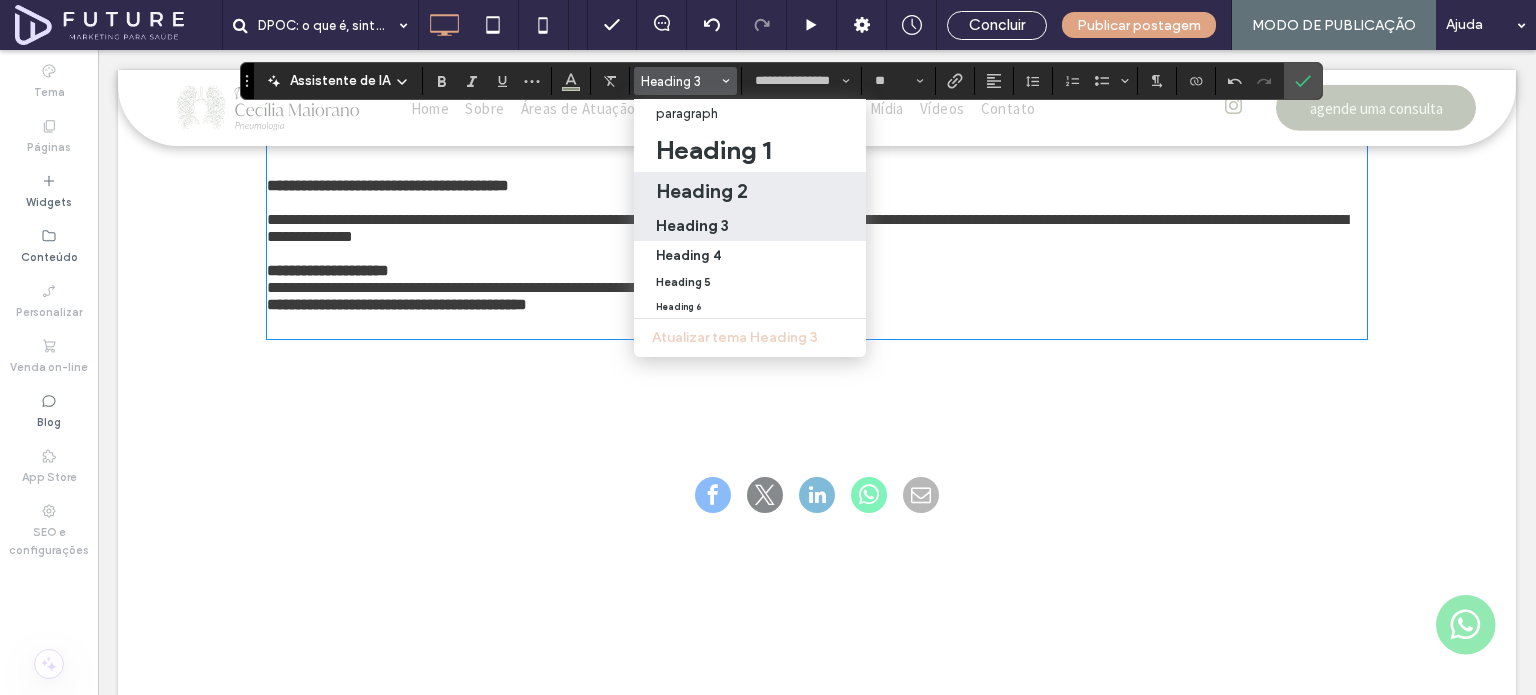 click on "Heading 2" at bounding box center (750, 191) 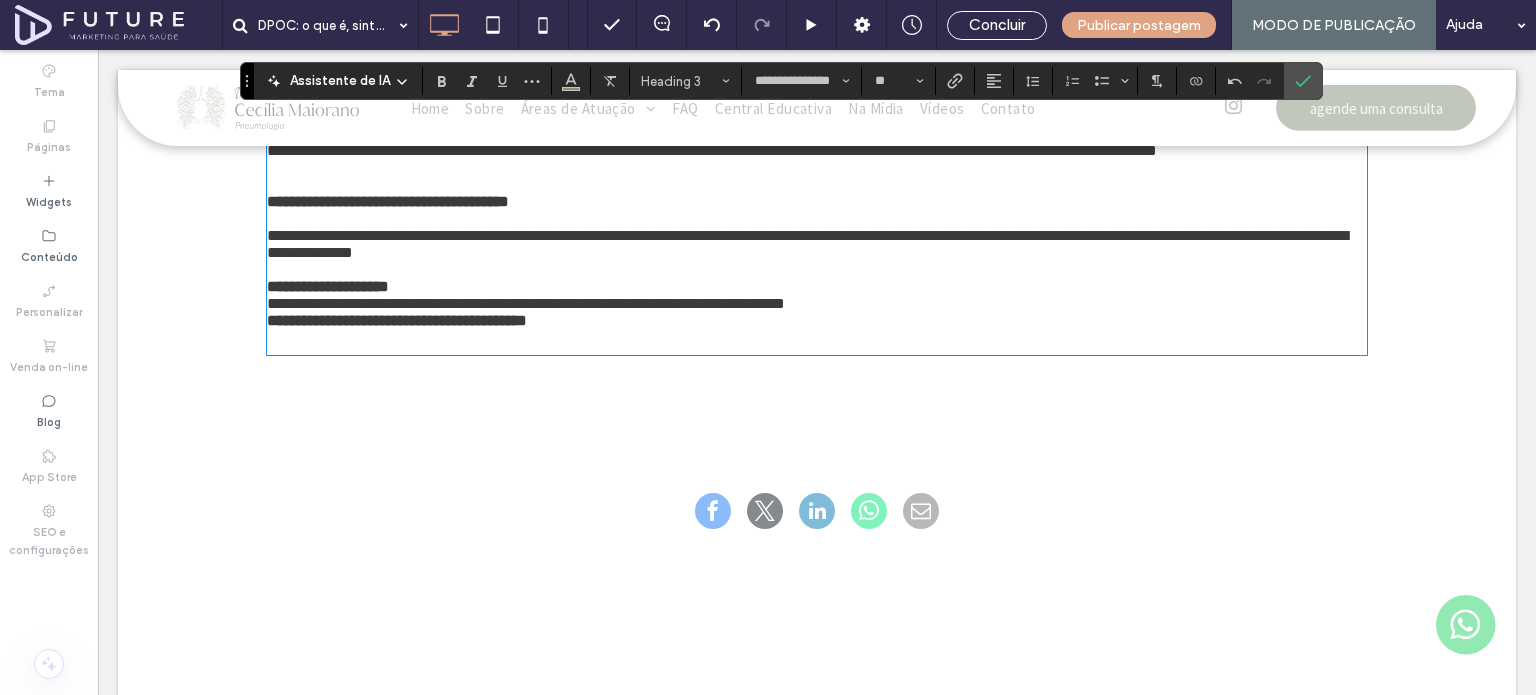 type 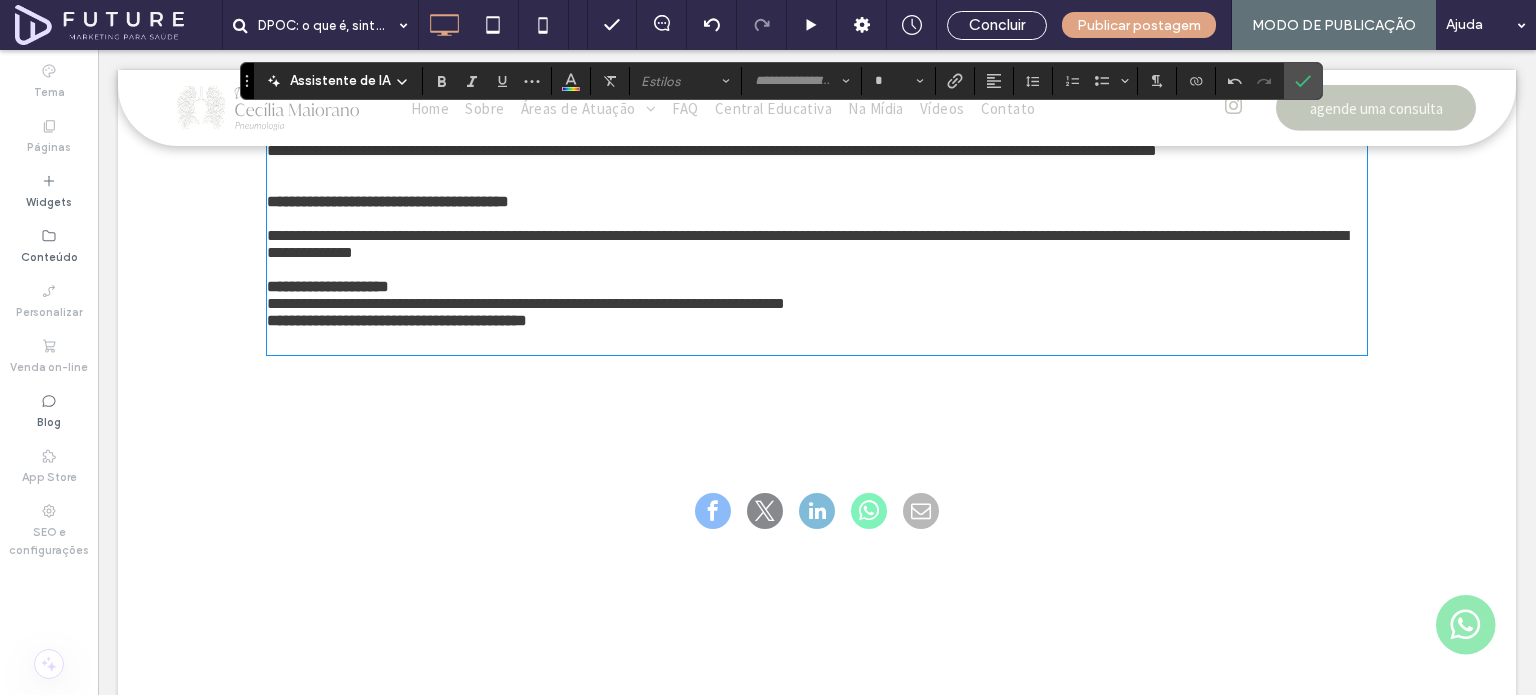 type on "**********" 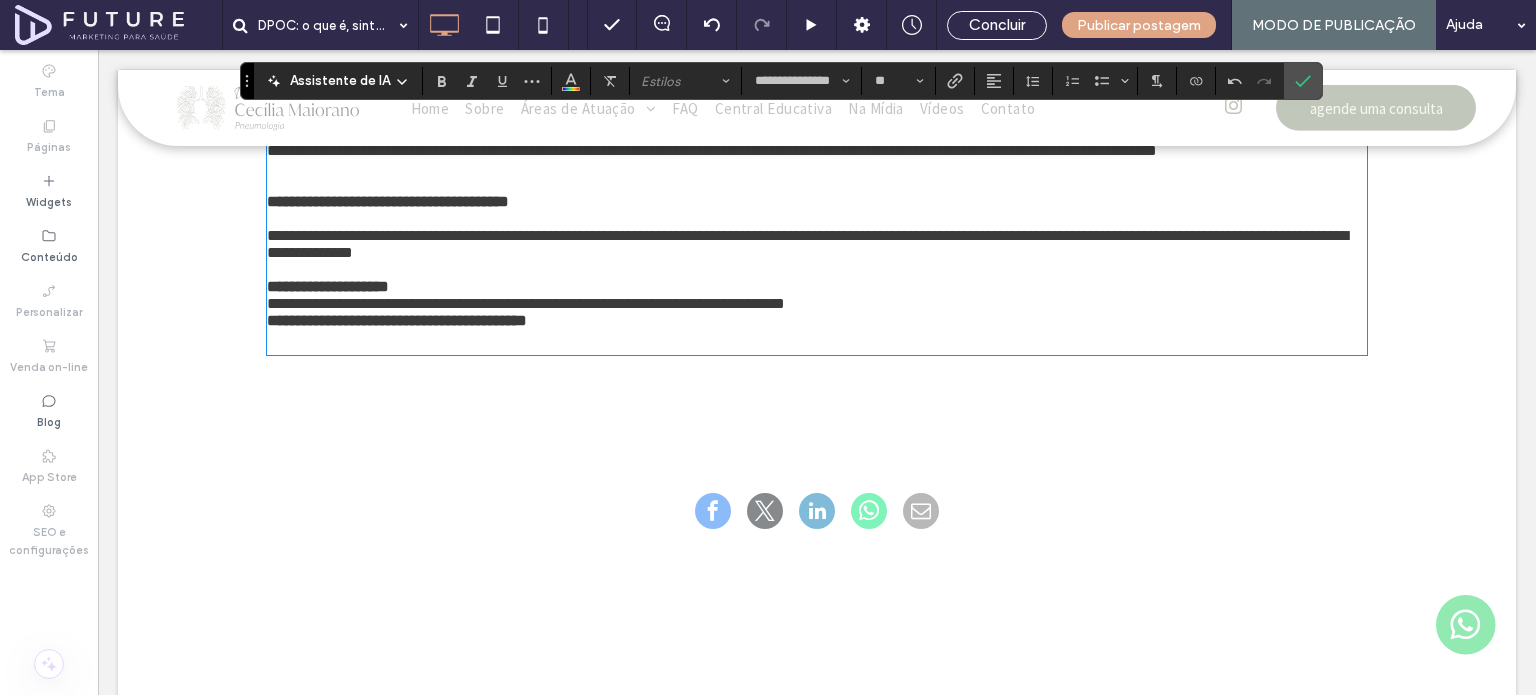 click on "**********" at bounding box center [588, 99] 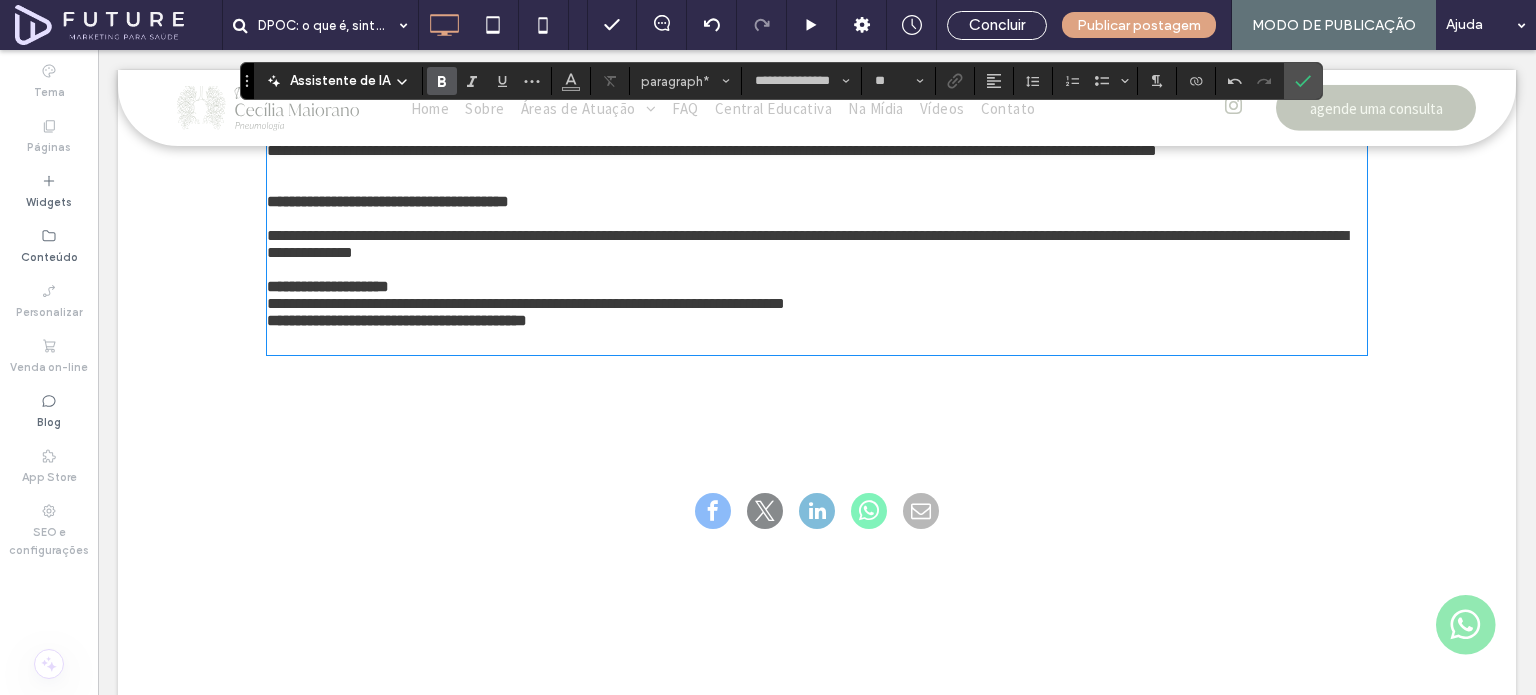click on "**********" at bounding box center [388, 201] 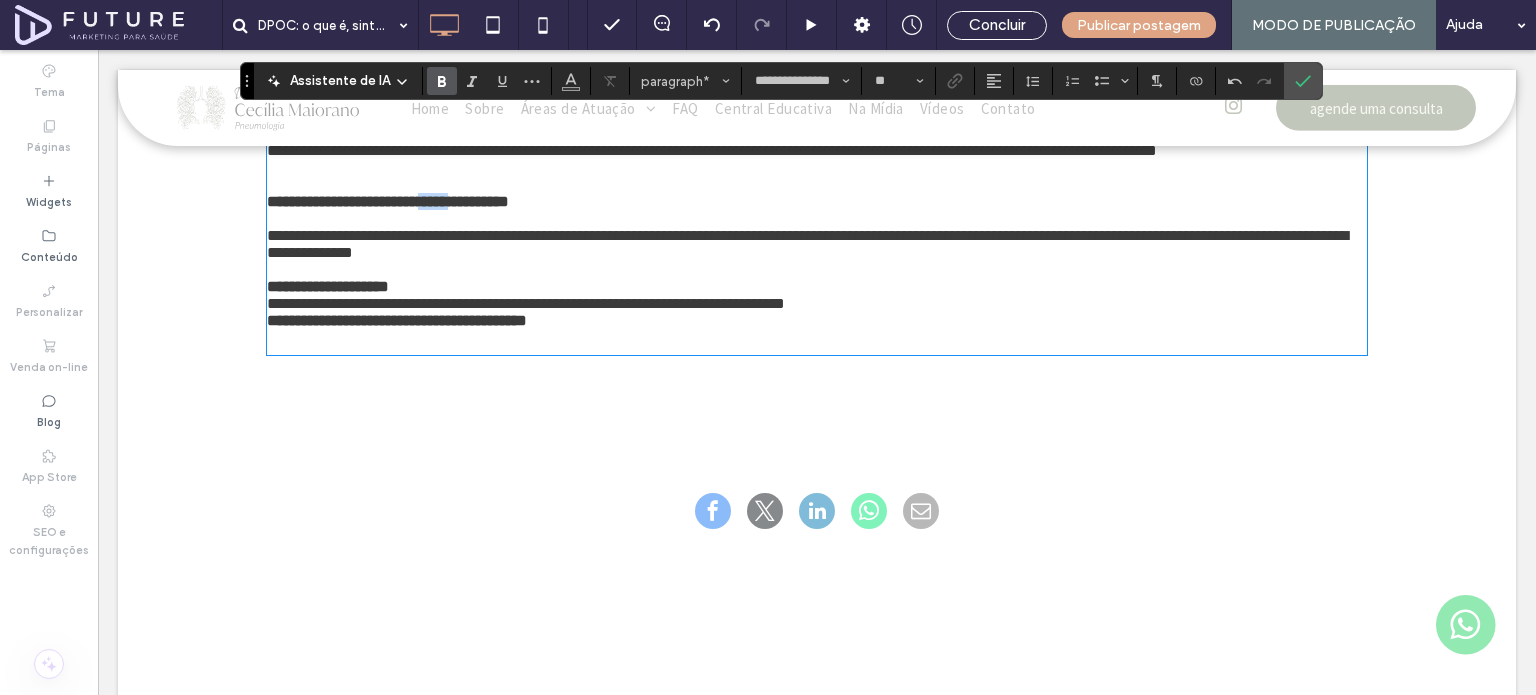 click on "**********" at bounding box center [388, 201] 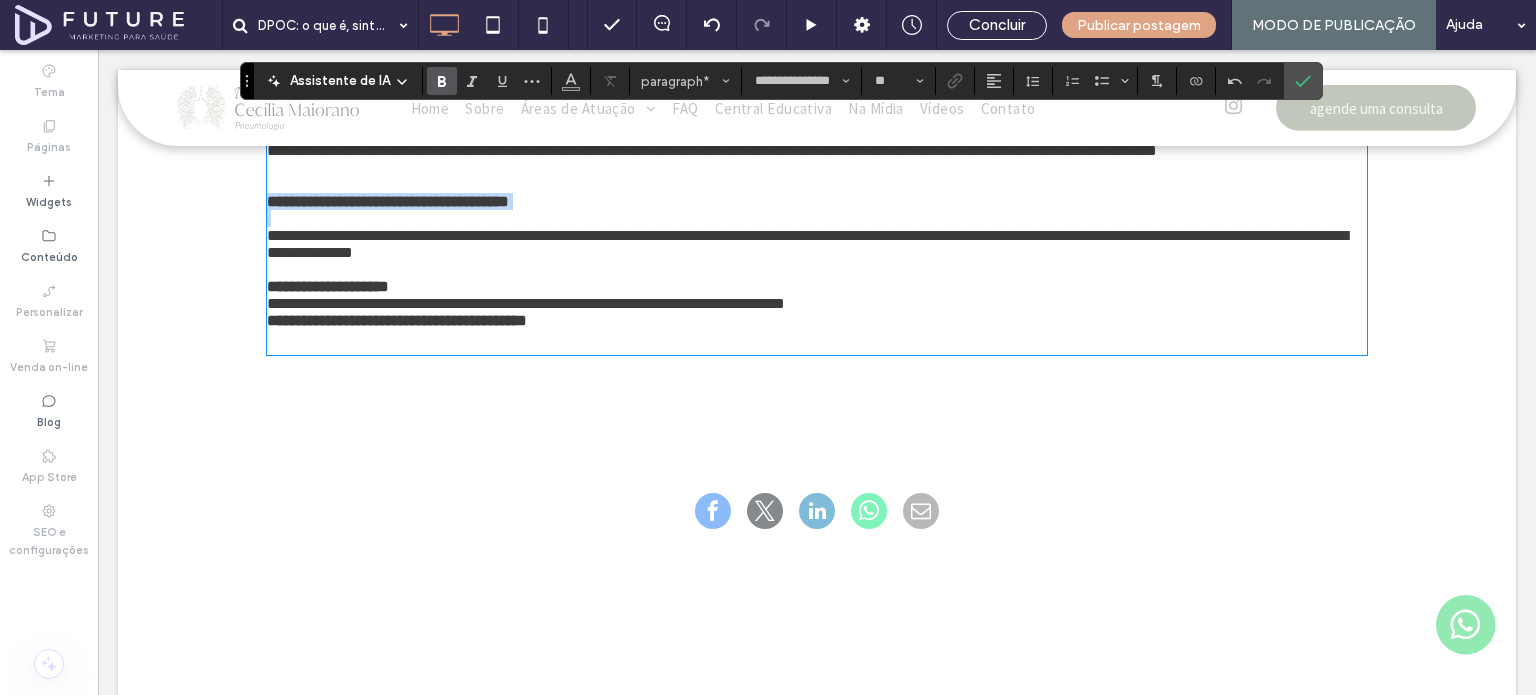click on "**********" at bounding box center (388, 201) 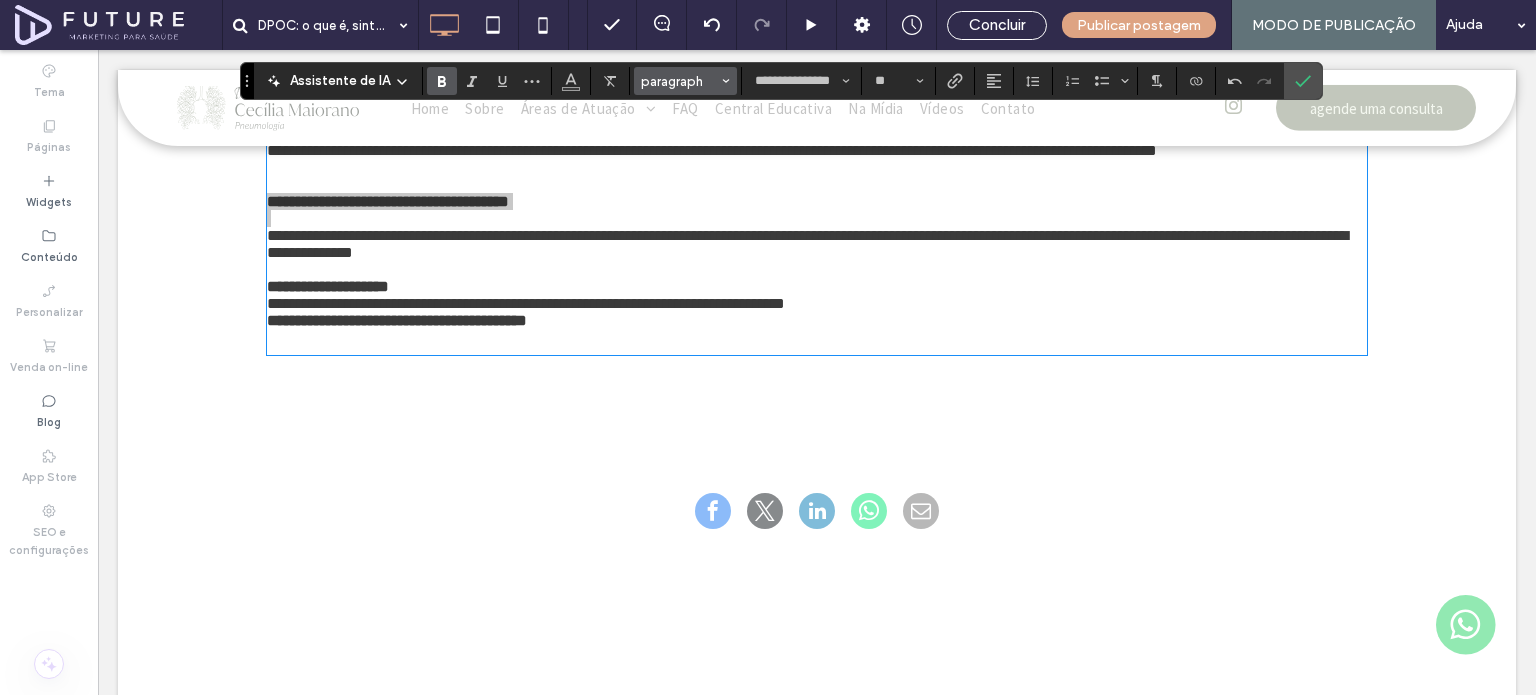 click on "paragraph" at bounding box center (680, 81) 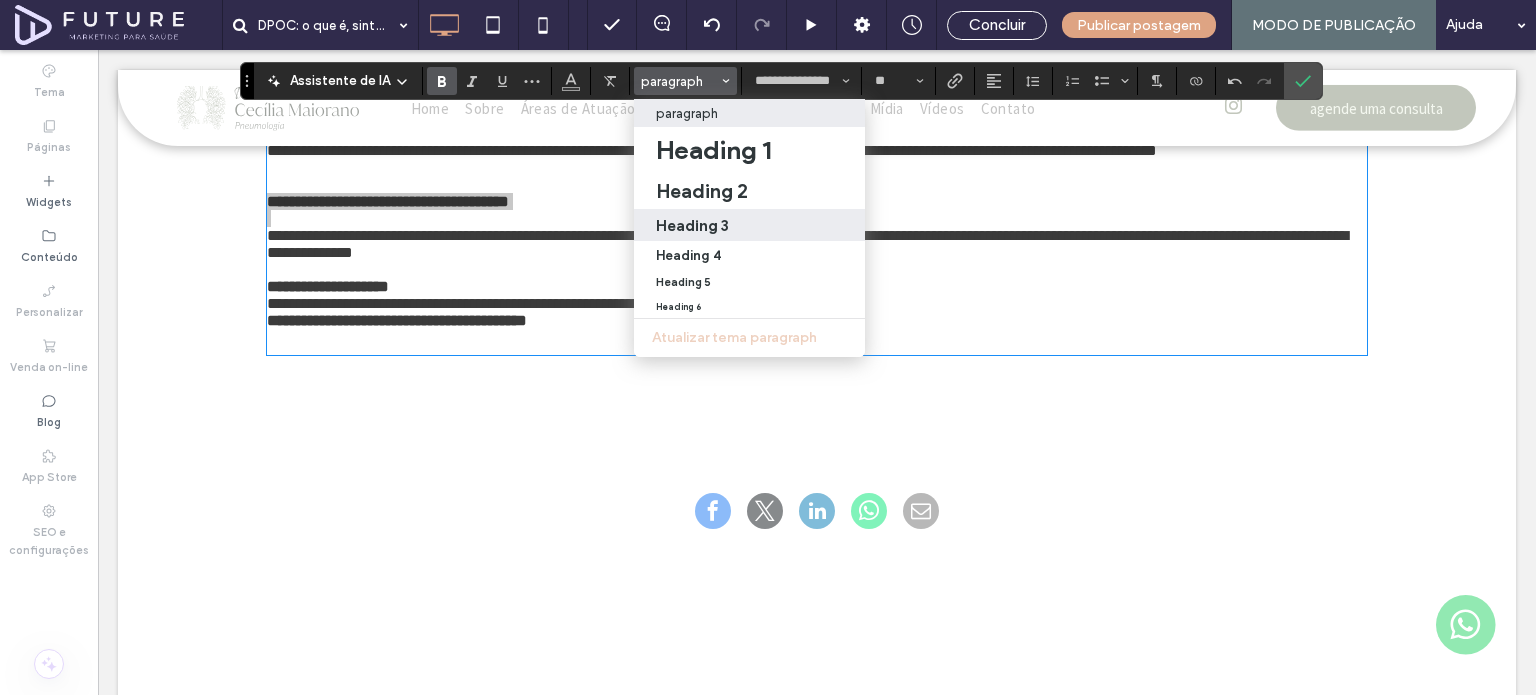 click on "Heading 3" at bounding box center [749, 225] 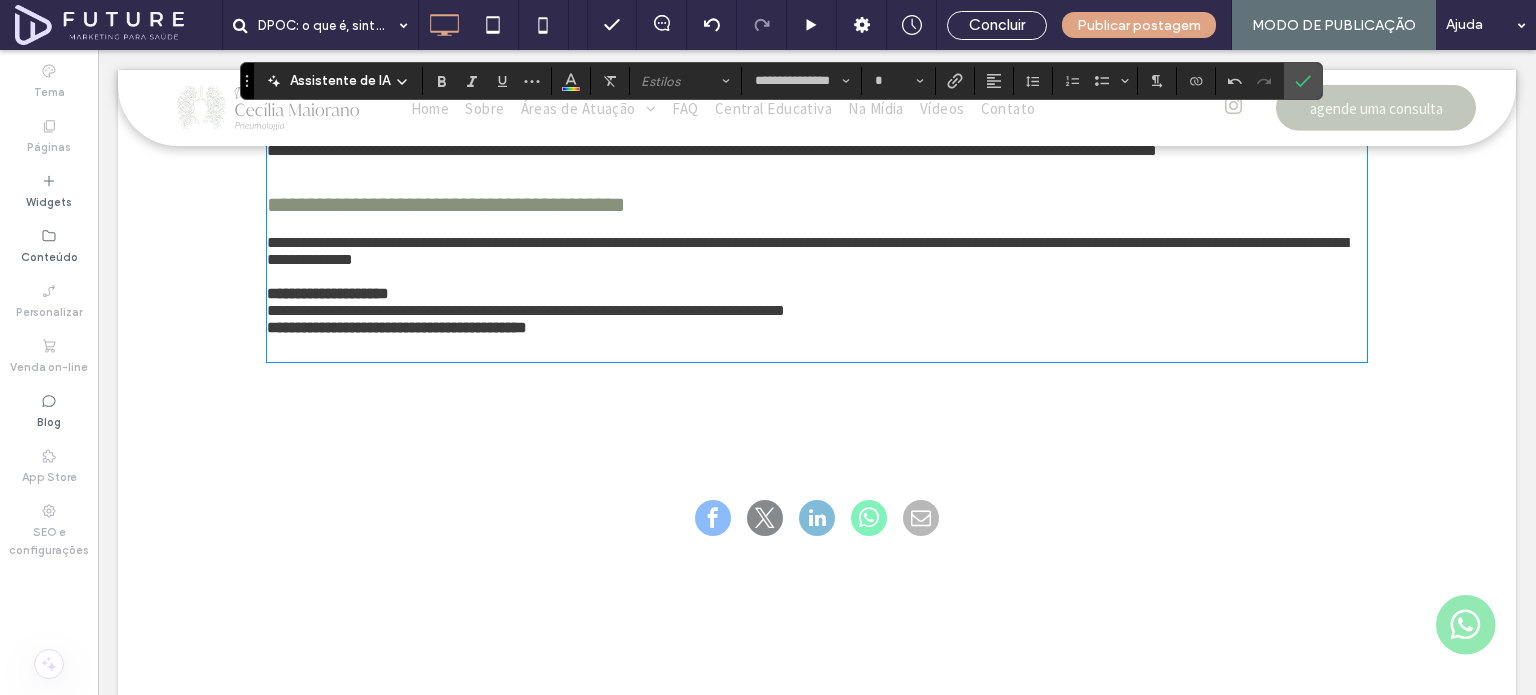 type on "**" 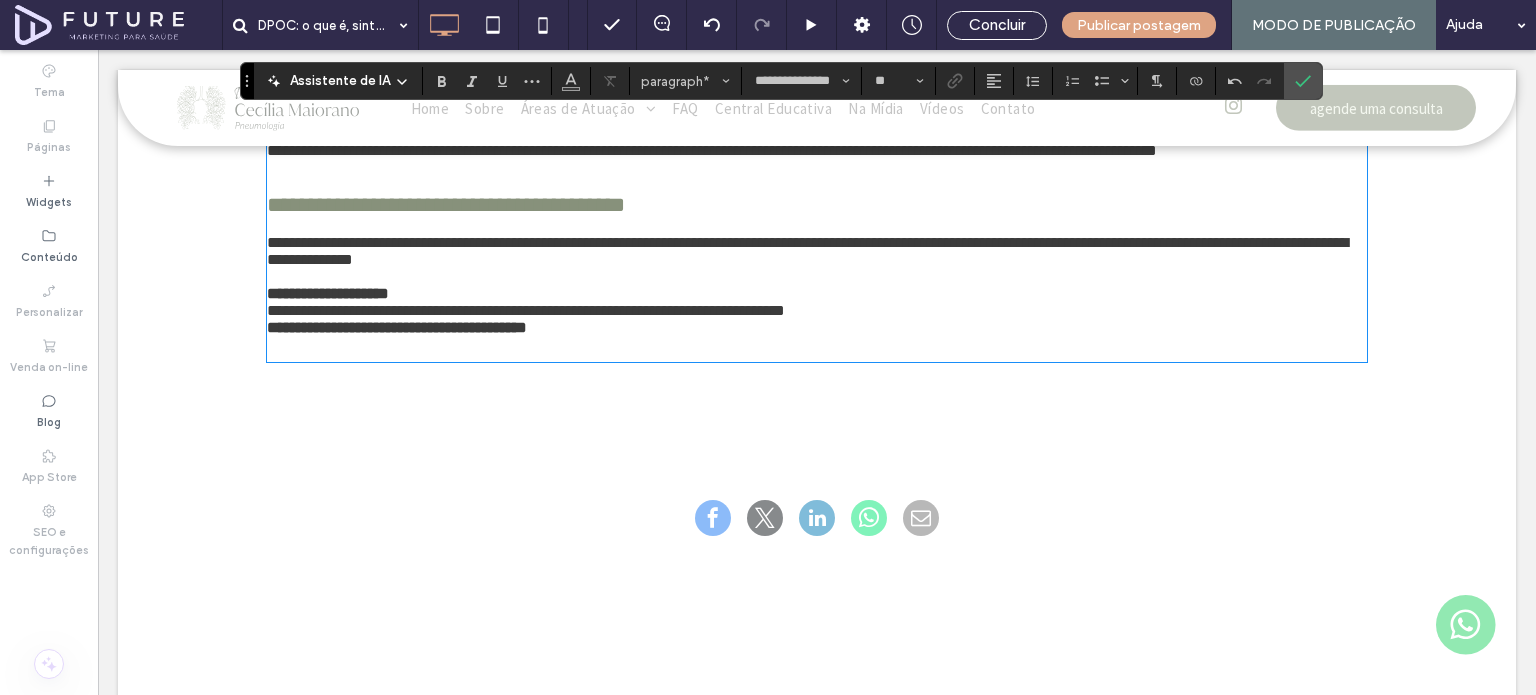 click on "**********" at bounding box center [807, 251] 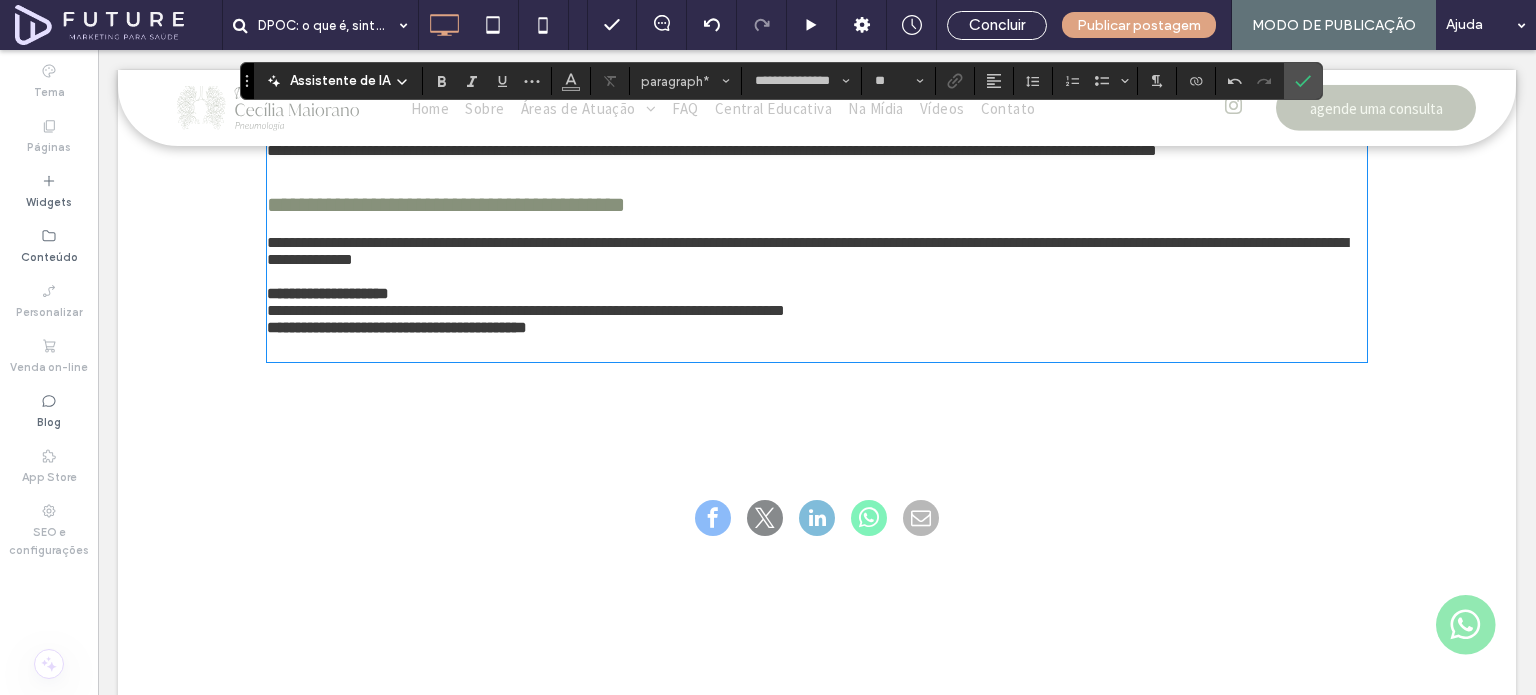 scroll, scrollTop: 2542, scrollLeft: 0, axis: vertical 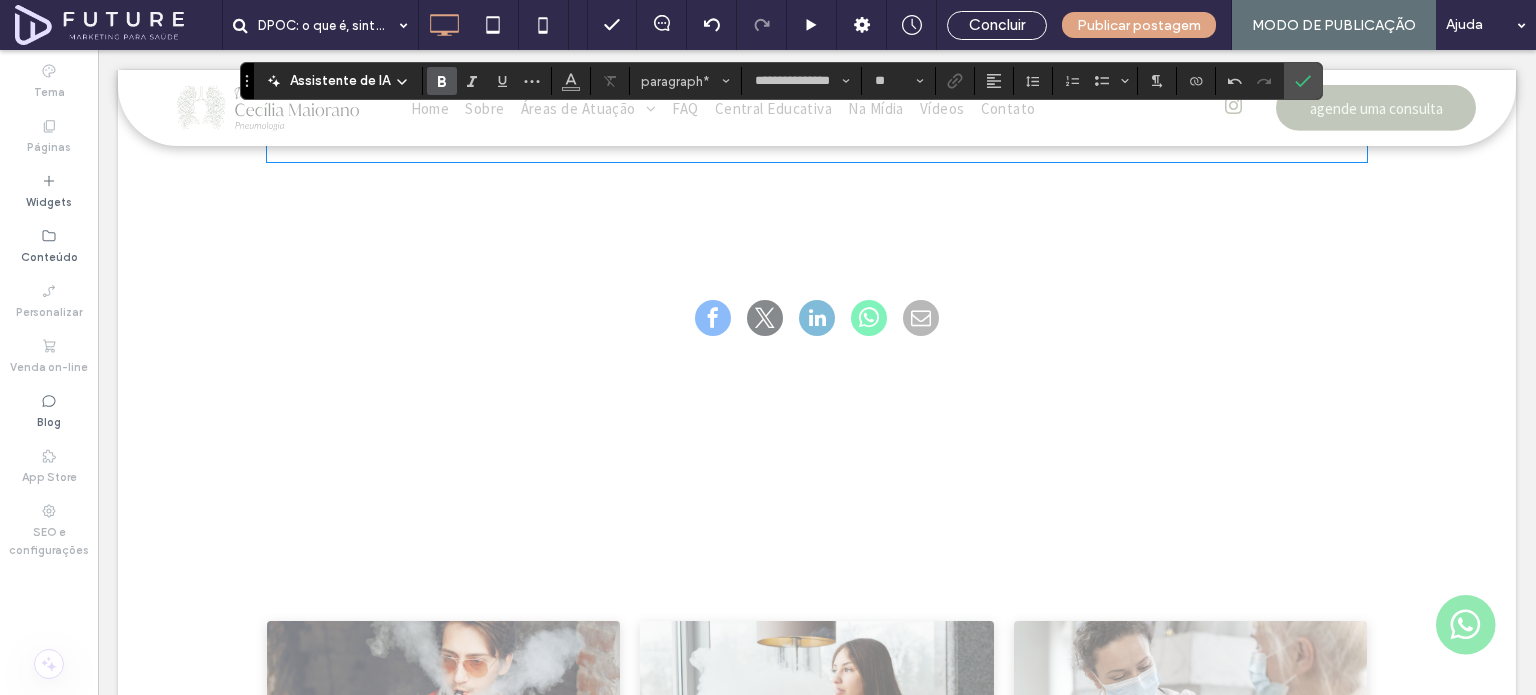 click on "**********" at bounding box center [817, 93] 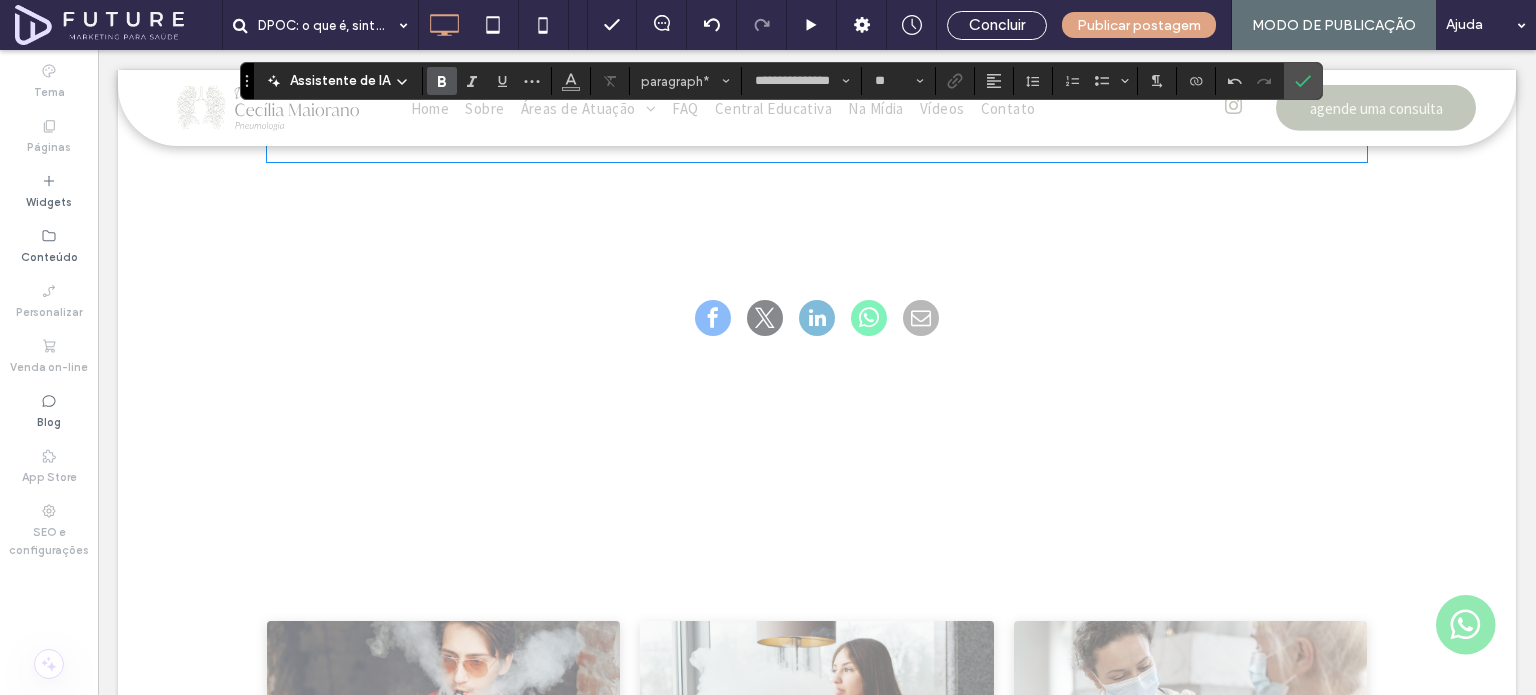 click on "**********" at bounding box center [817, 93] 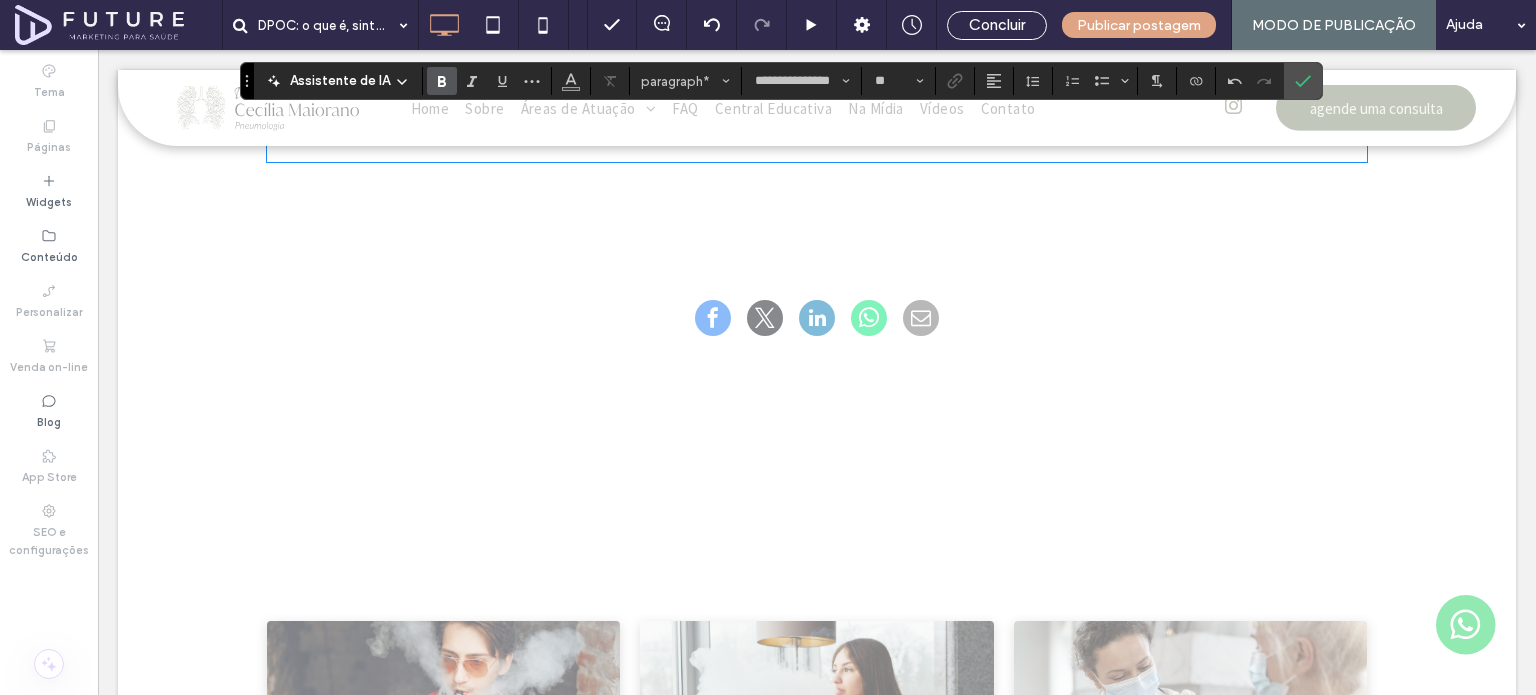 click on "**********" at bounding box center (817, 110) 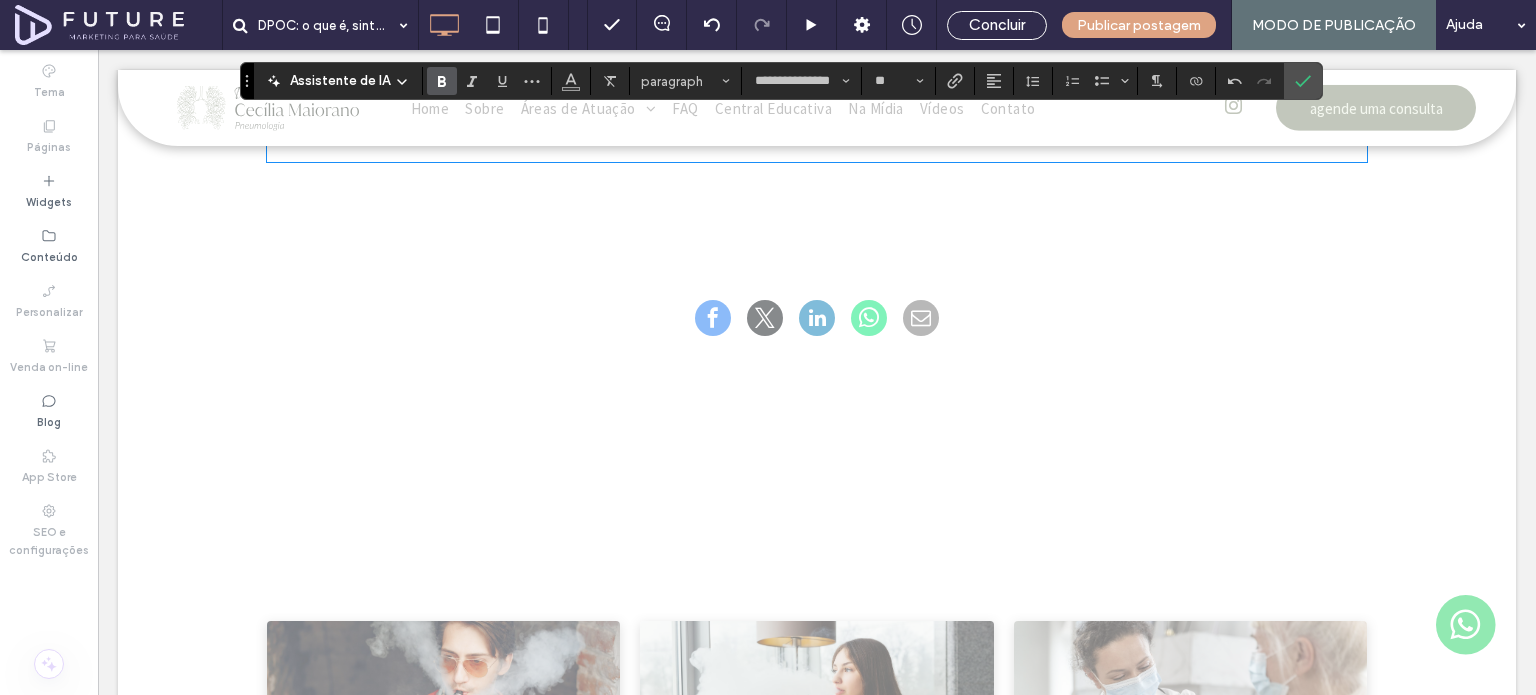 drag, startPoint x: 434, startPoint y: 459, endPoint x: 256, endPoint y: 451, distance: 178.17969 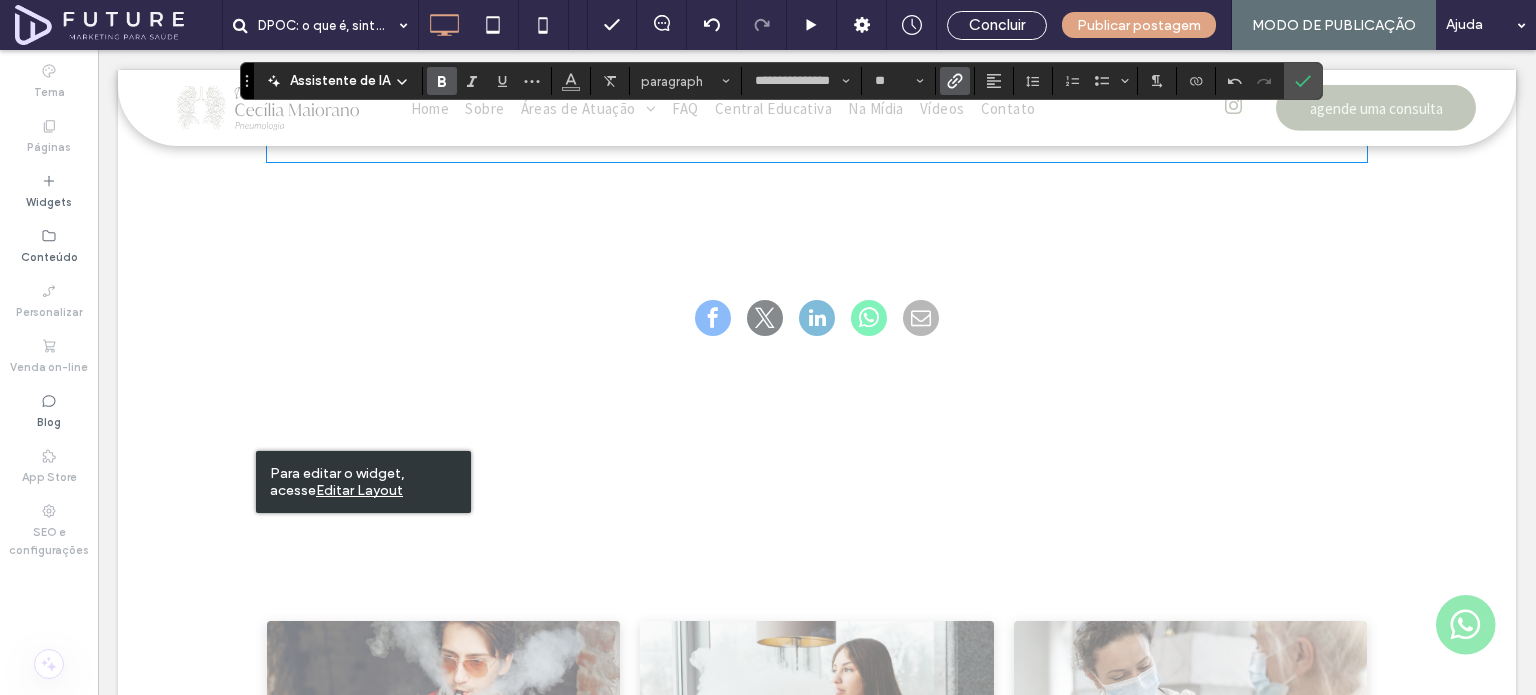 click 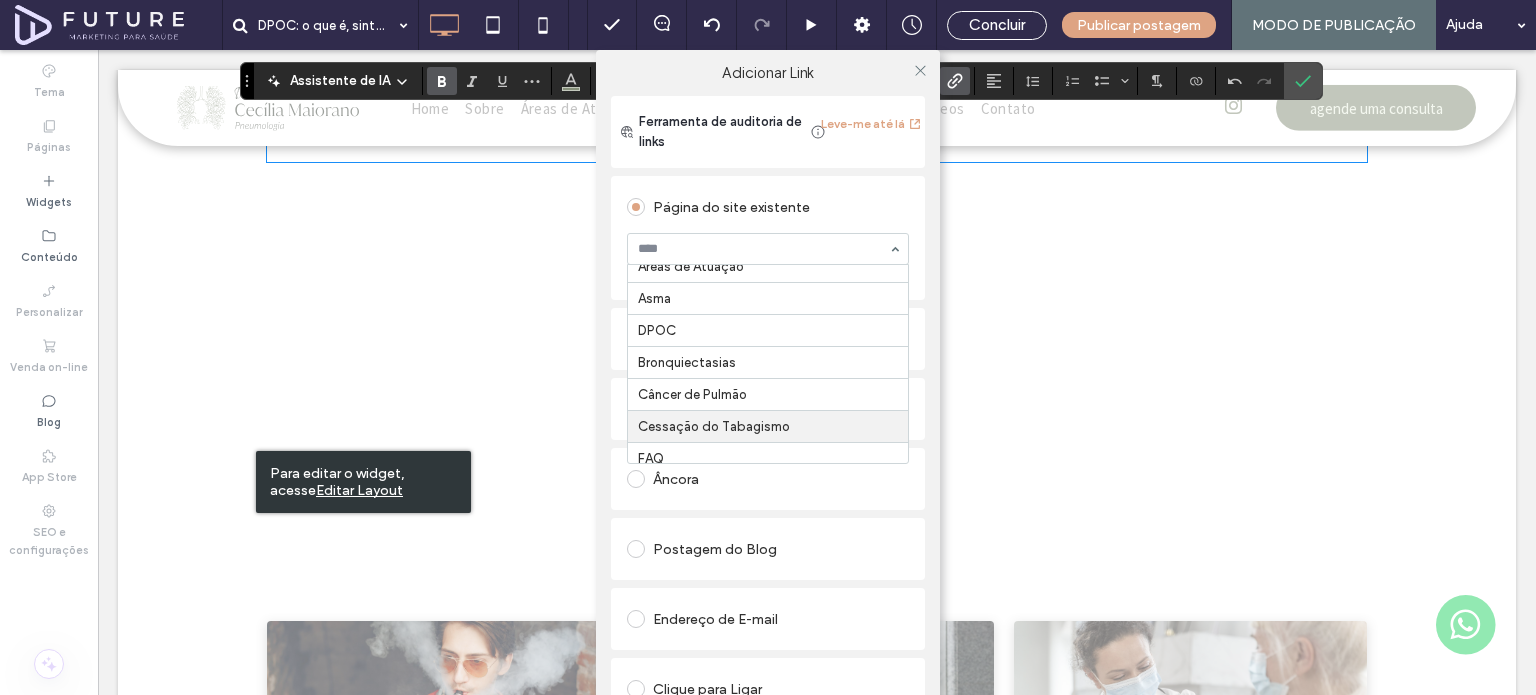 scroll, scrollTop: 260, scrollLeft: 0, axis: vertical 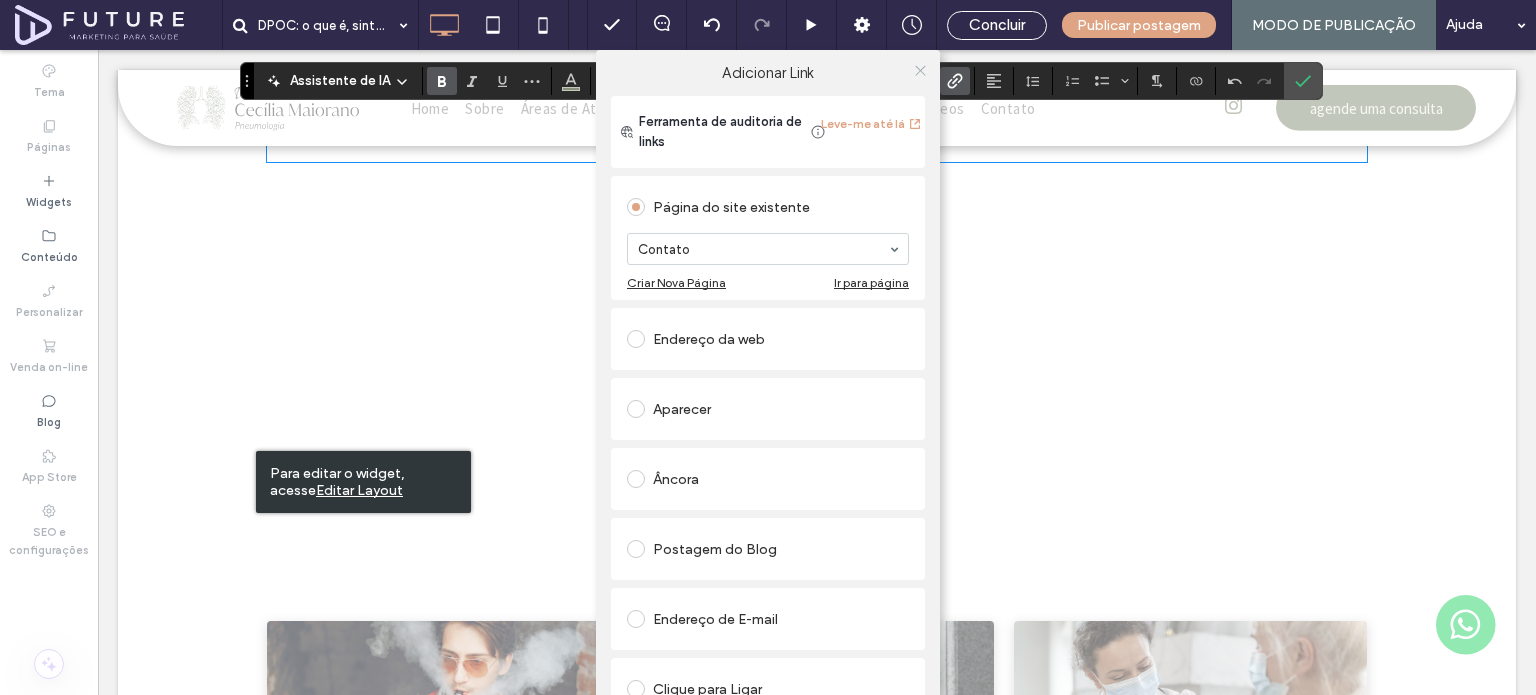 click 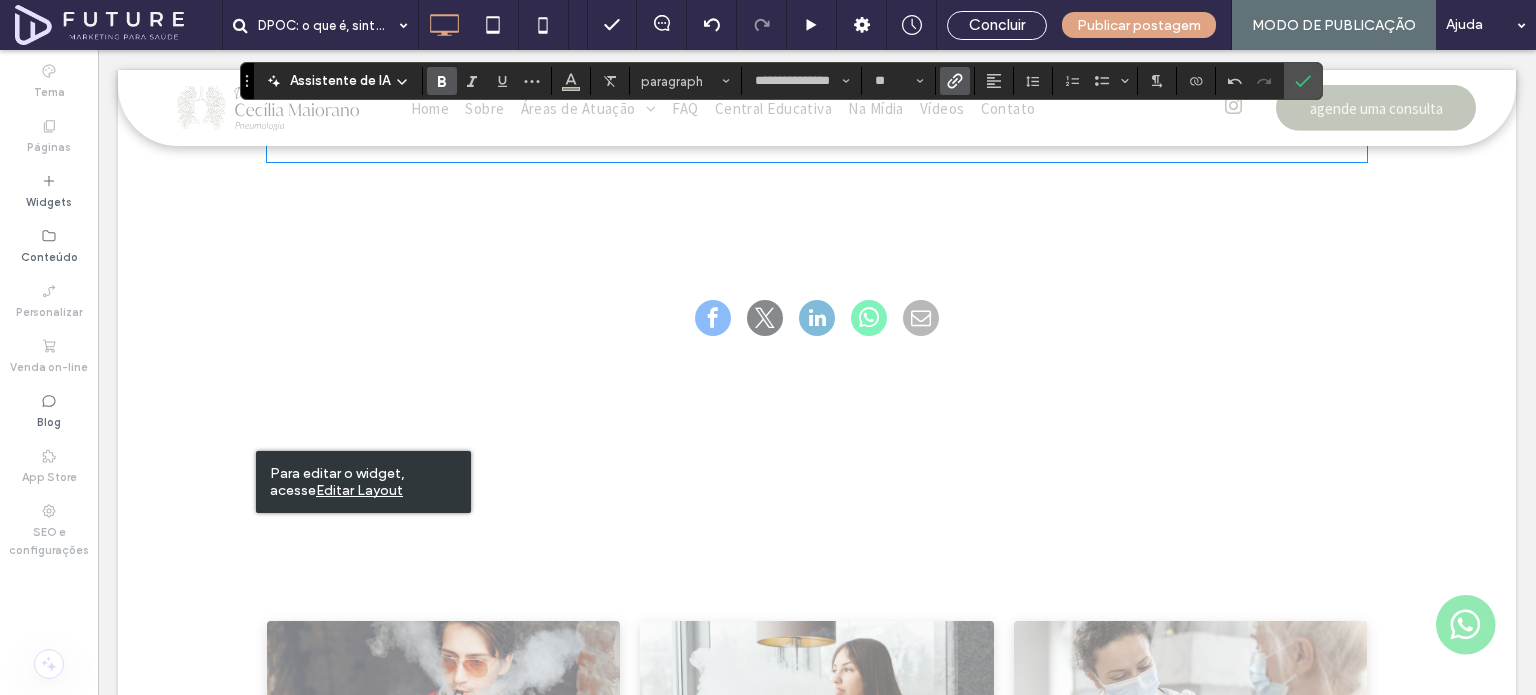 click on "**********" at bounding box center [817, 51] 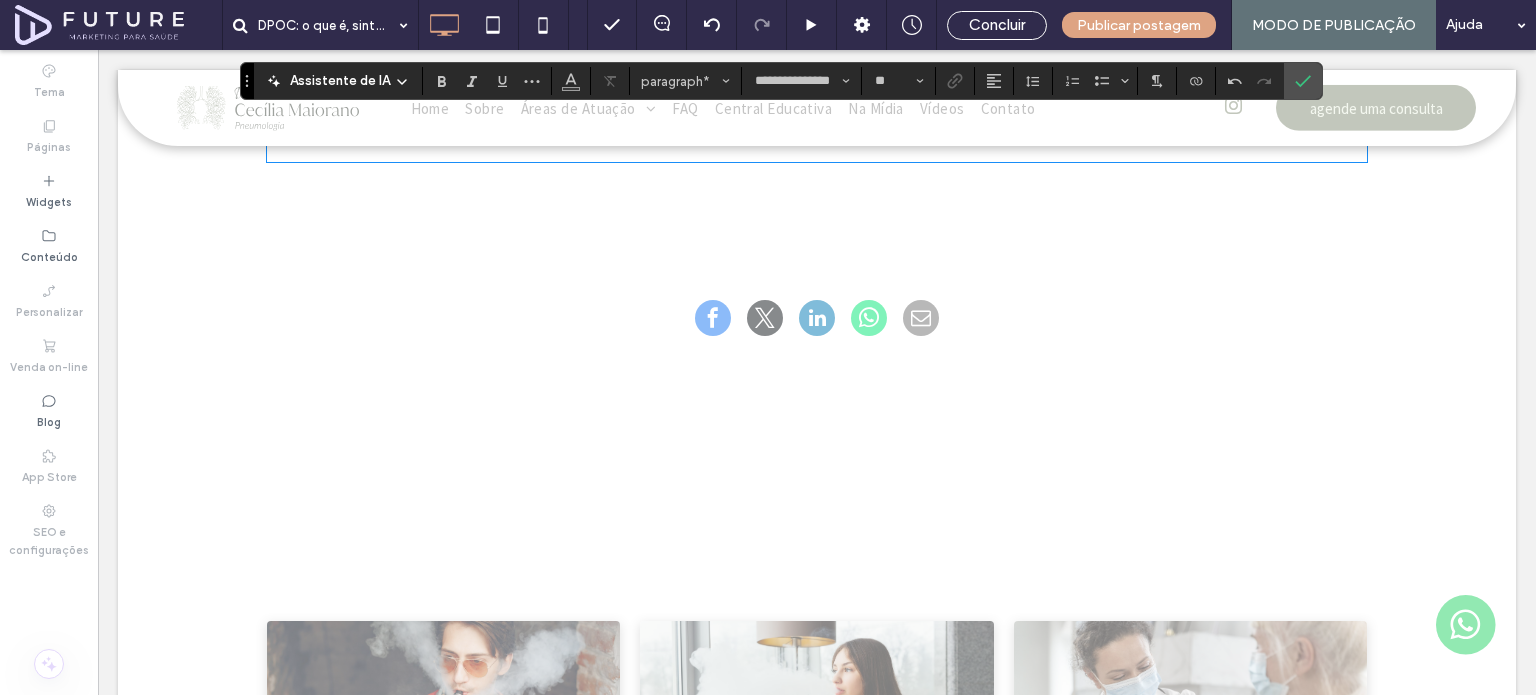 click on "**********" at bounding box center (328, 93) 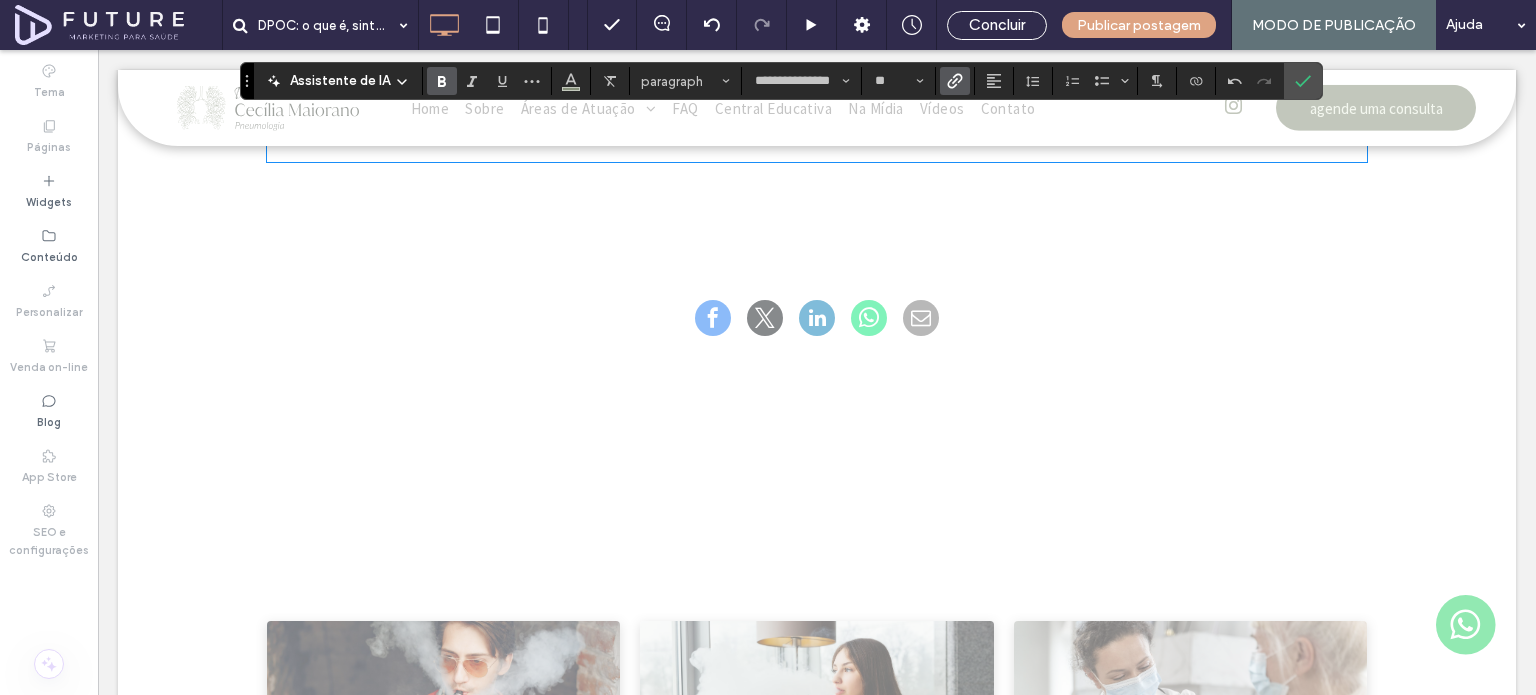 drag, startPoint x: 425, startPoint y: 455, endPoint x: 261, endPoint y: 444, distance: 164.36848 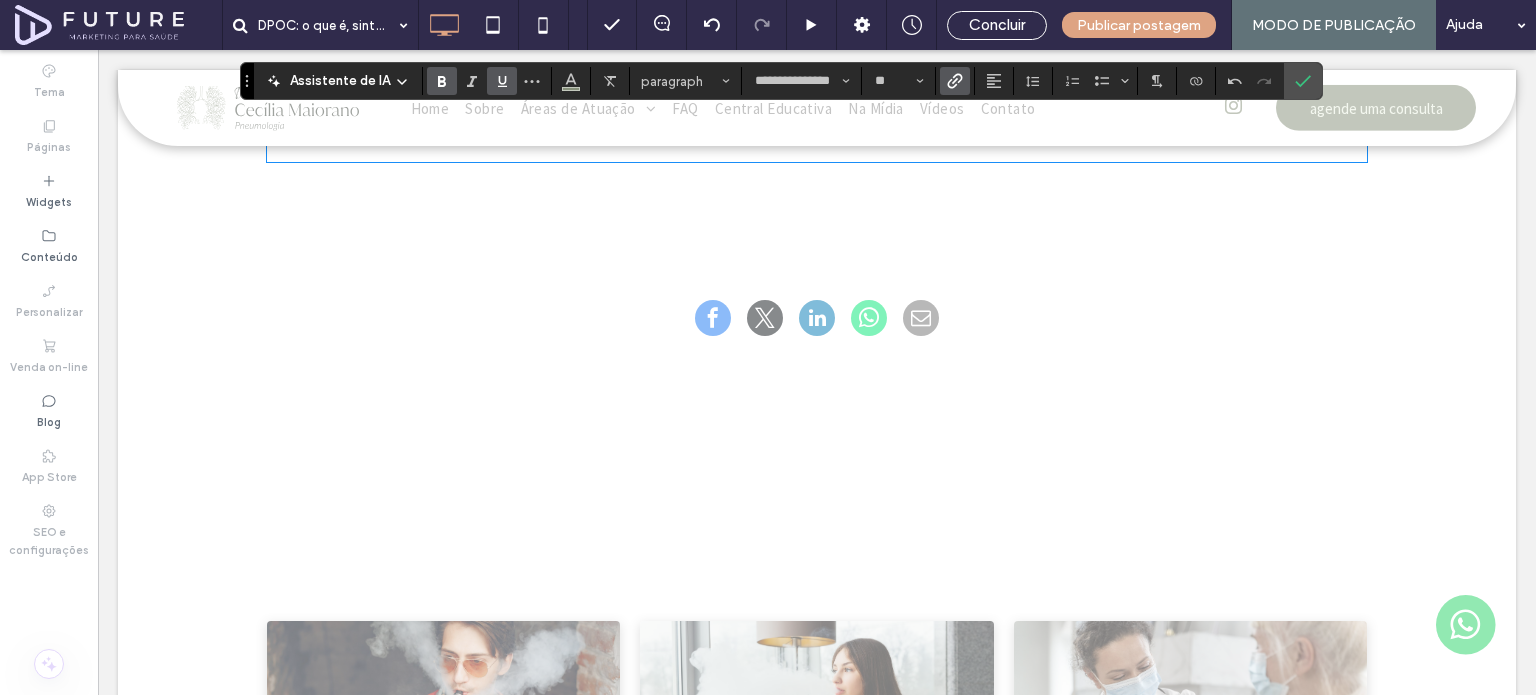 click 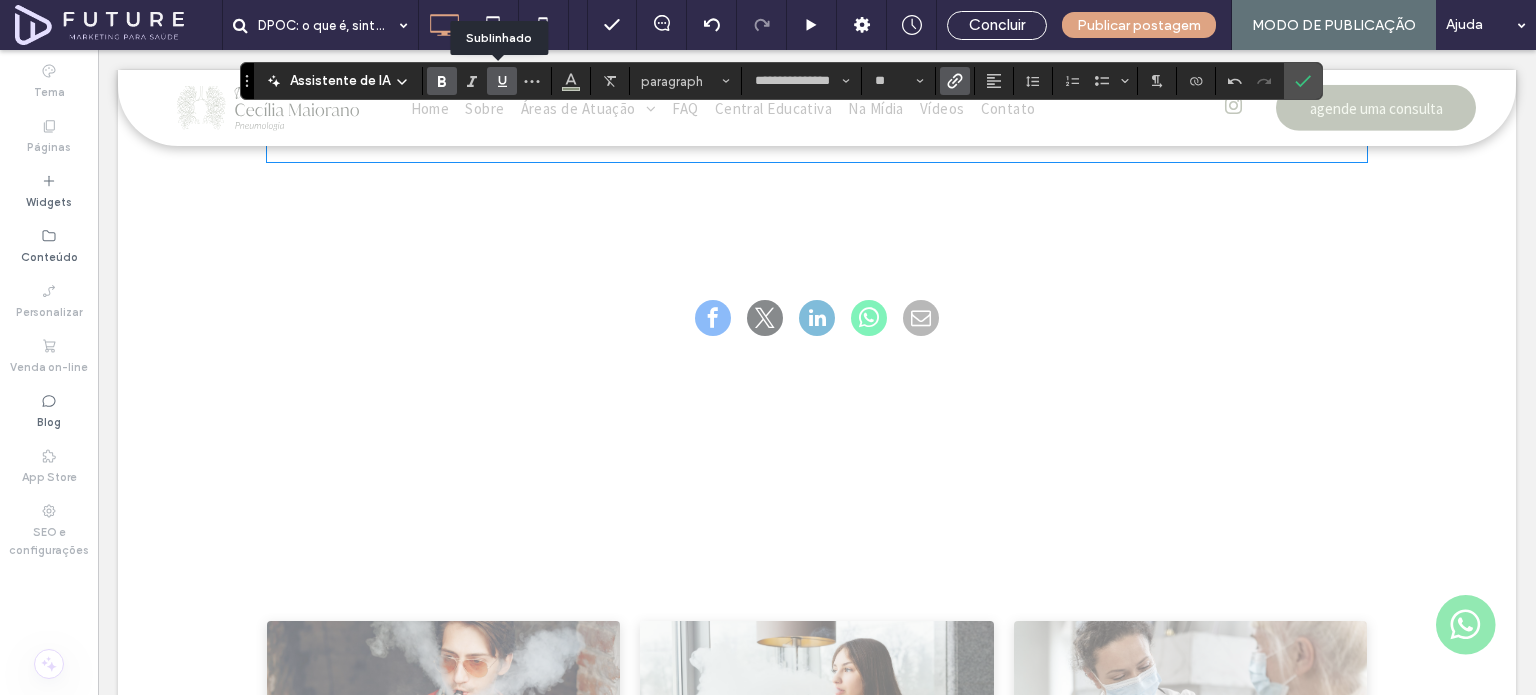 drag, startPoint x: 494, startPoint y: 80, endPoint x: 430, endPoint y: 332, distance: 260 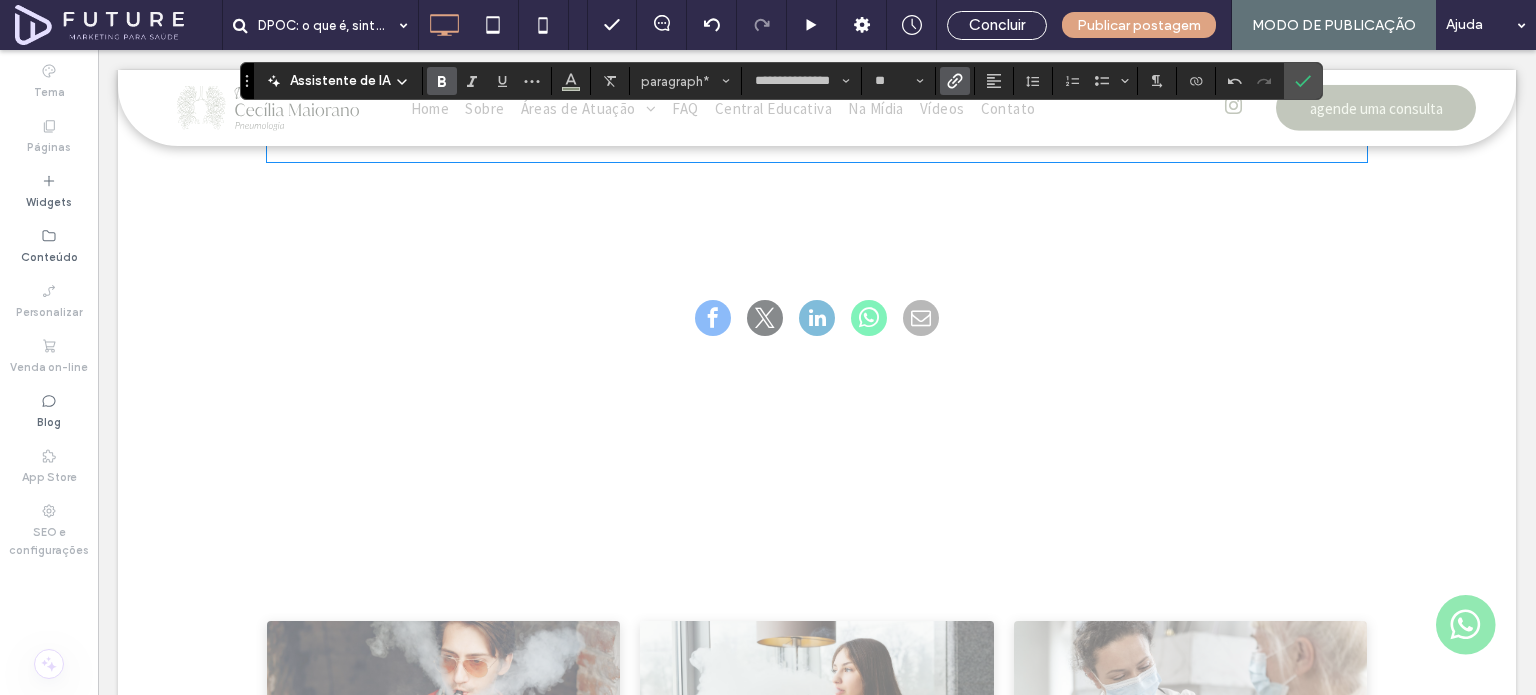 click on "**********" at bounding box center (817, 93) 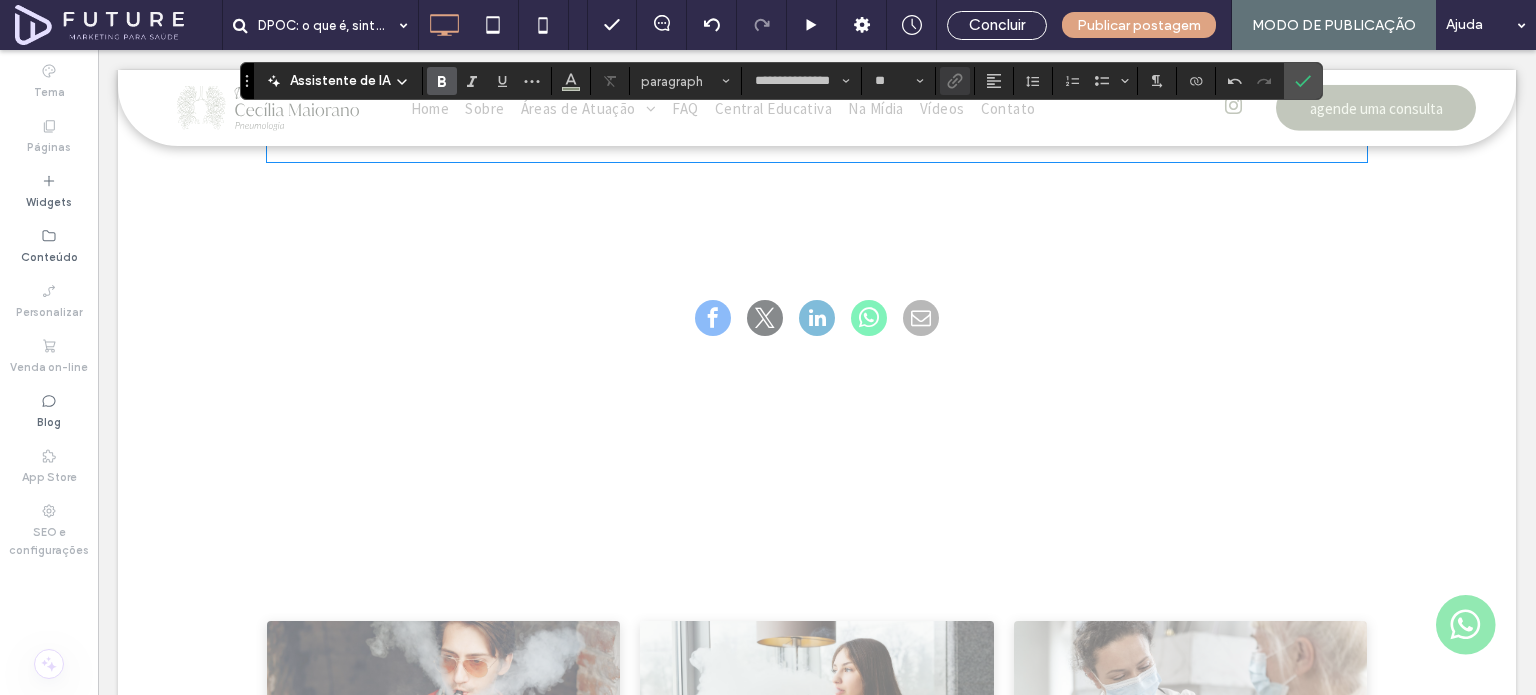 click on "**********" at bounding box center (526, 110) 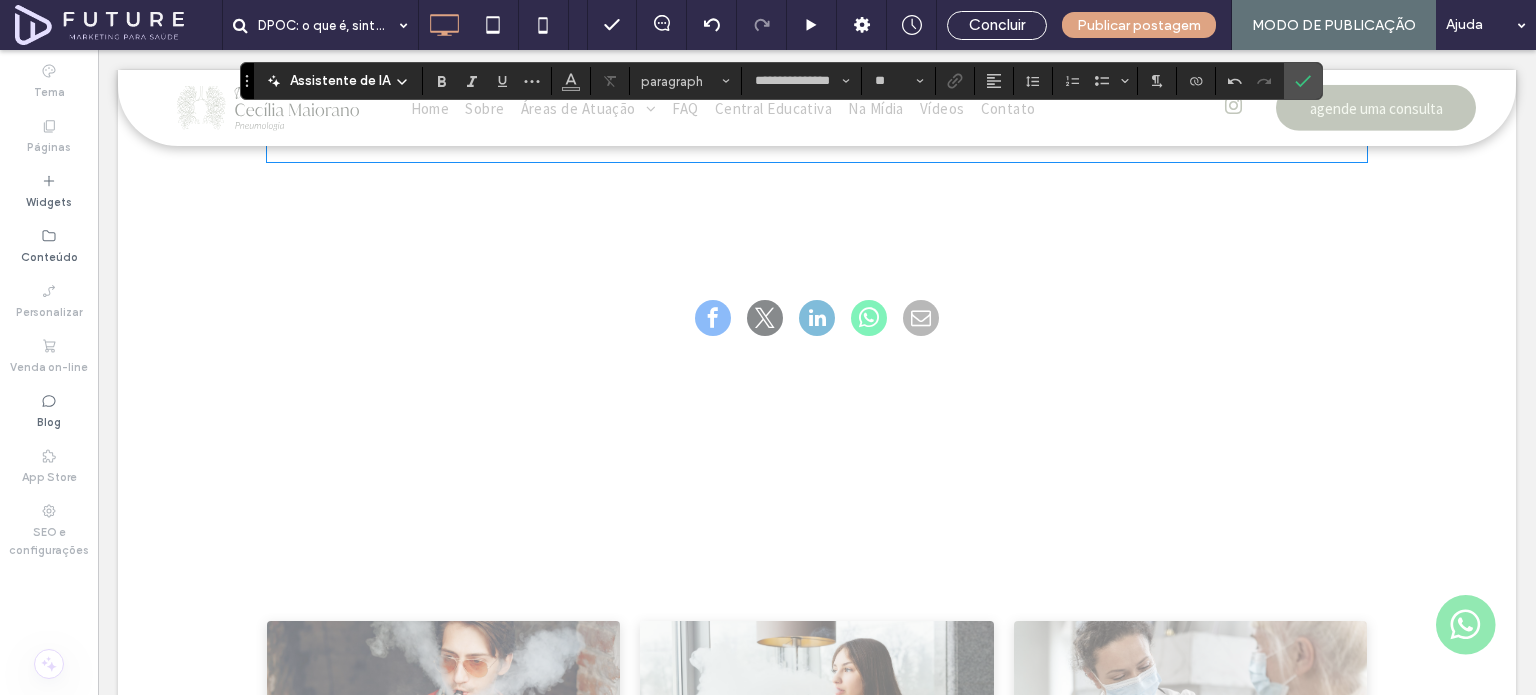 click at bounding box center (817, 76) 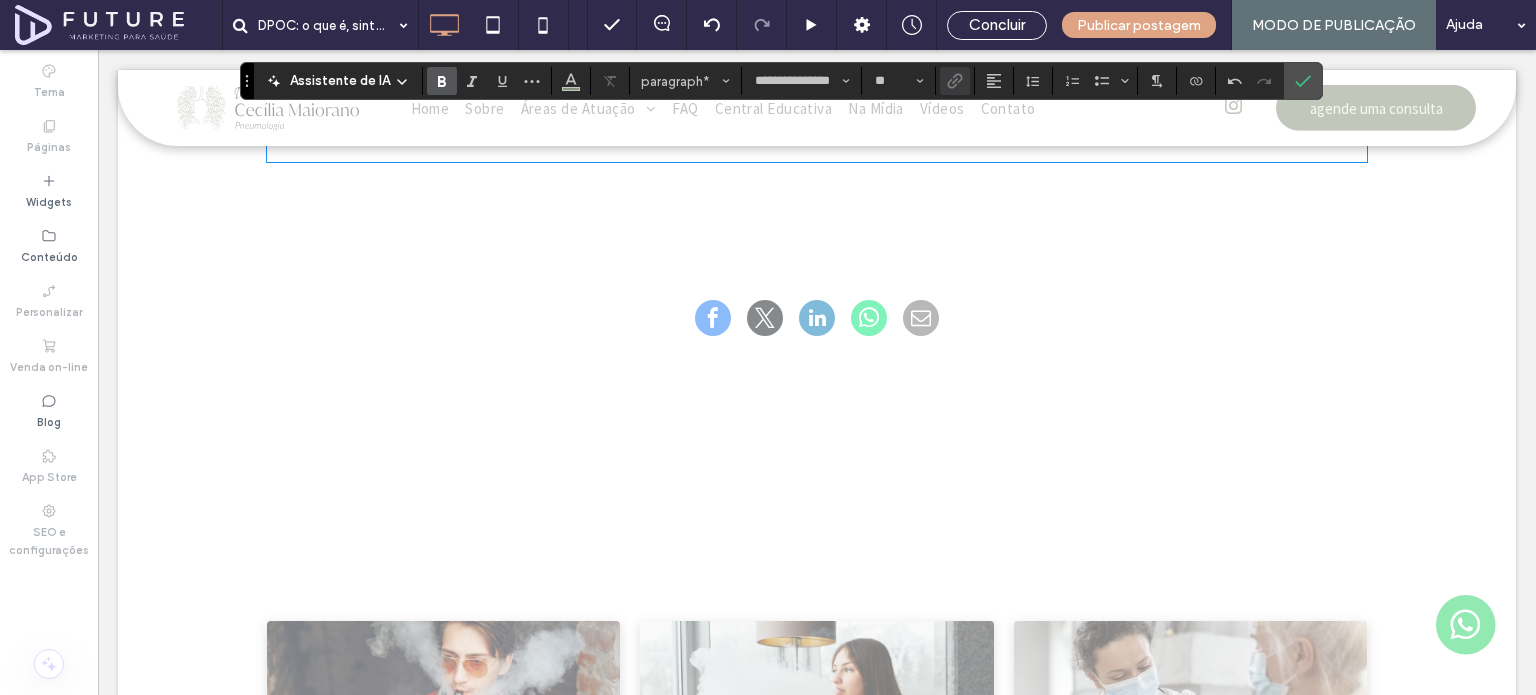 click on "**********" at bounding box center (328, 93) 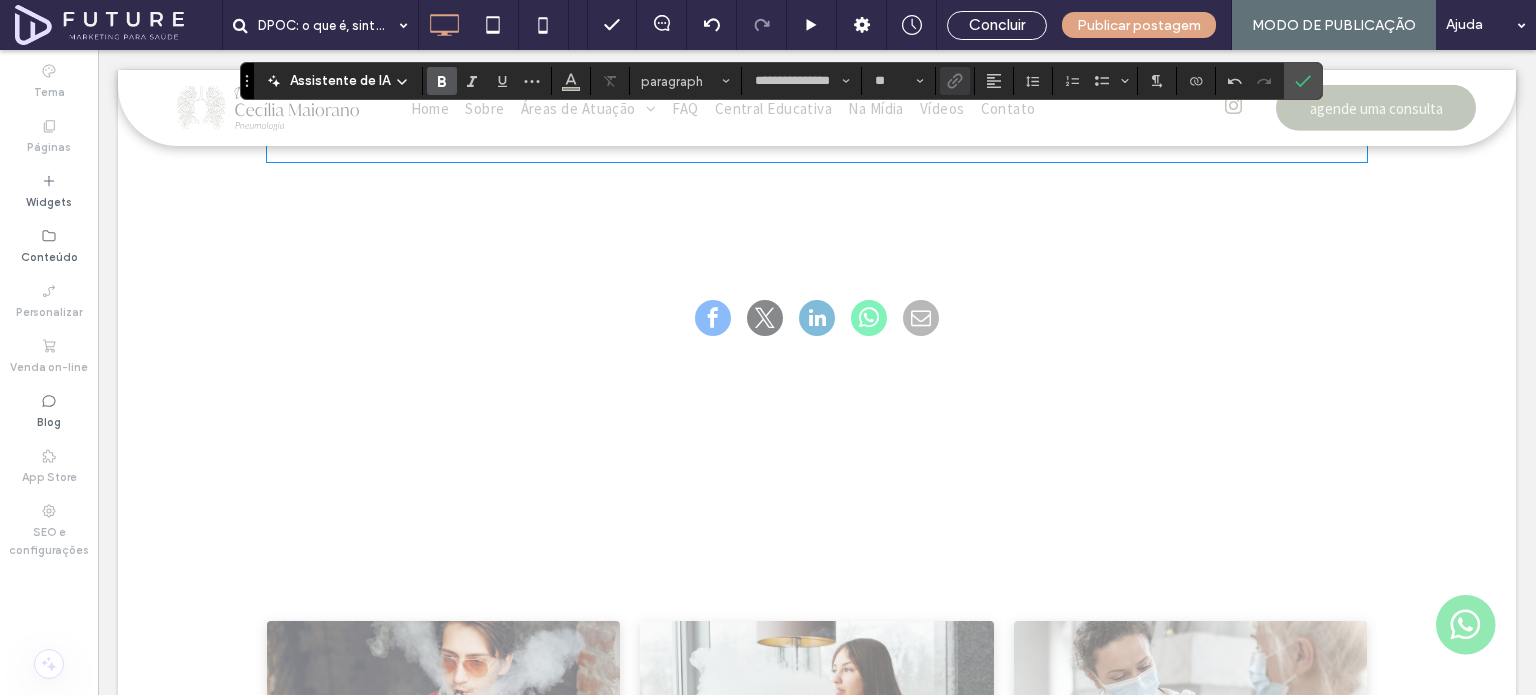 click on "**********" at bounding box center (328, 93) 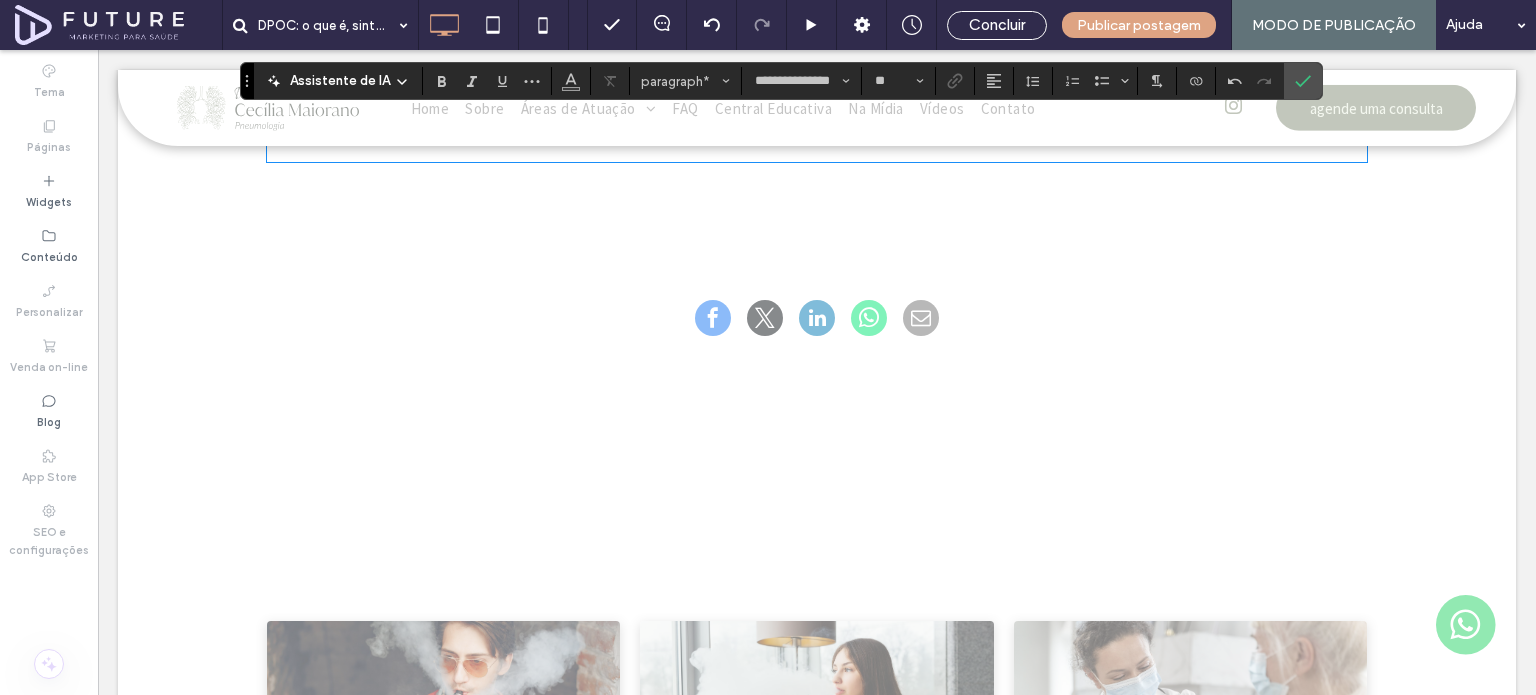 click on "**********" at bounding box center [526, 110] 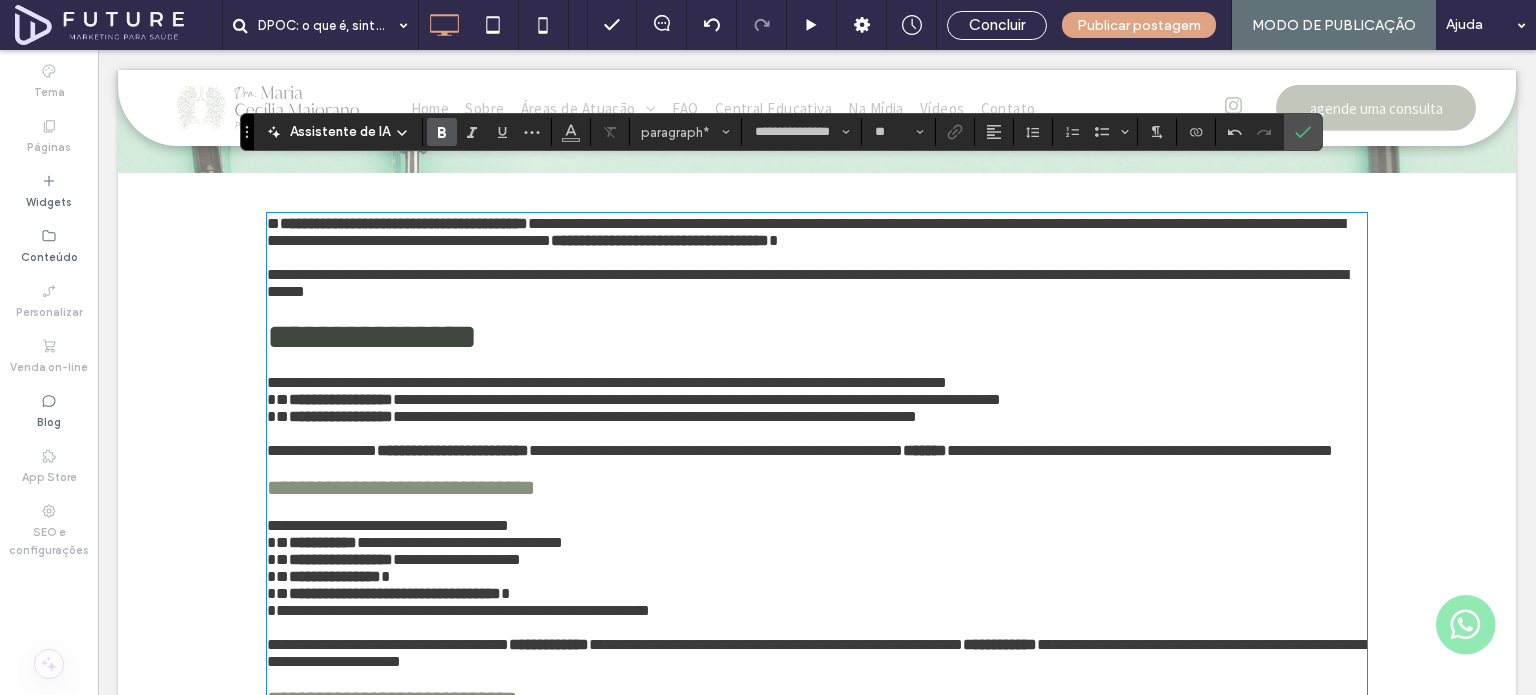 scroll, scrollTop: 542, scrollLeft: 0, axis: vertical 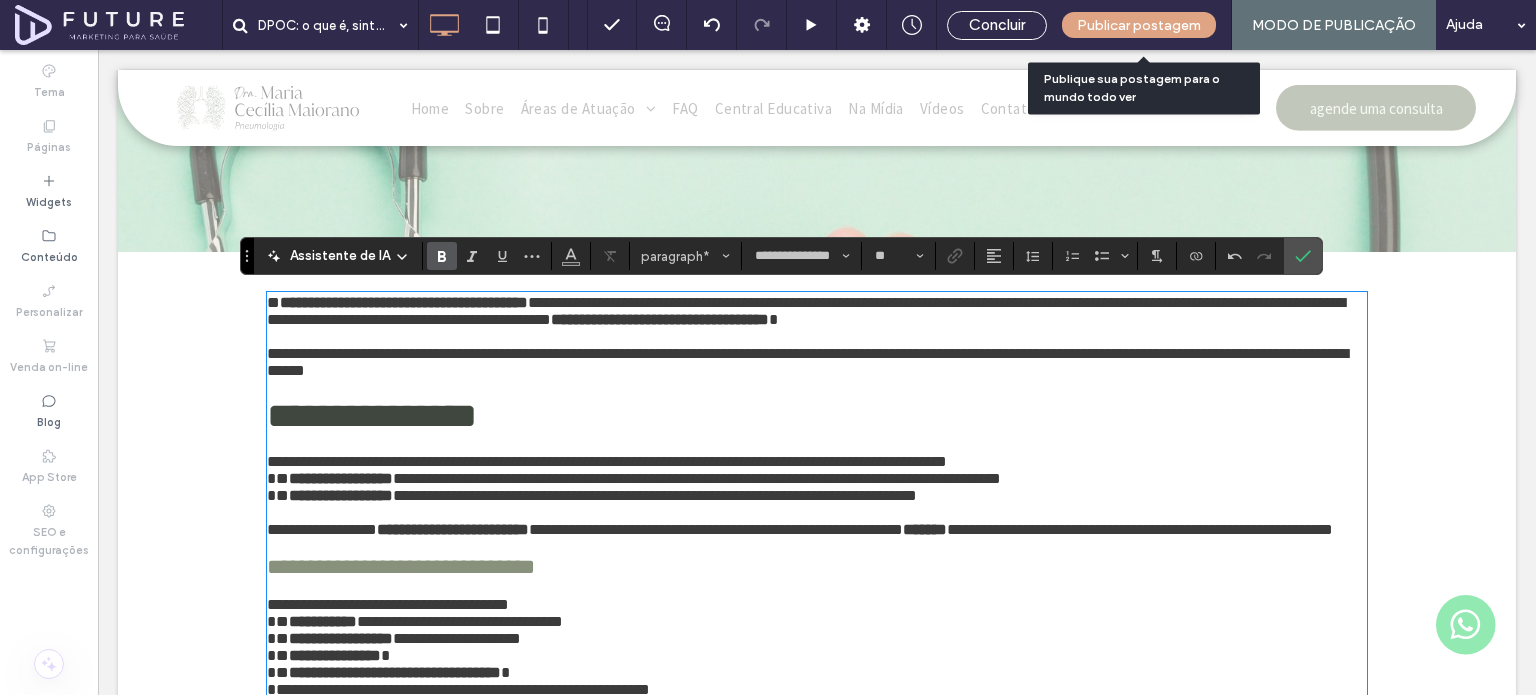 click on "Publicar postagem" at bounding box center [1139, 25] 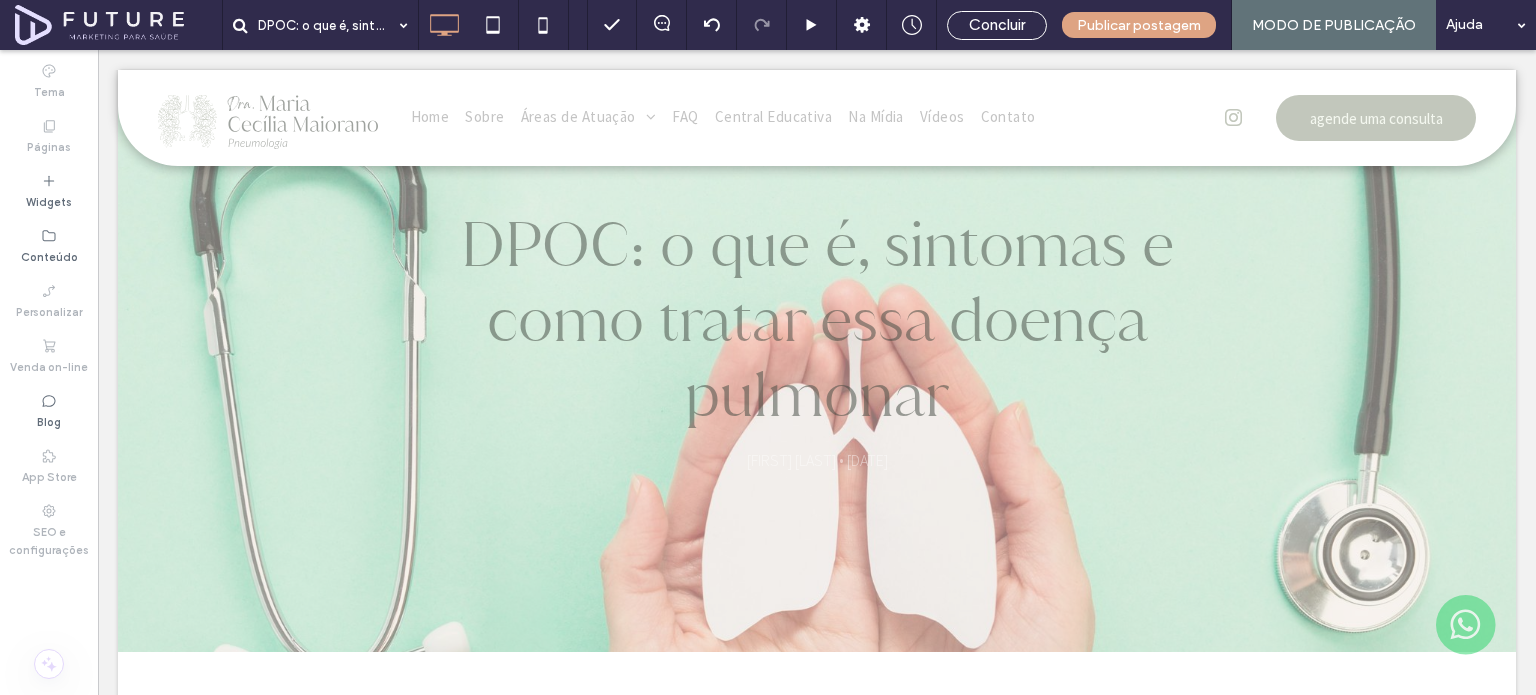 scroll, scrollTop: 0, scrollLeft: 0, axis: both 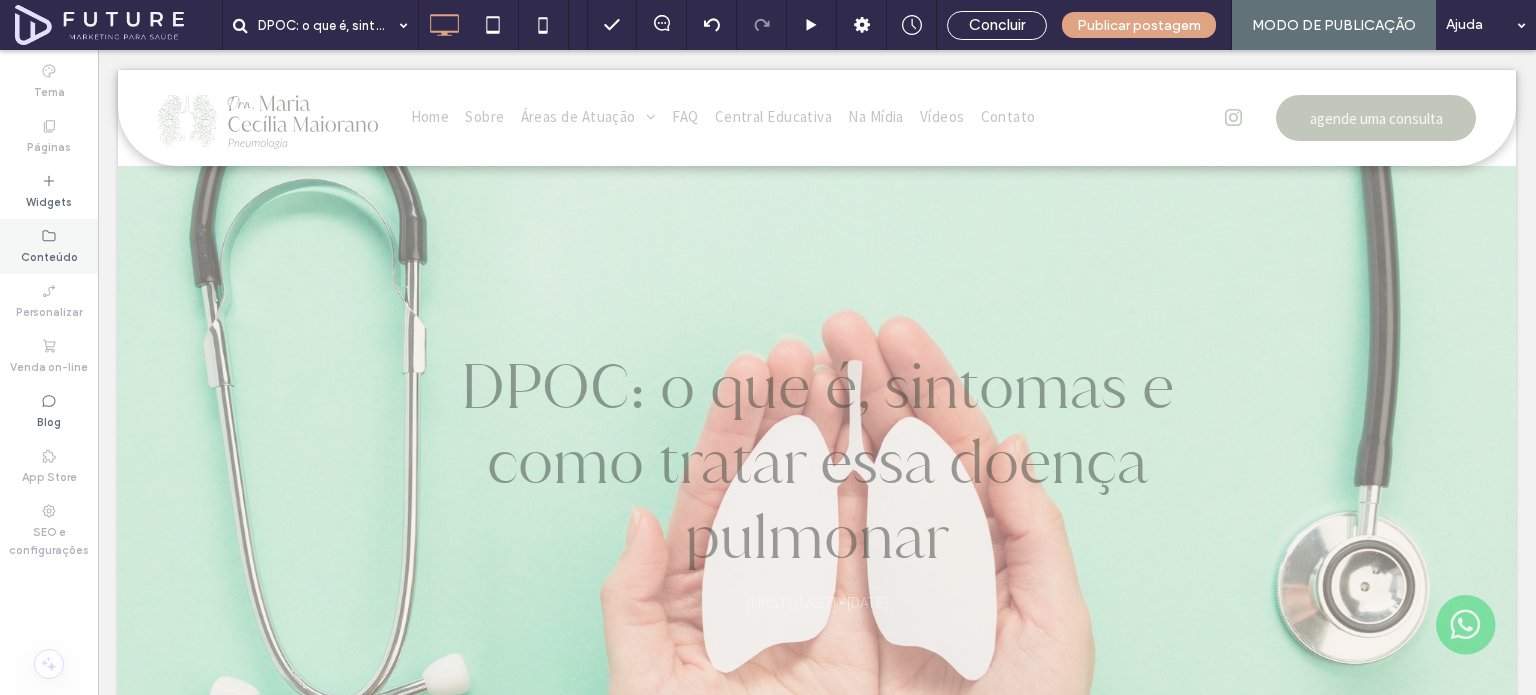 click on "Conteúdo" at bounding box center (49, 255) 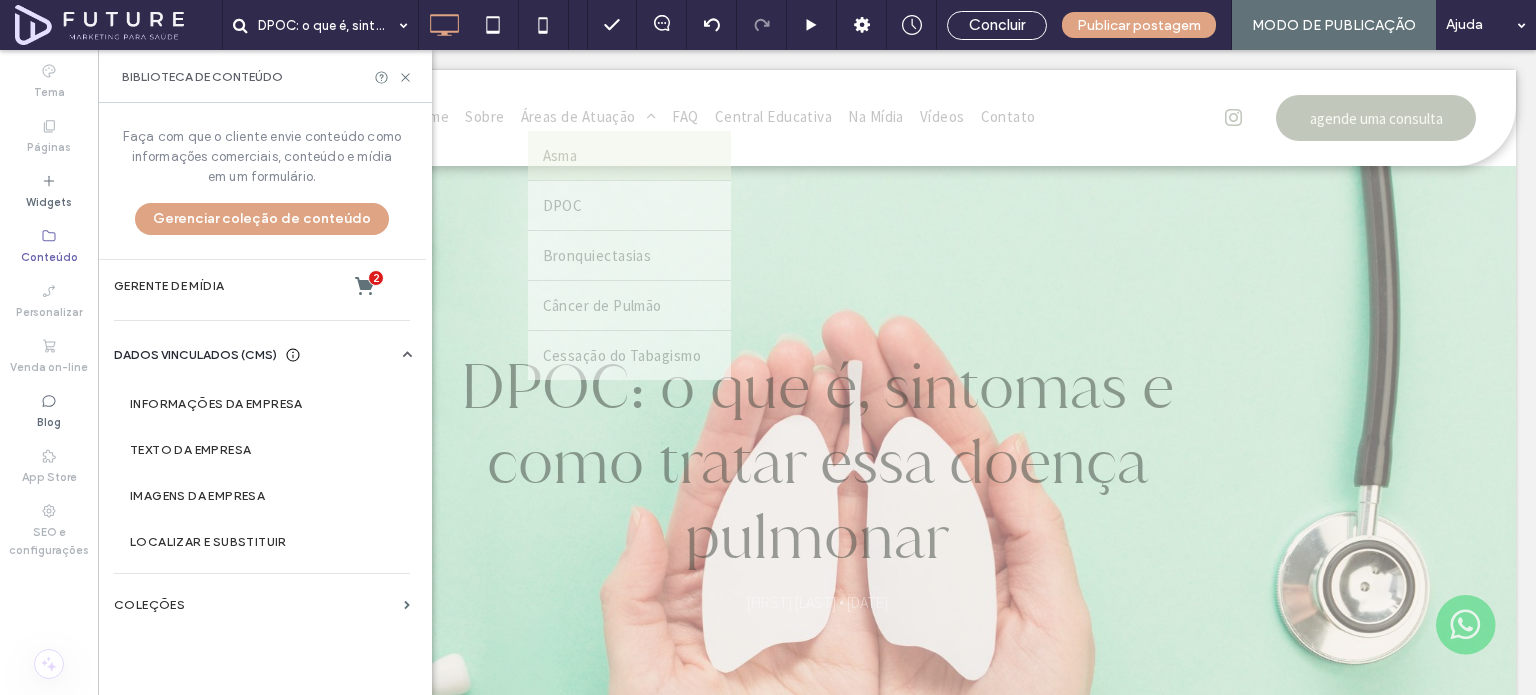 click on "Asma" at bounding box center (629, 155) 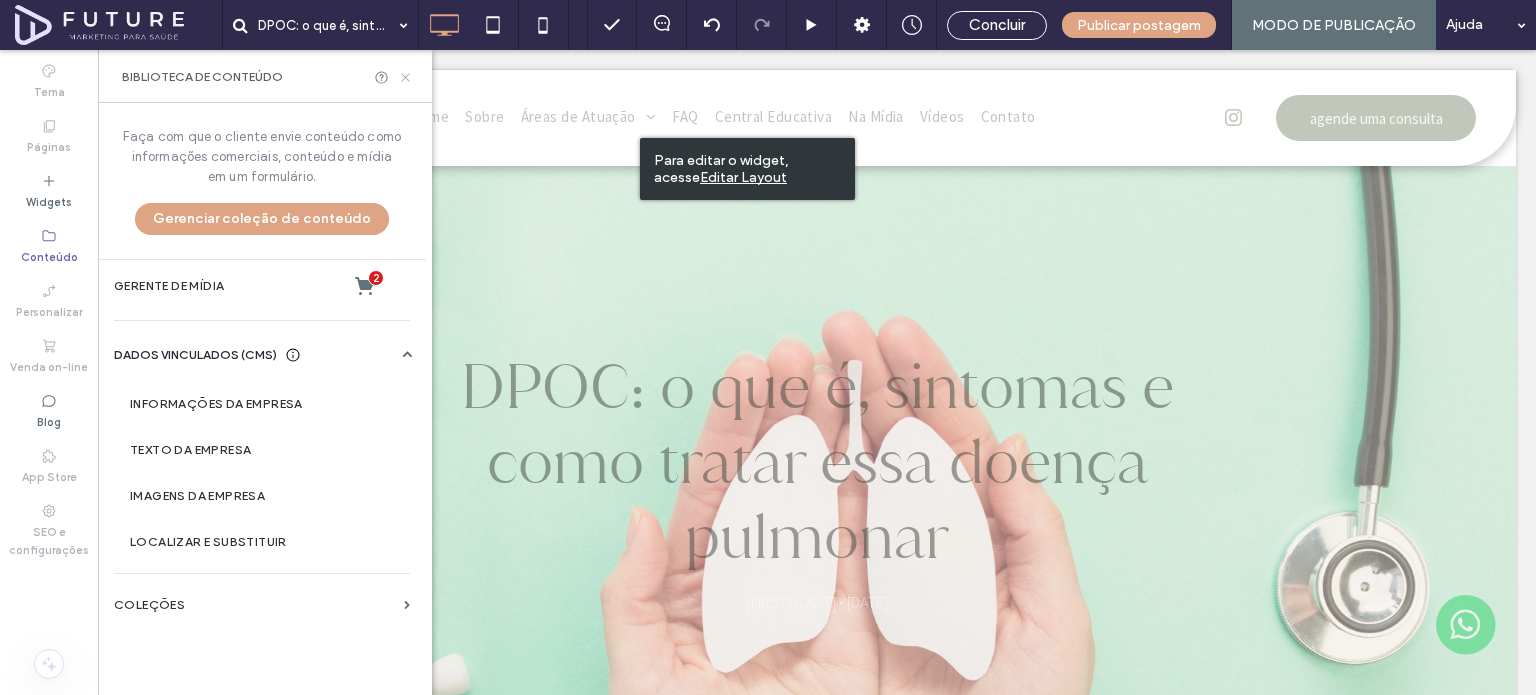 click 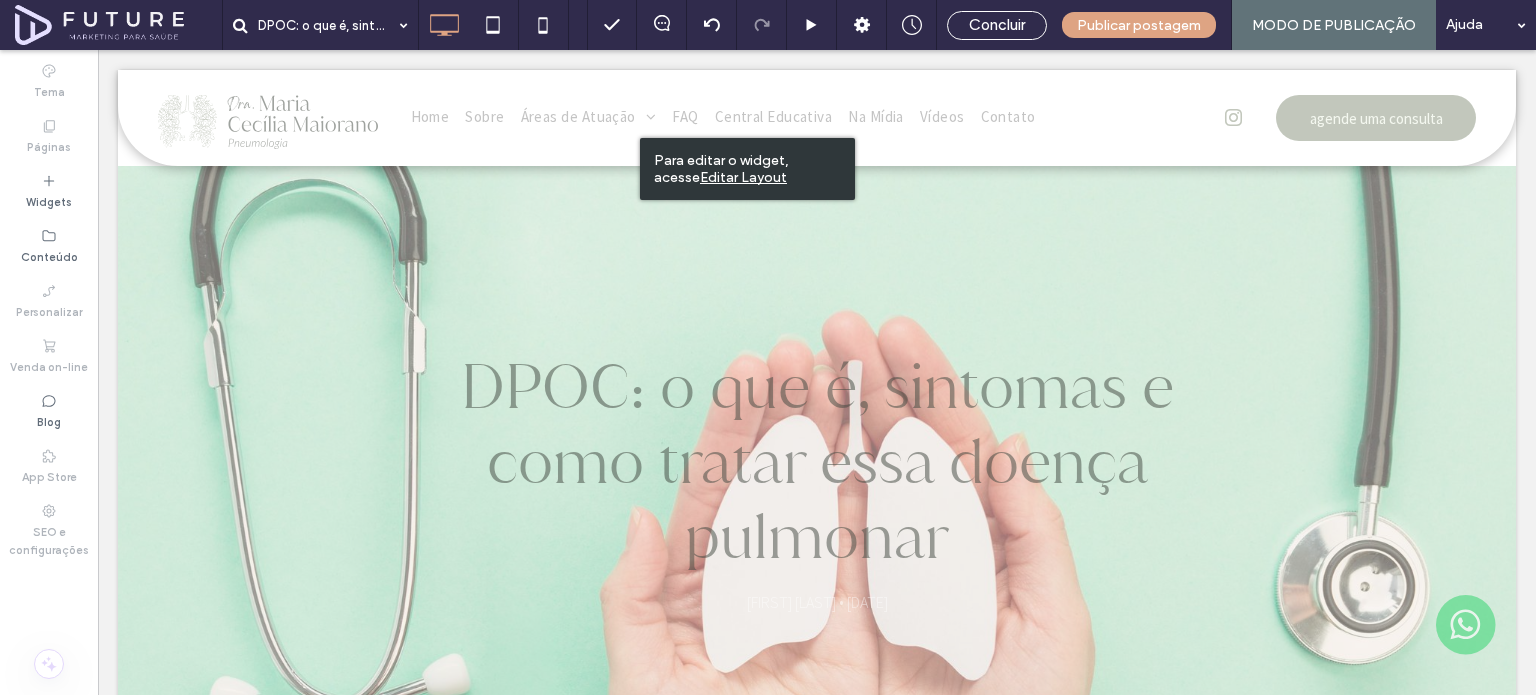 click on "Páginas" at bounding box center (49, 145) 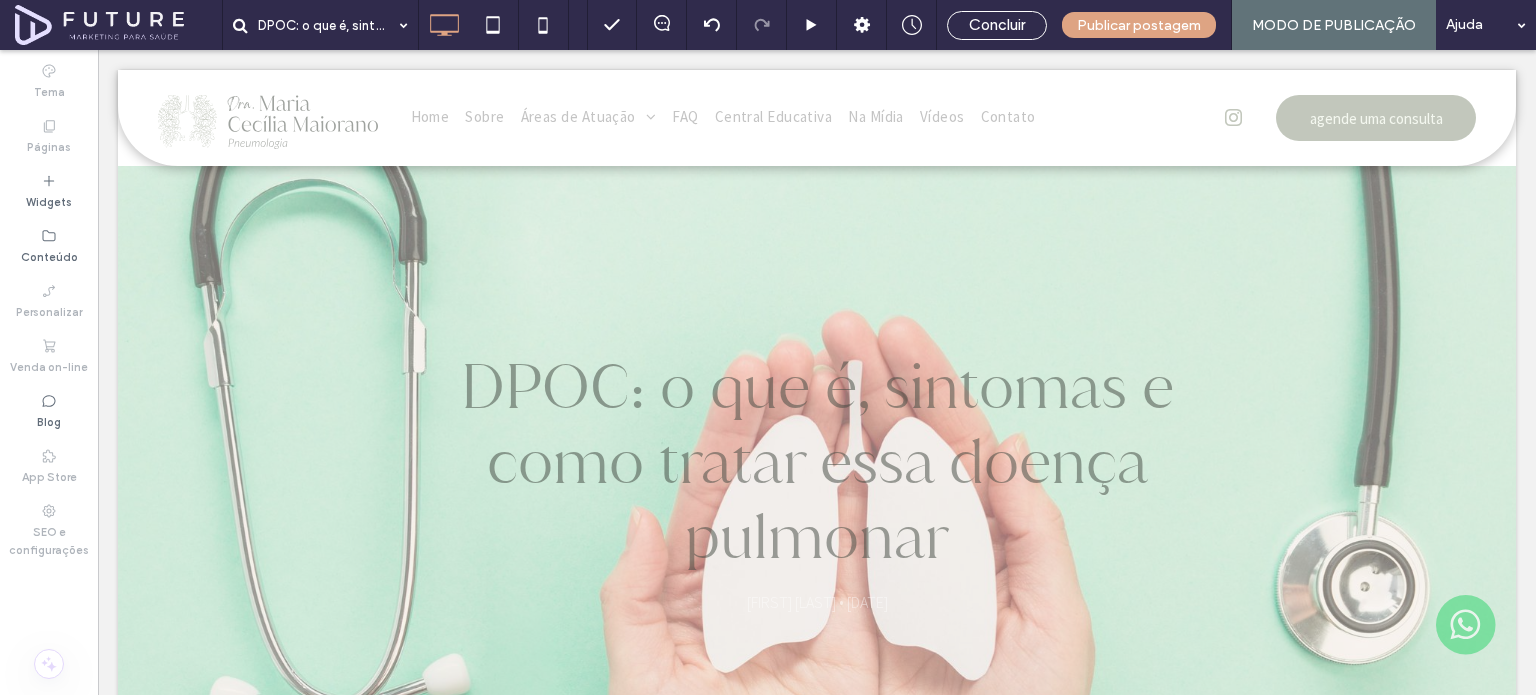 click on "Publicar postagem" at bounding box center [1139, 25] 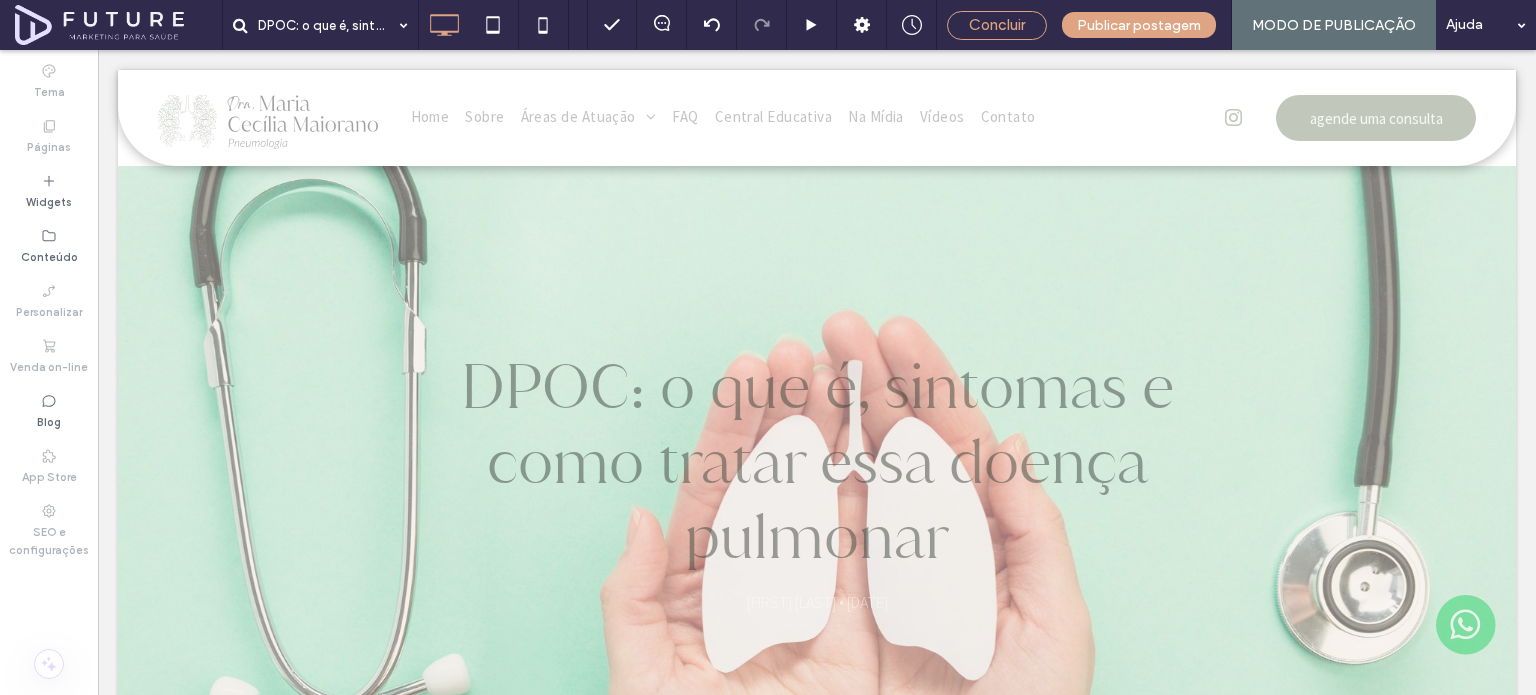 click on "Concluir" at bounding box center (997, 25) 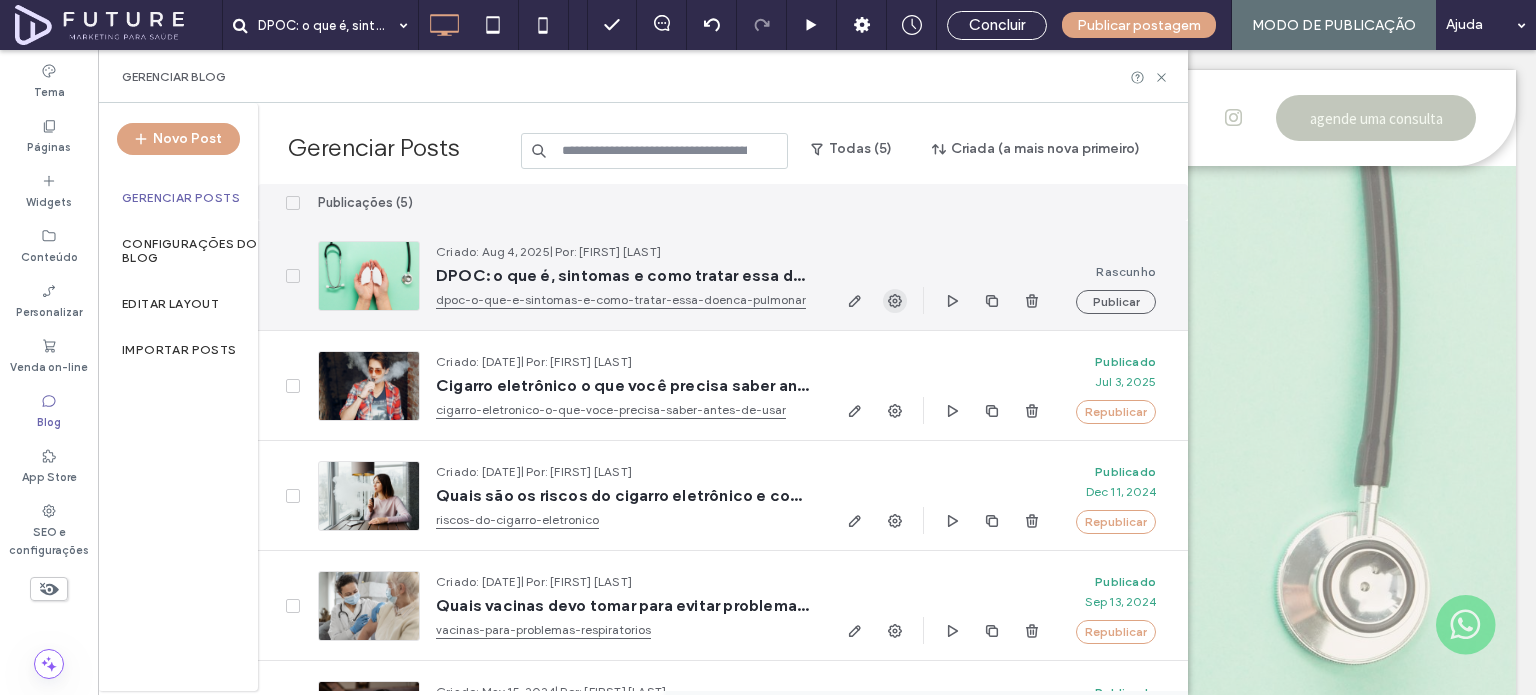 click 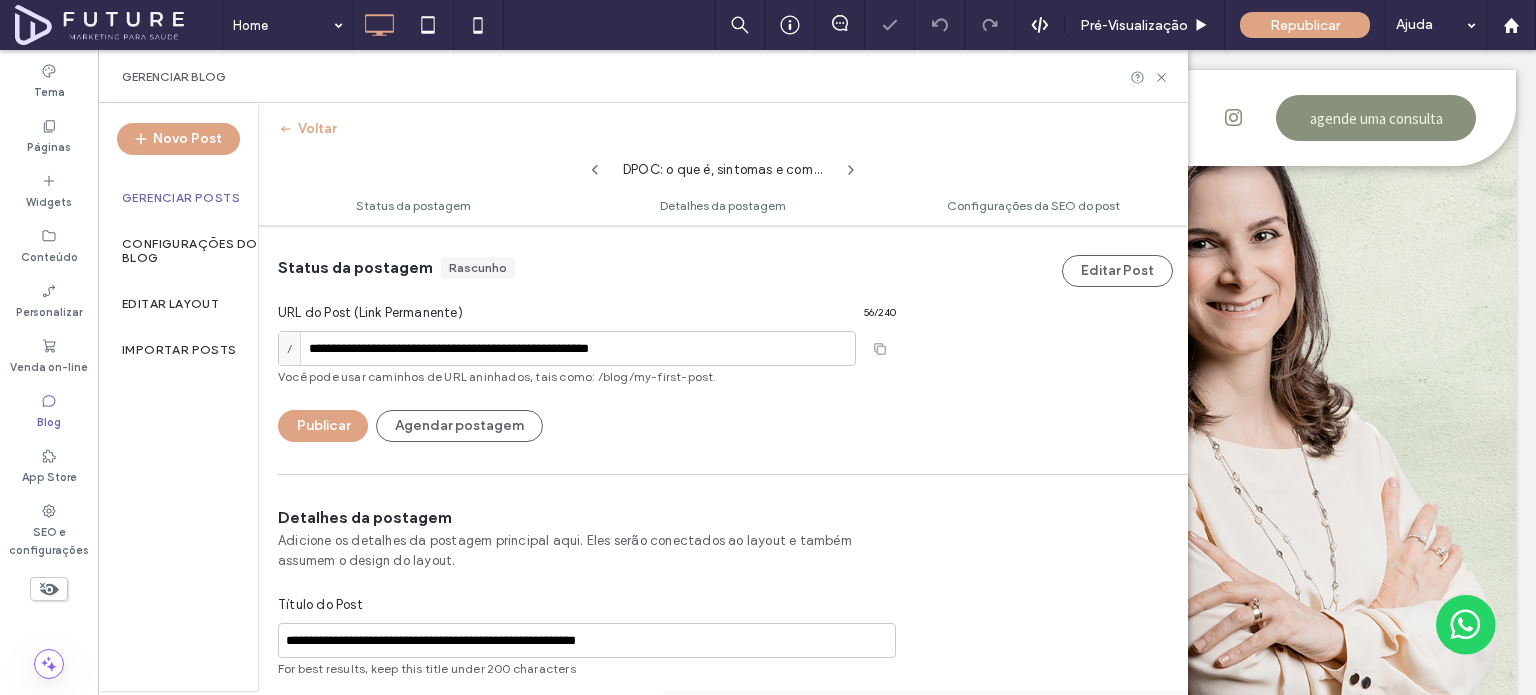 scroll, scrollTop: 0, scrollLeft: 0, axis: both 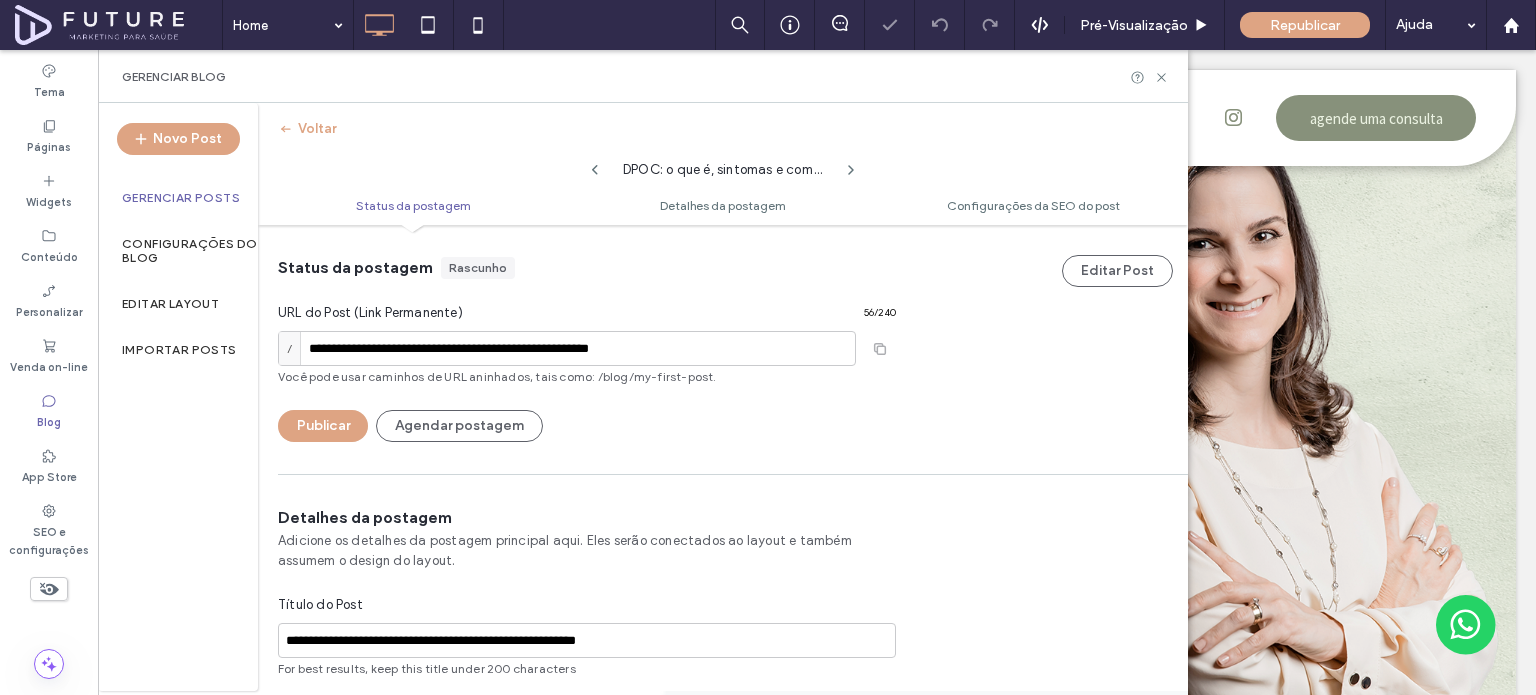 click on "**********" at bounding box center (567, 348) 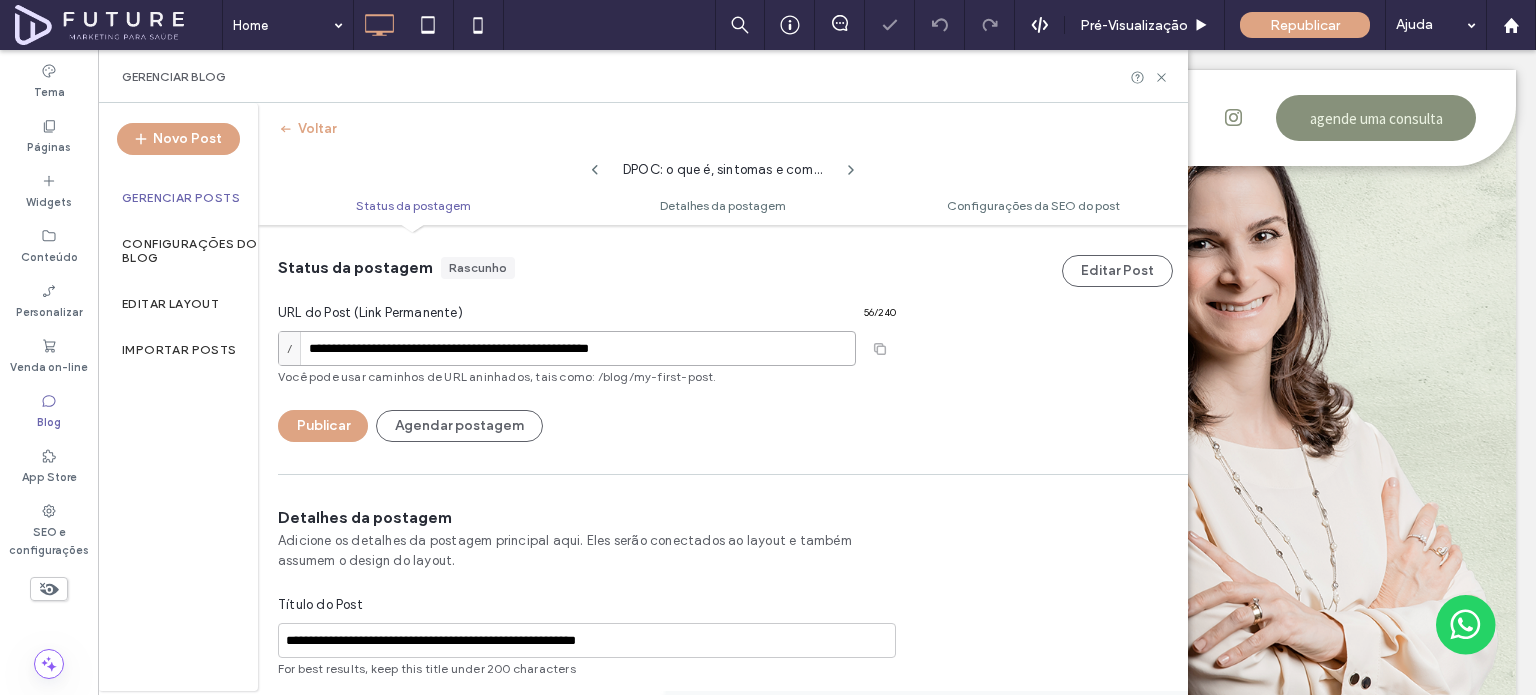 click on "**********" at bounding box center [567, 348] 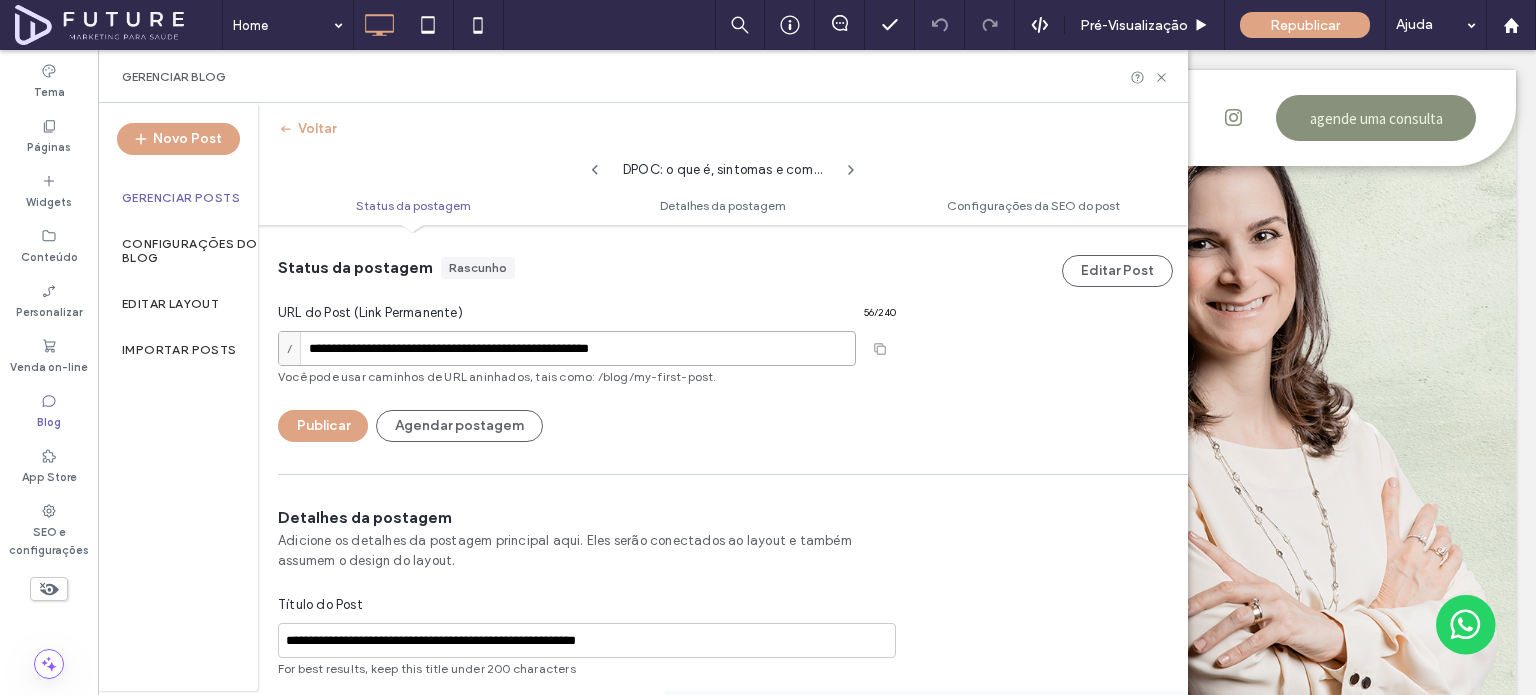 drag, startPoint x: 552, startPoint y: 345, endPoint x: 777, endPoint y: 351, distance: 225.07999 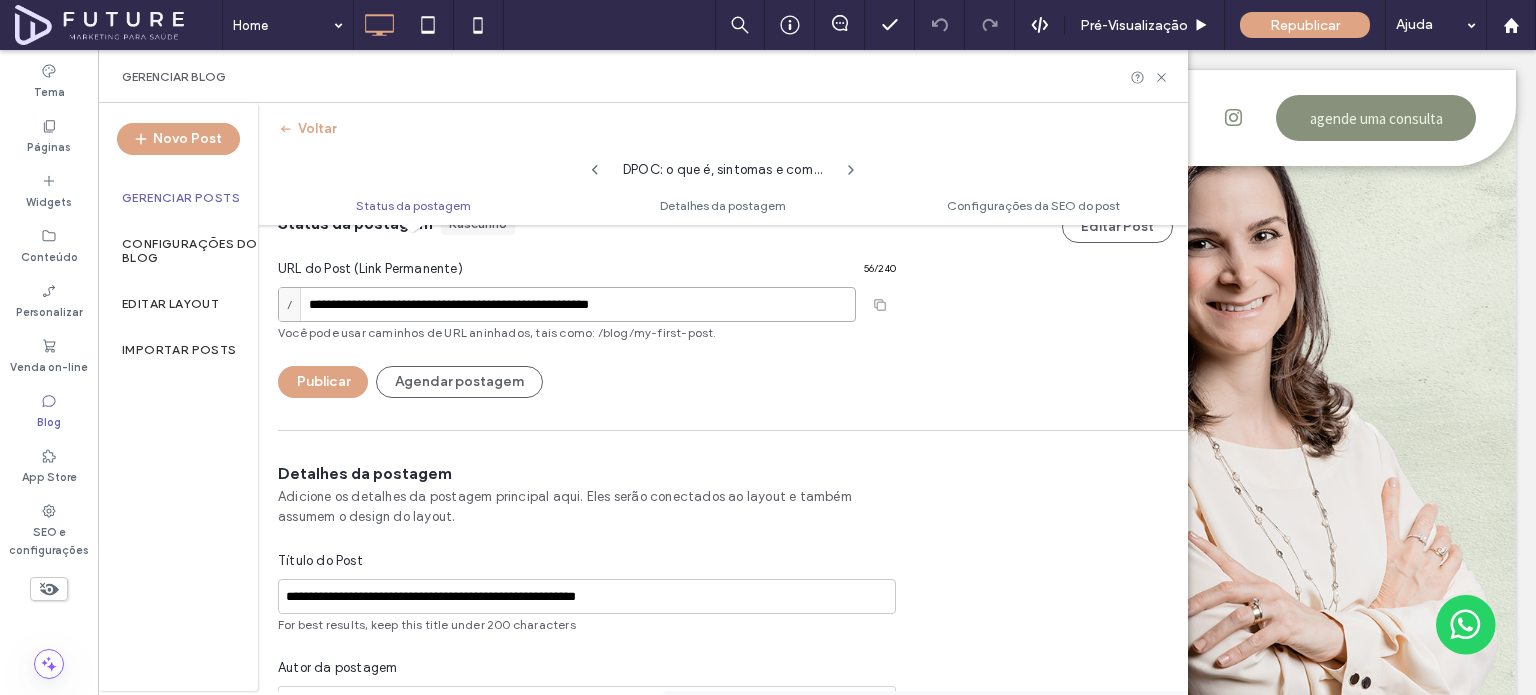 scroll, scrollTop: 0, scrollLeft: 0, axis: both 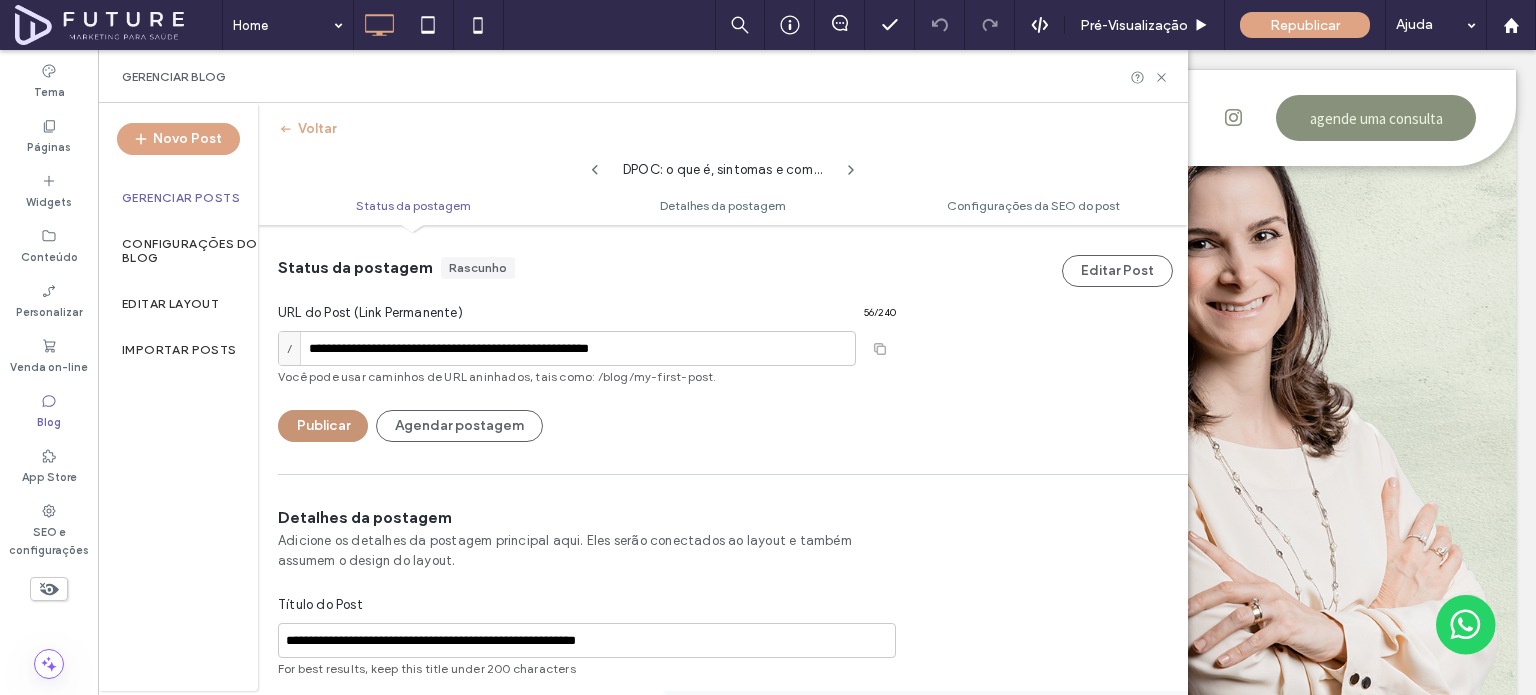 click on "Publicar" at bounding box center (323, 426) 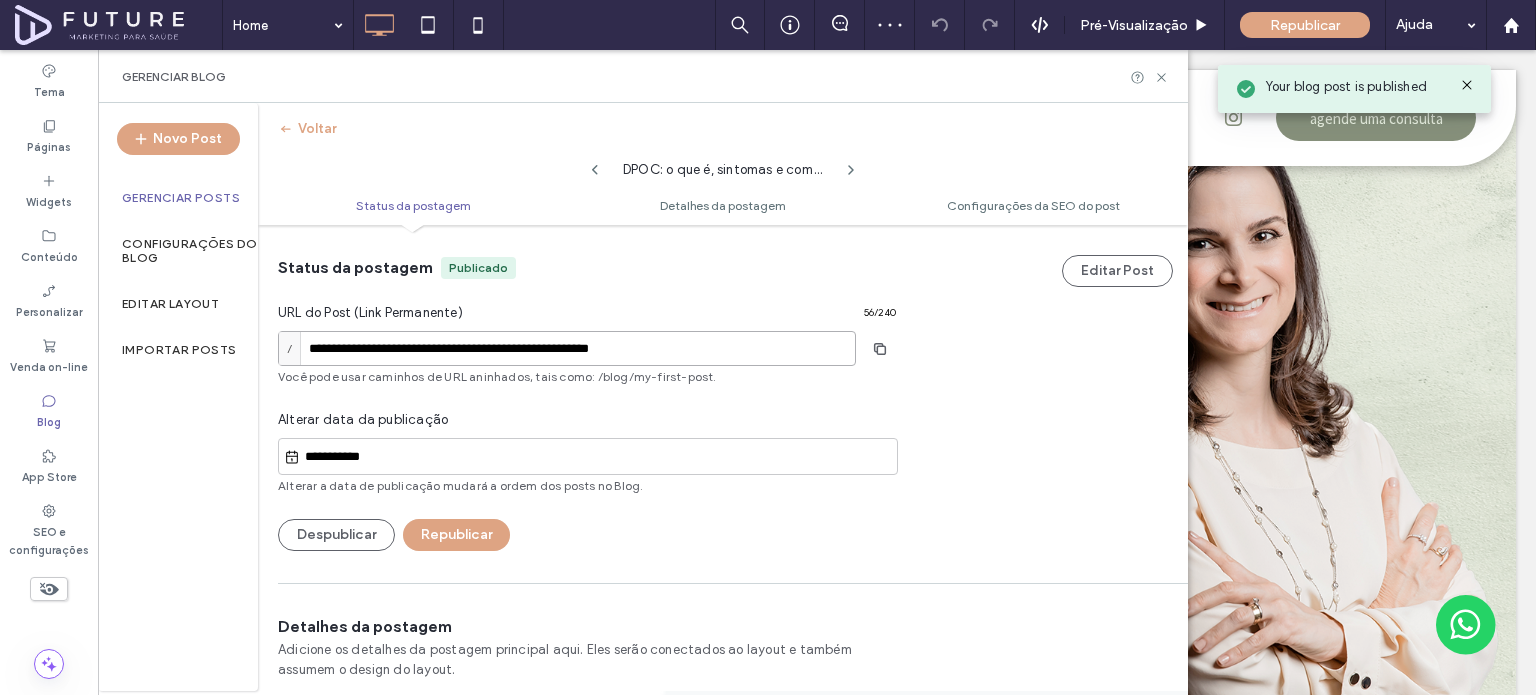 click on "**********" at bounding box center (567, 348) 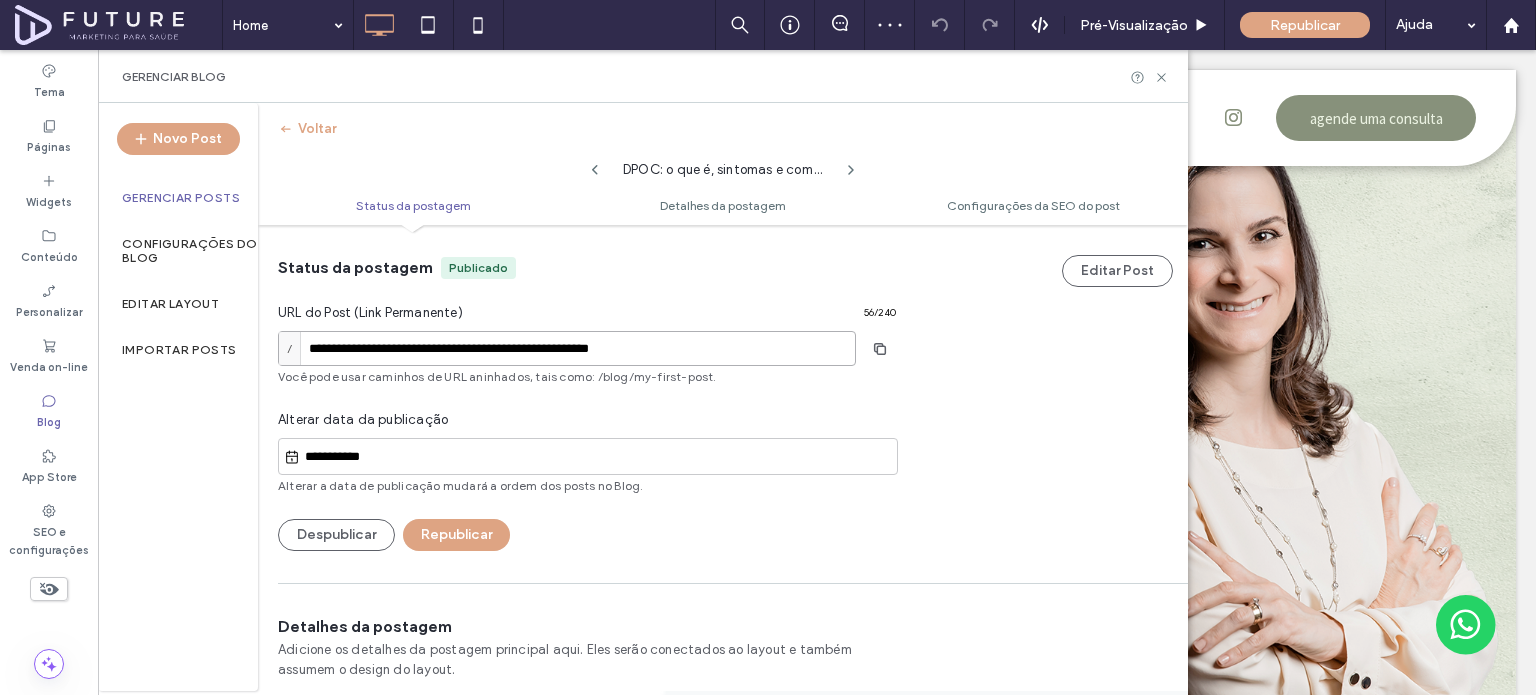 click on "**********" at bounding box center (567, 348) 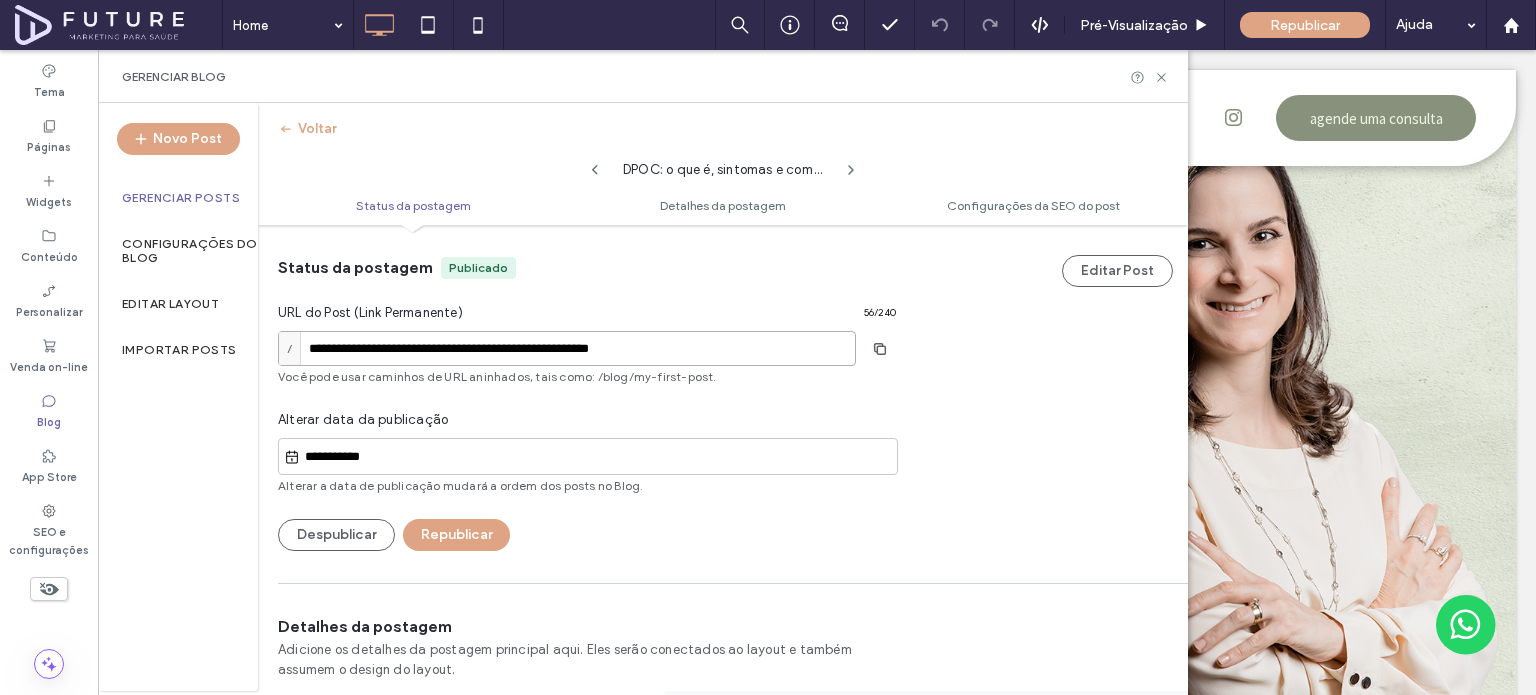 click on "**********" at bounding box center (567, 348) 